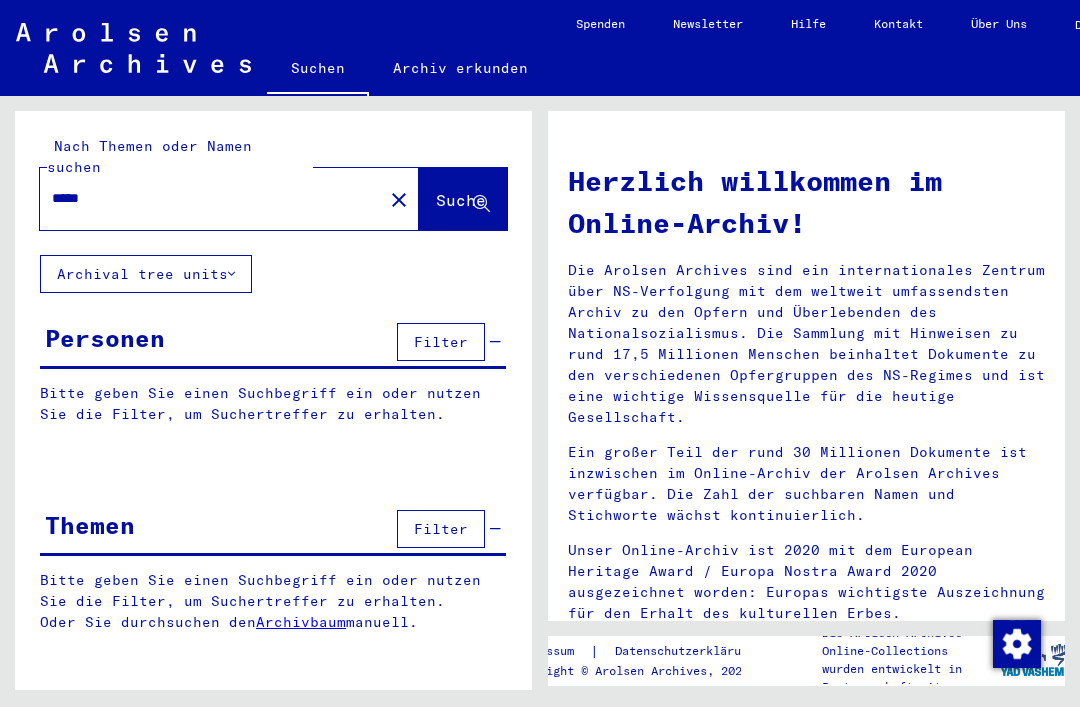 scroll, scrollTop: 0, scrollLeft: 0, axis: both 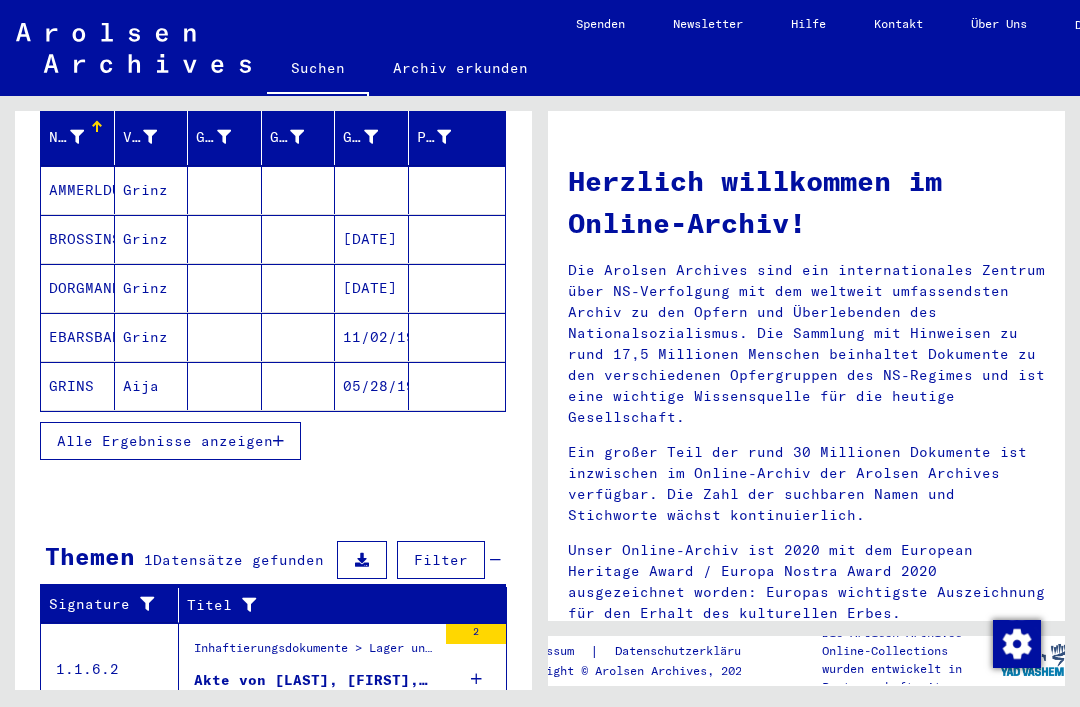 click on "Inhaftierungsdokumente > Lager und Ghettos > Konzentrationslager Dachau > Individuelle Unterlagen Dachau > Individuelle Häftlings Unterlagen - KL Dachau > Akten mit Namen ab GRANDEMANGE" at bounding box center (315, 653) 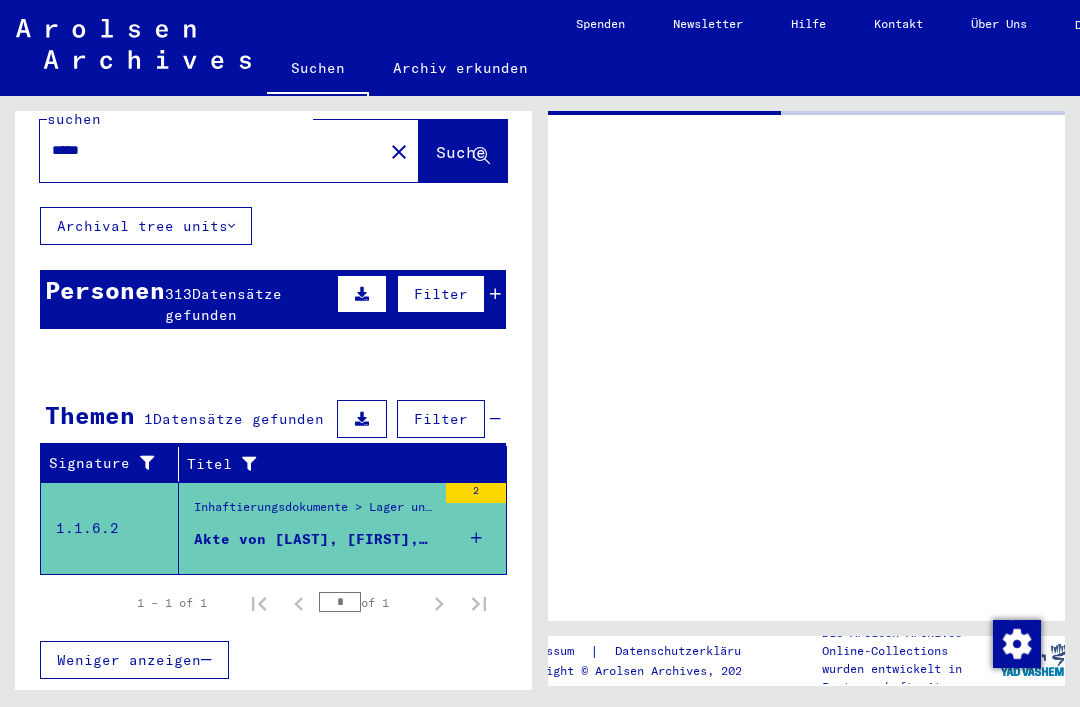 scroll, scrollTop: 0, scrollLeft: 0, axis: both 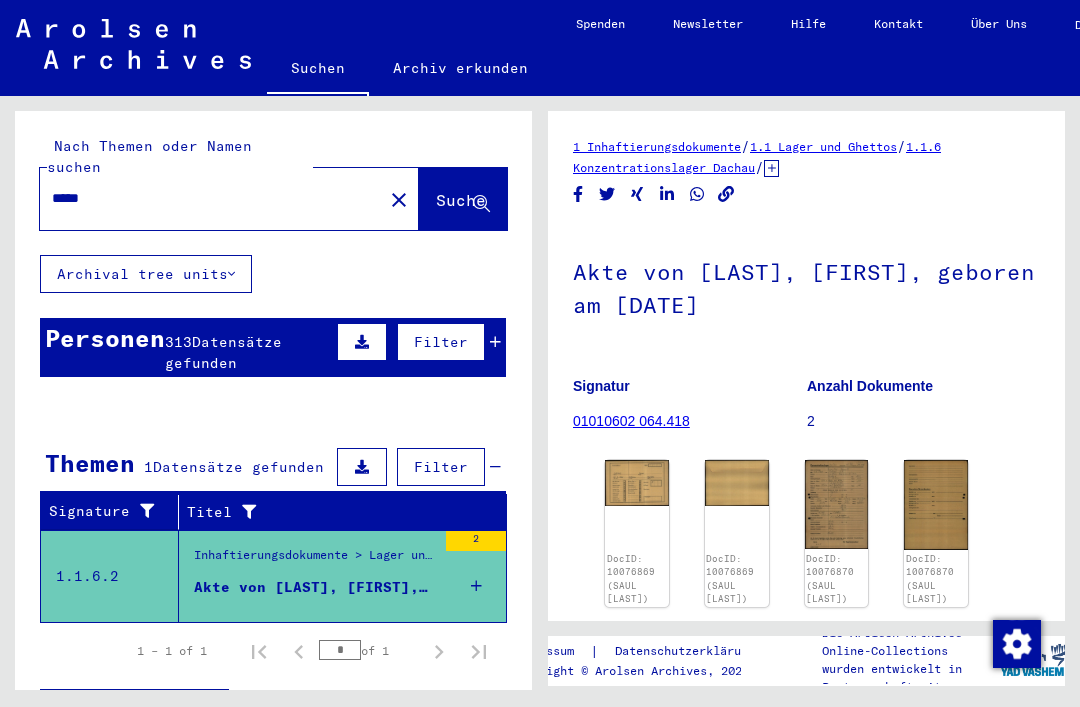 click 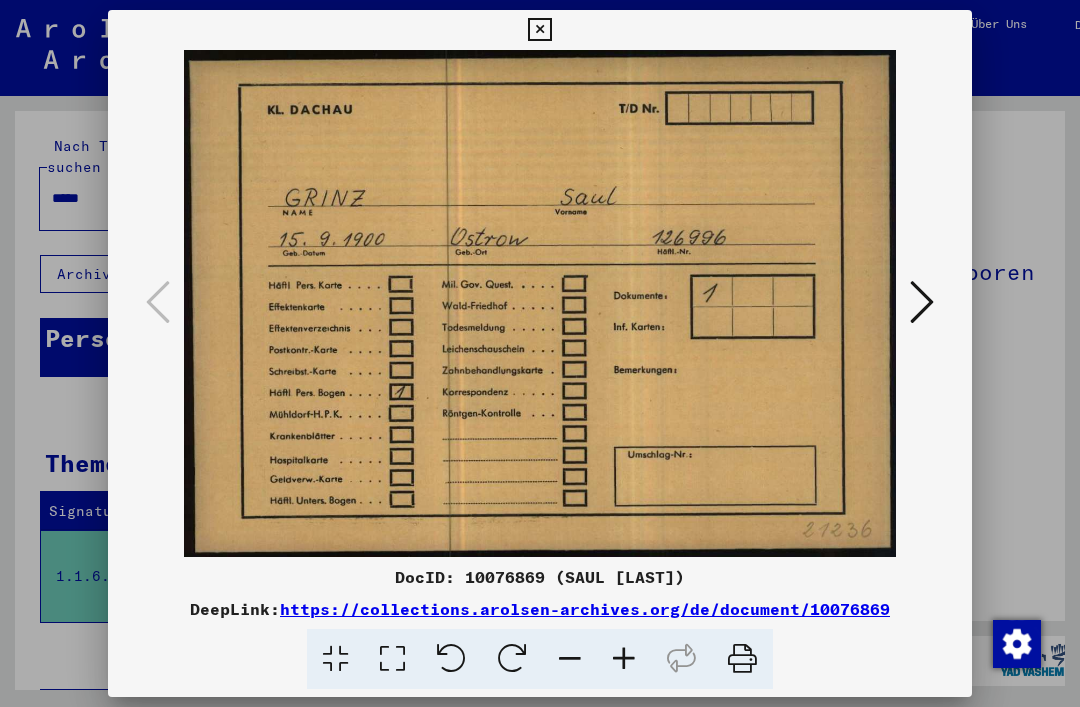 click at bounding box center [922, 302] 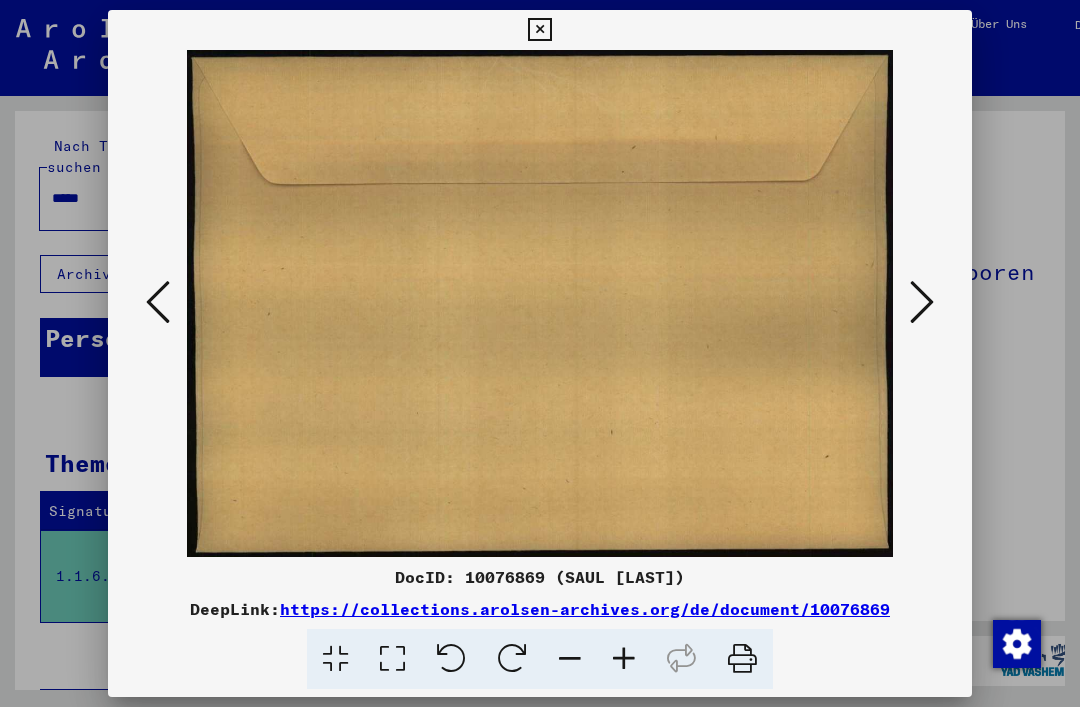 click at bounding box center (922, 302) 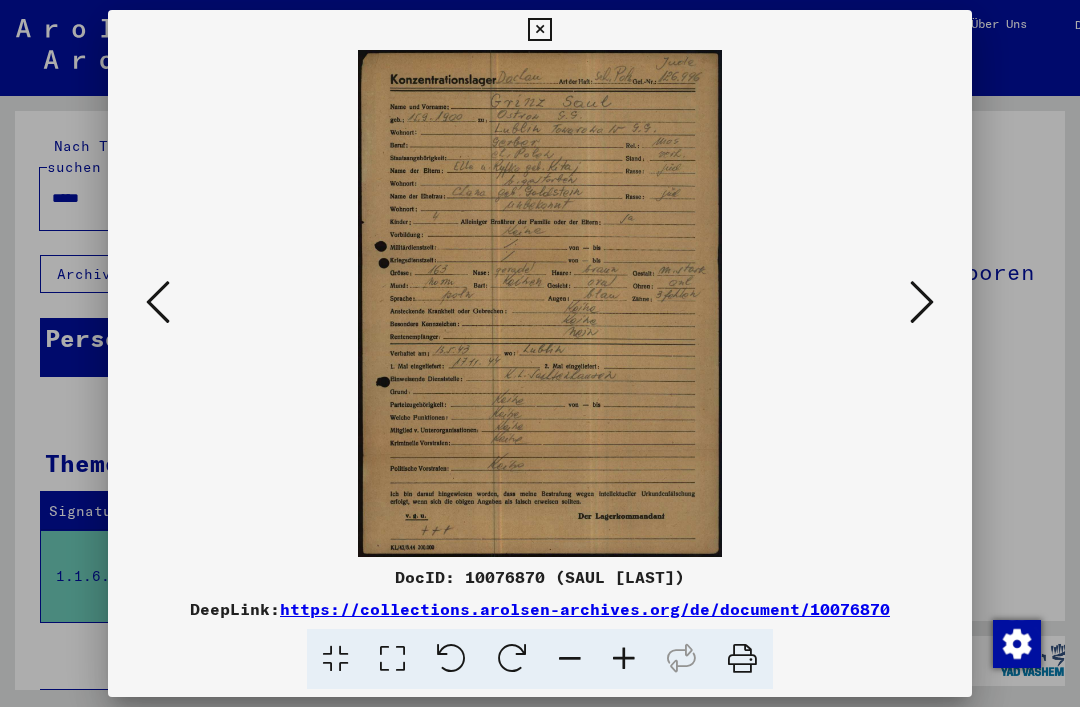 click at bounding box center (922, 302) 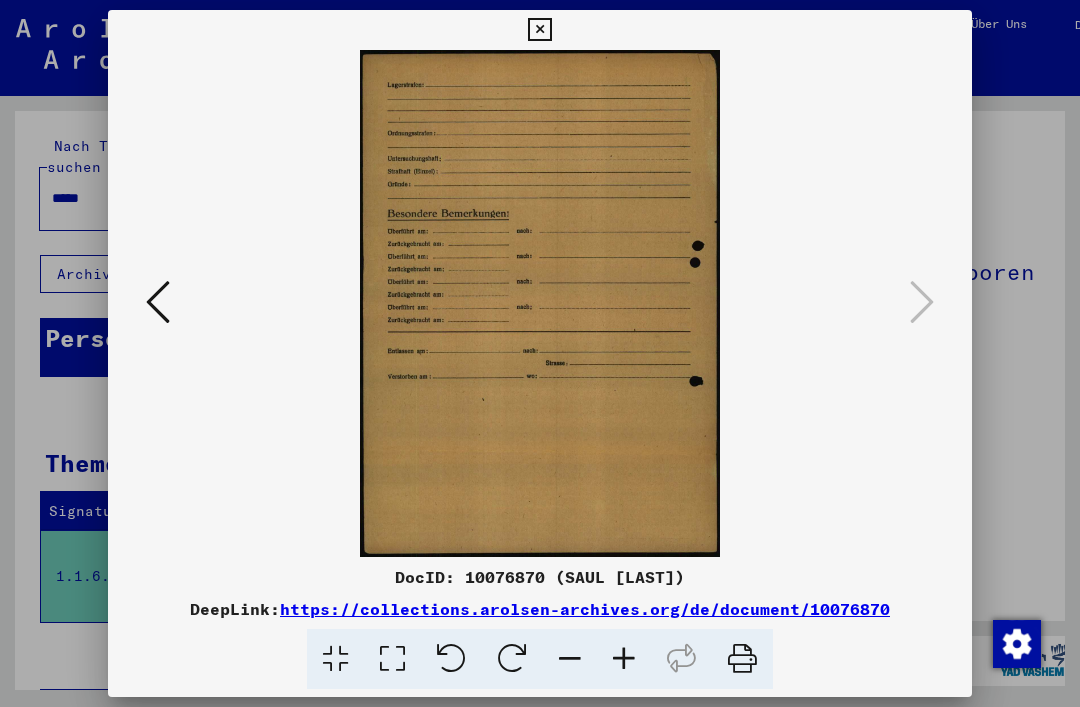click at bounding box center [539, 30] 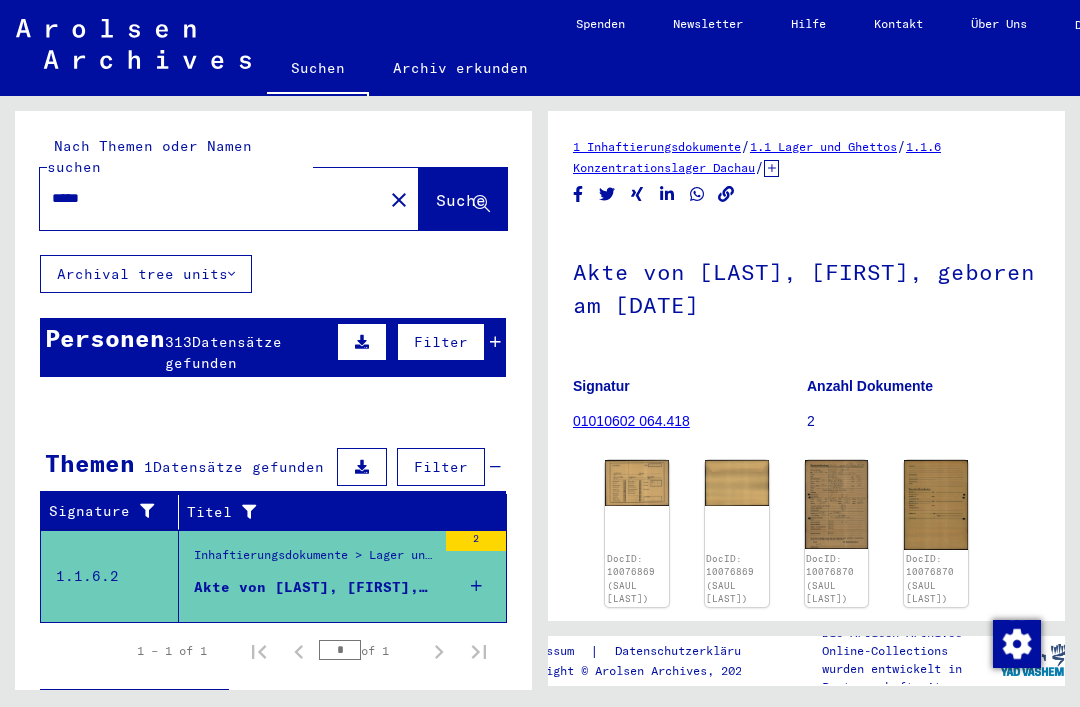click on "Datensätze gefunden" at bounding box center [223, 352] 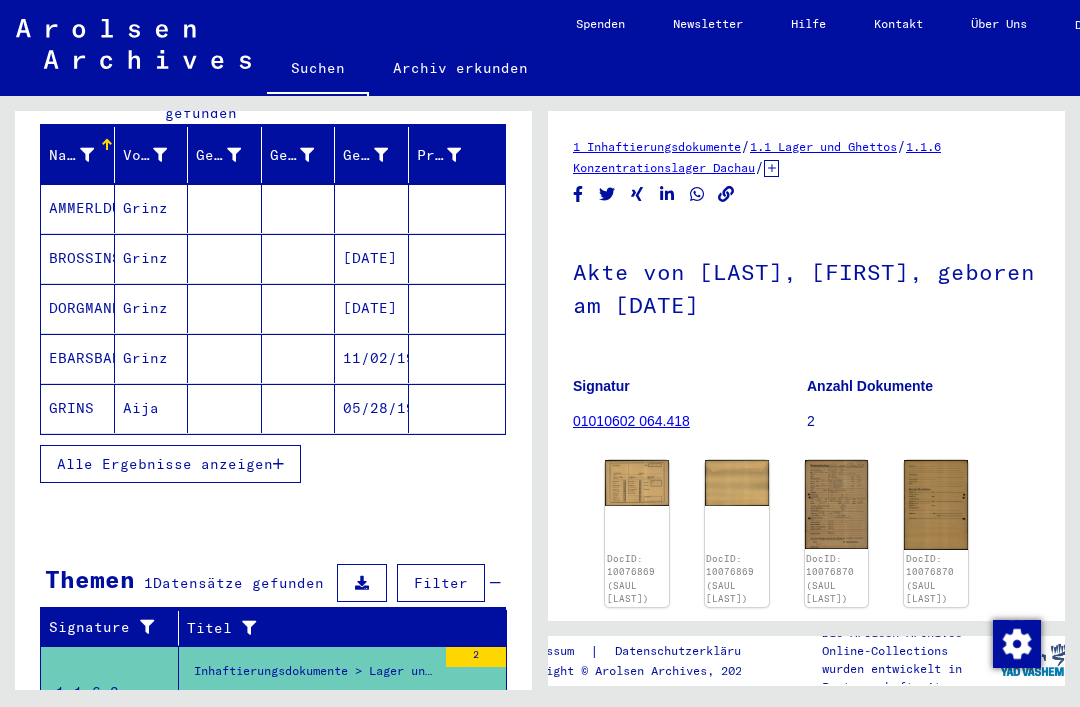 scroll, scrollTop: 275, scrollLeft: 0, axis: vertical 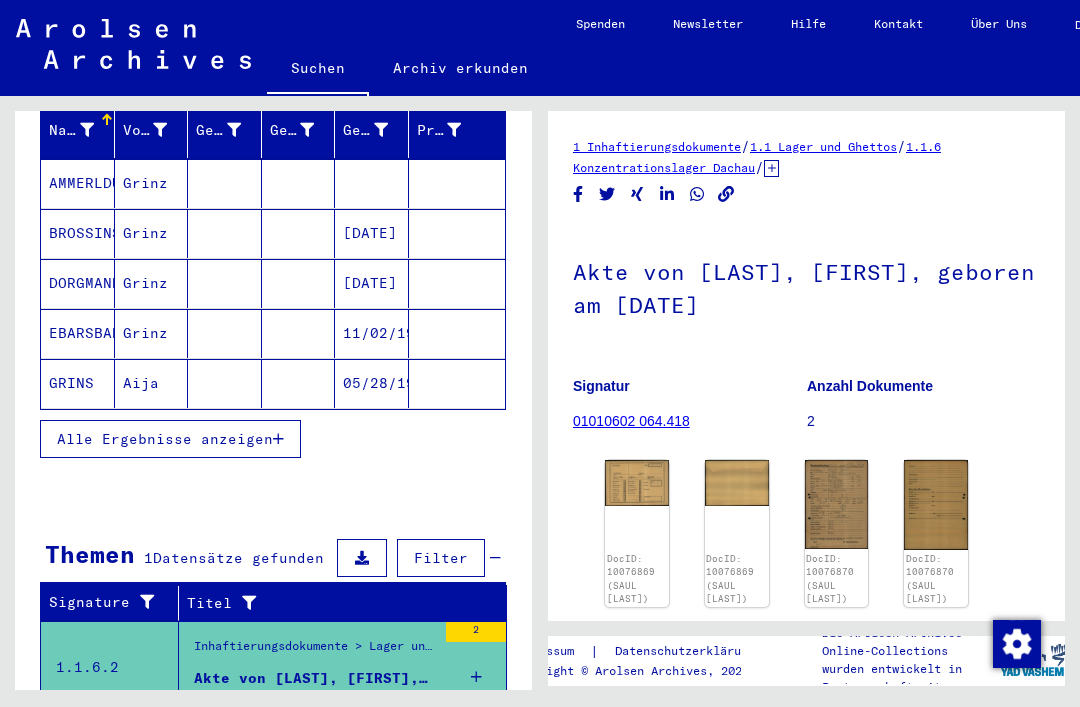 click on "Alle Ergebnisse anzeigen" at bounding box center (165, 439) 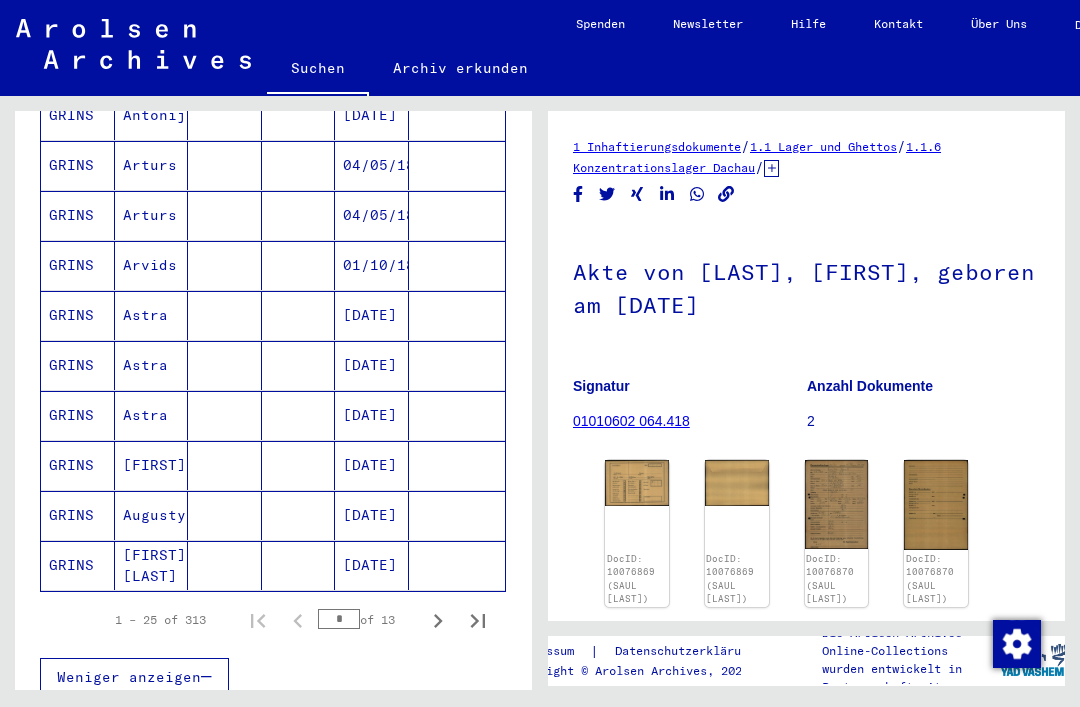 scroll, scrollTop: 1093, scrollLeft: 0, axis: vertical 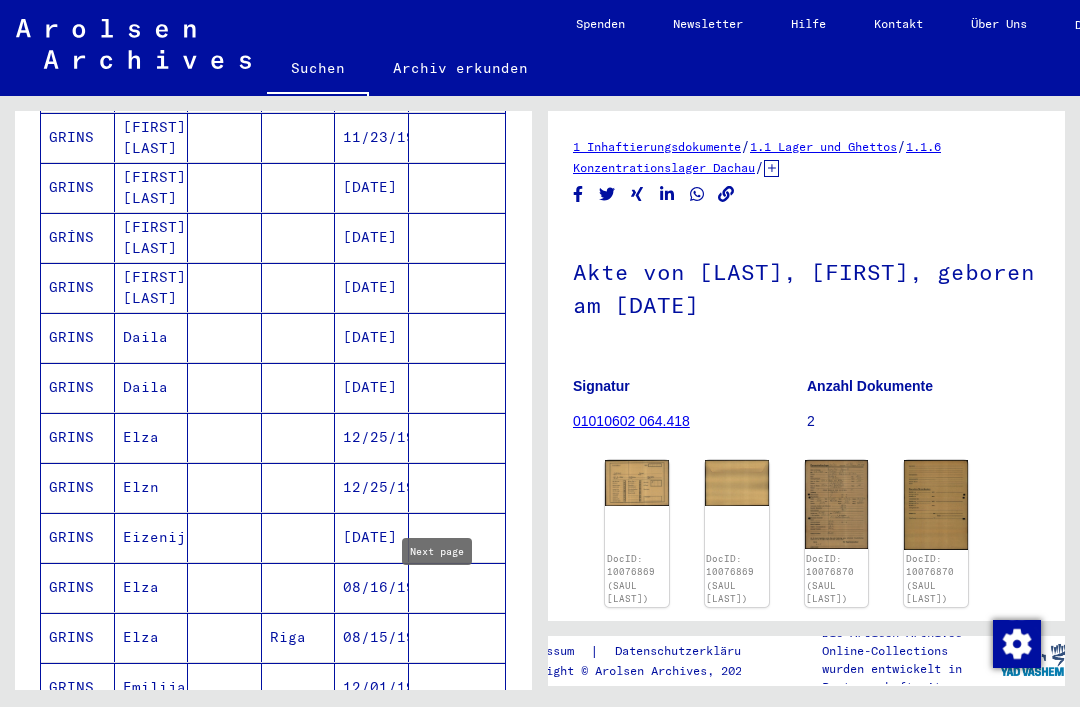 click on "[DATE]" at bounding box center (372, 387) 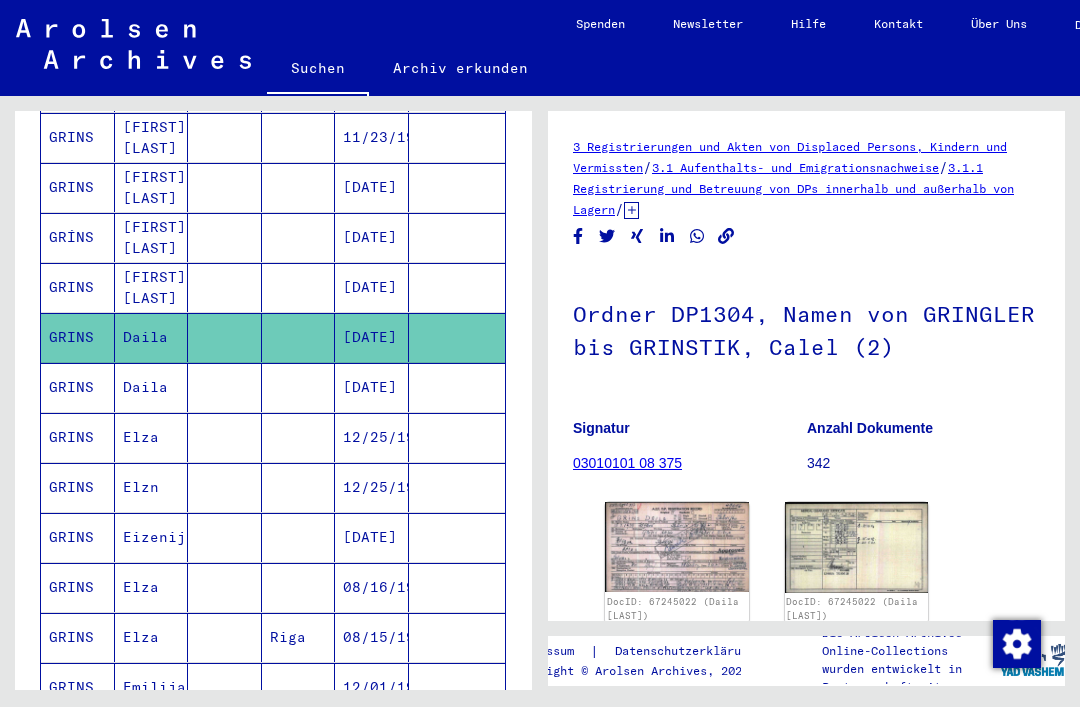 scroll, scrollTop: 0, scrollLeft: 0, axis: both 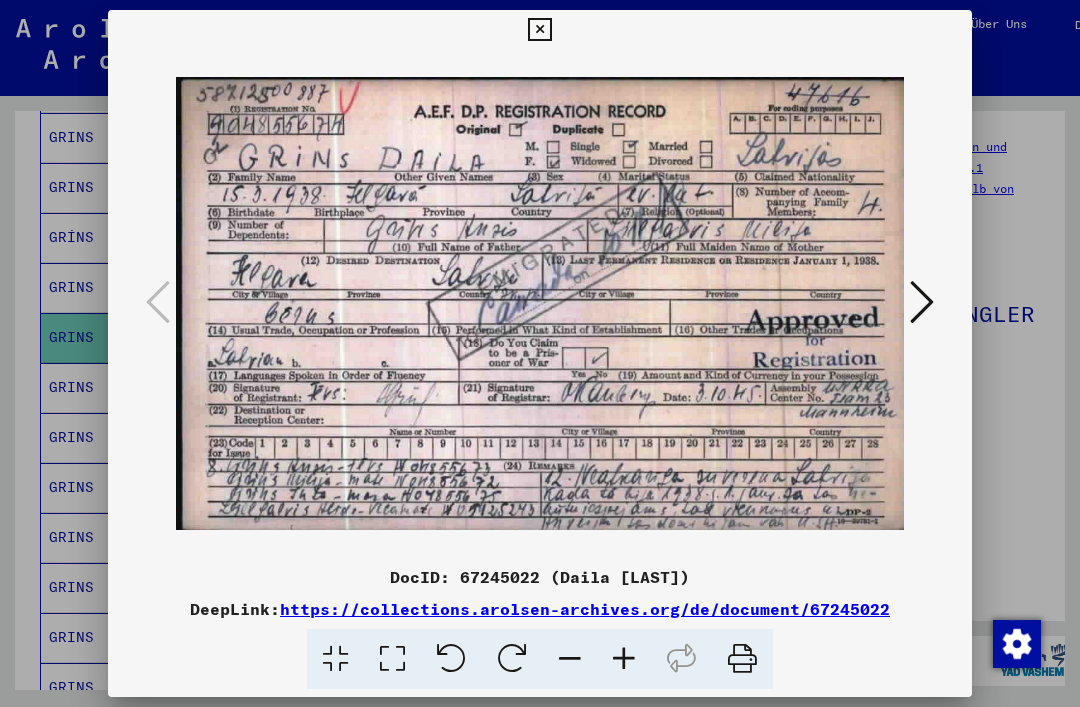 click at bounding box center (539, 30) 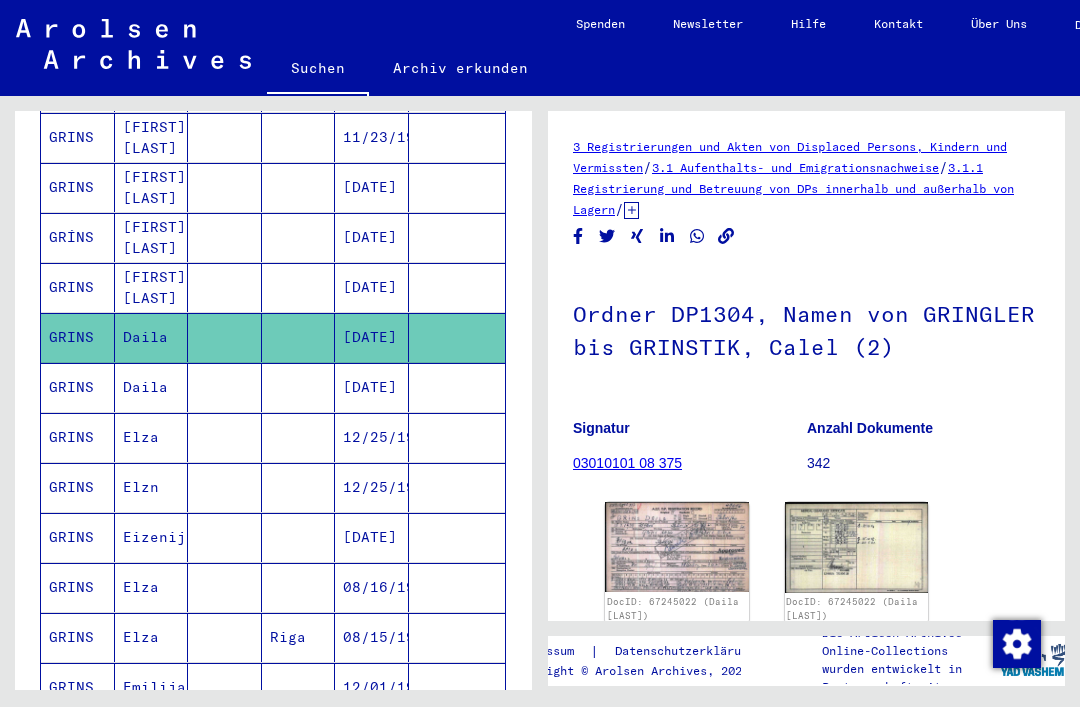 click on "Elza" at bounding box center (152, 487) 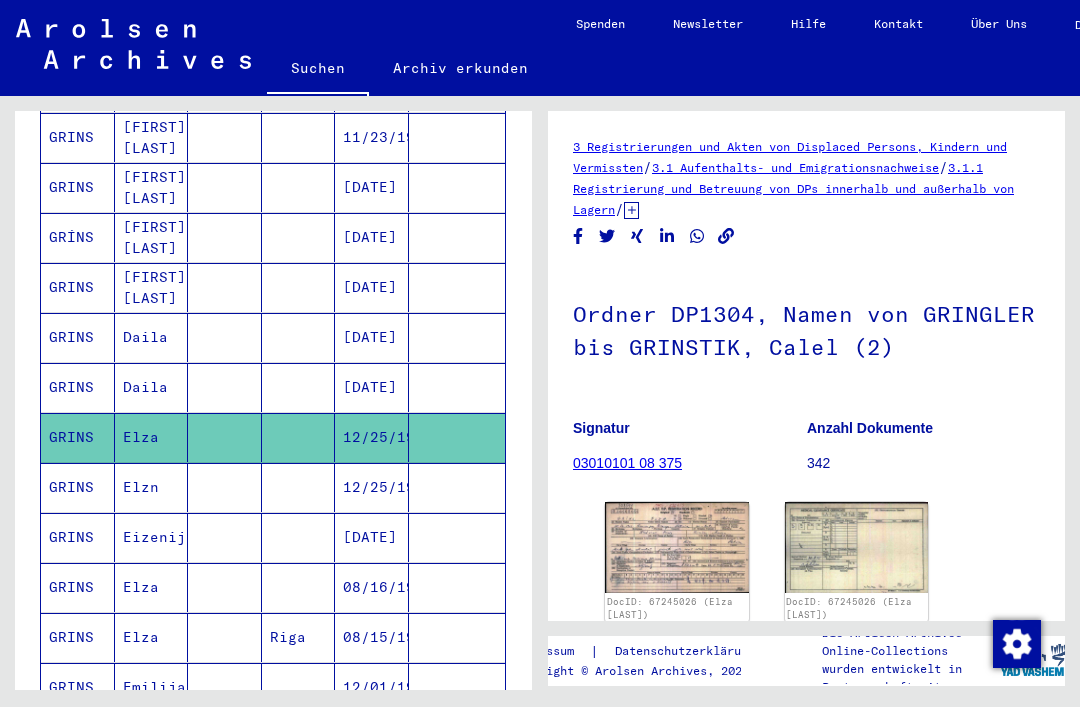 scroll, scrollTop: 0, scrollLeft: 0, axis: both 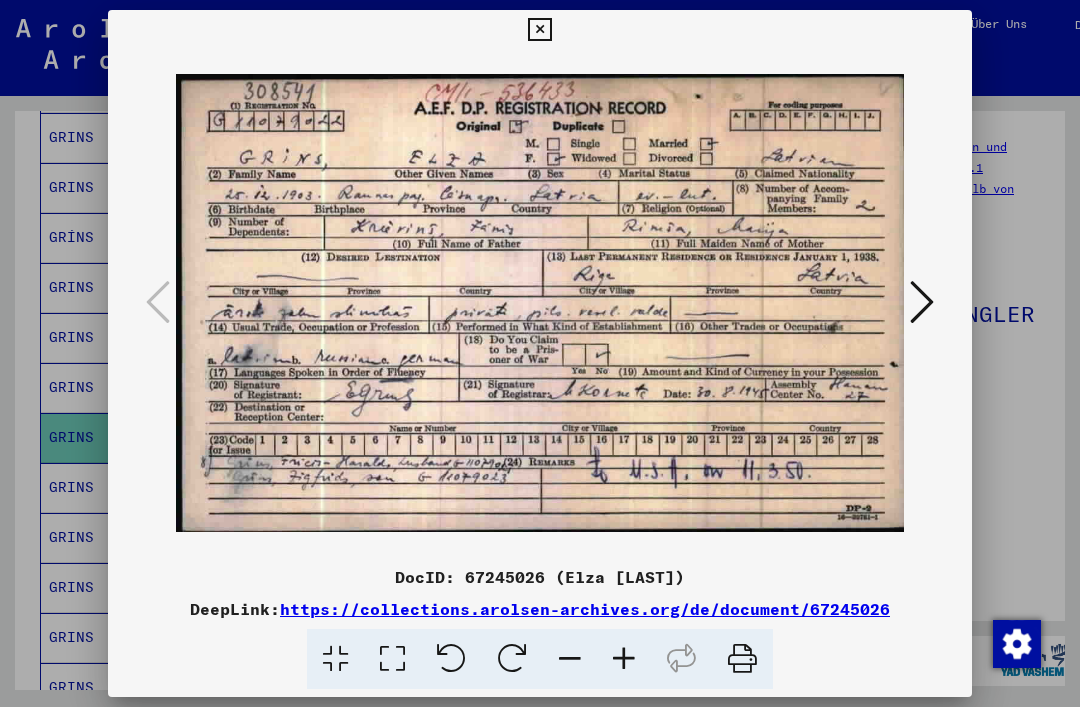 click at bounding box center [539, 30] 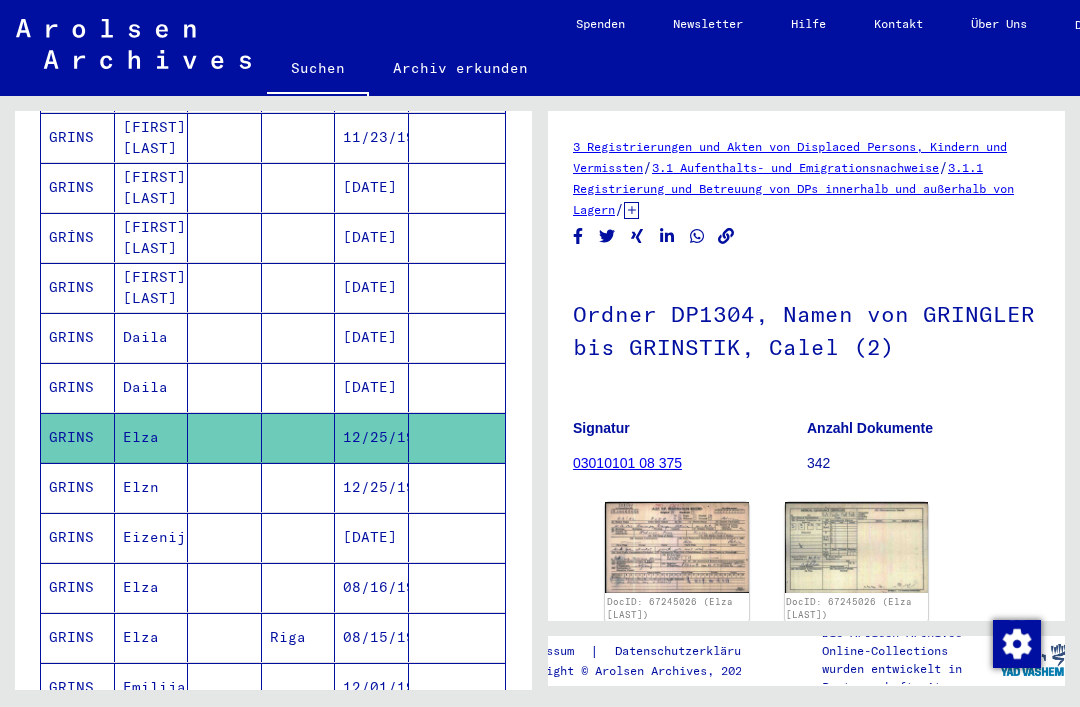 click on "[DATE]" at bounding box center (372, 587) 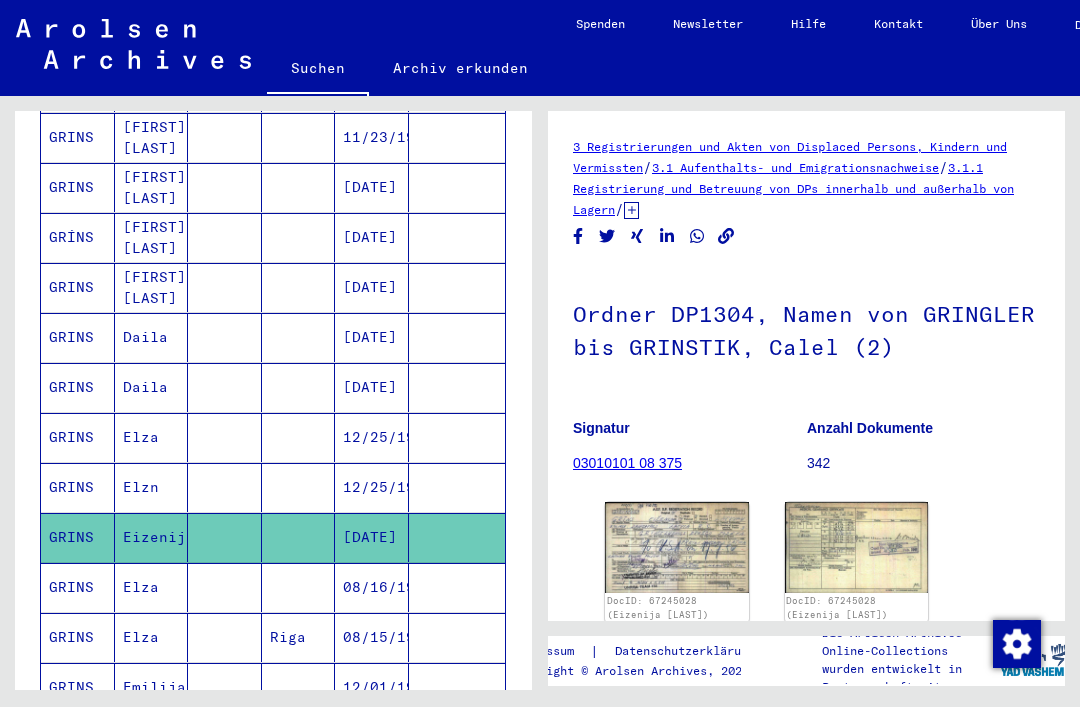 scroll, scrollTop: 0, scrollLeft: 0, axis: both 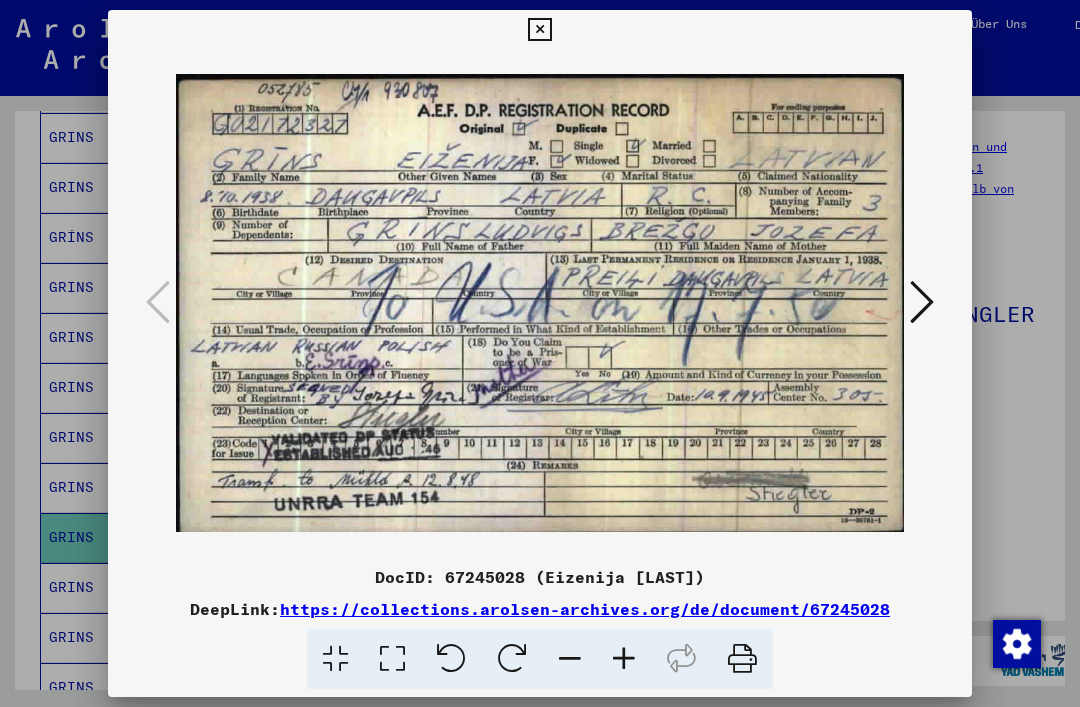 click at bounding box center (539, 30) 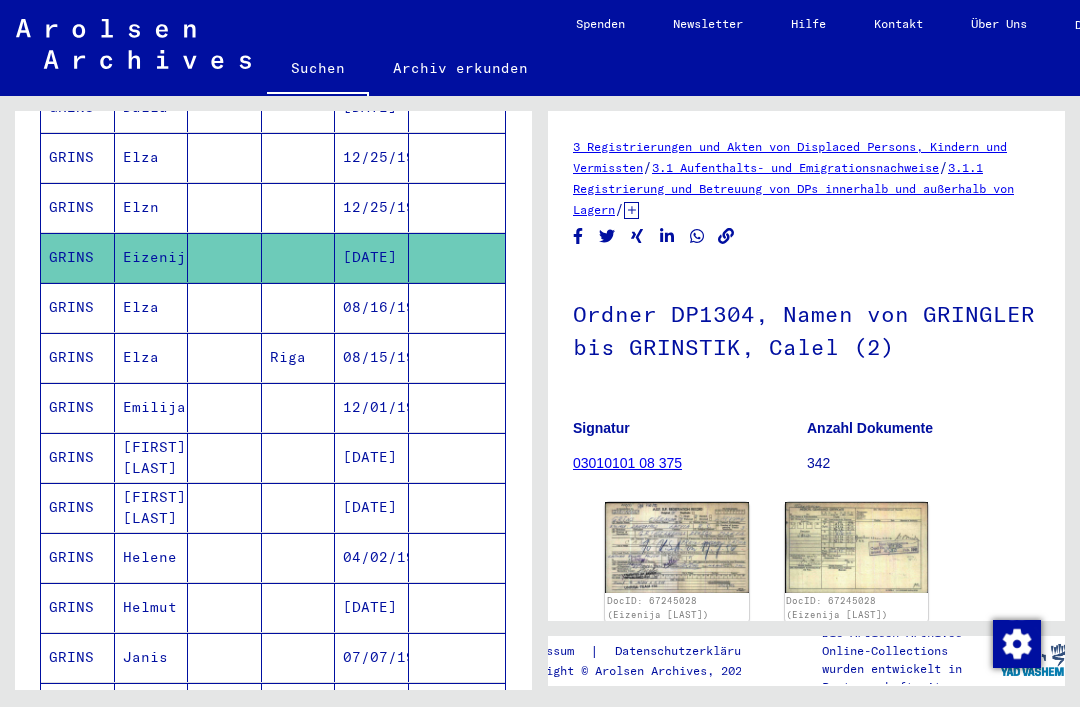 scroll, scrollTop: 652, scrollLeft: 0, axis: vertical 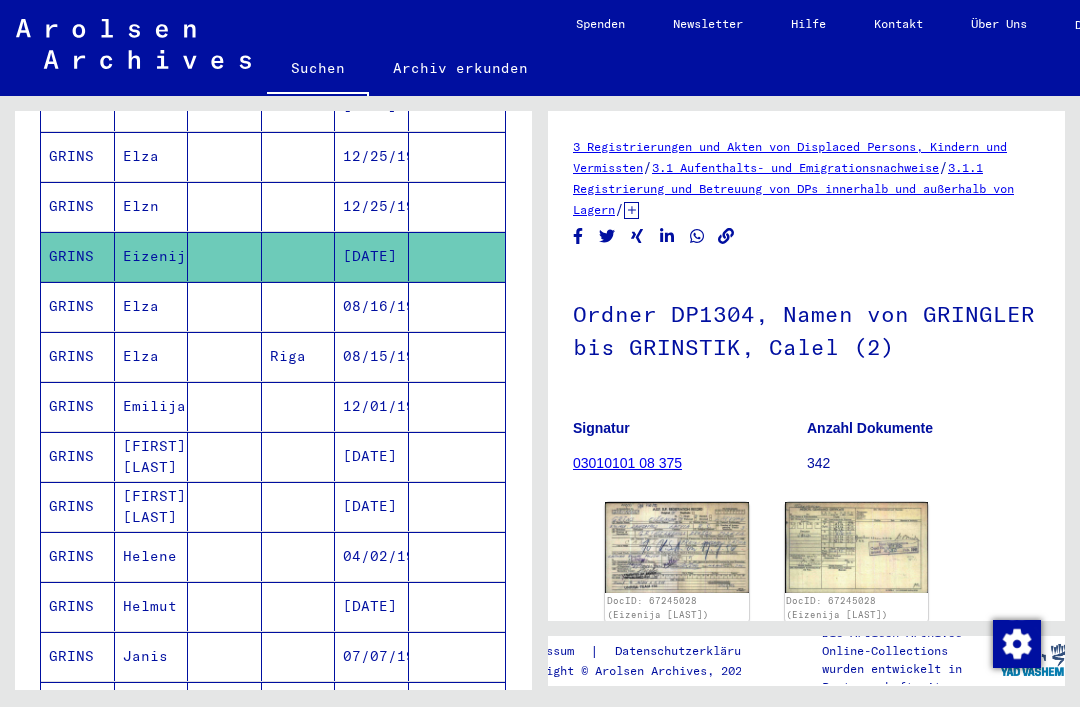 click on "Helene" at bounding box center (152, 606) 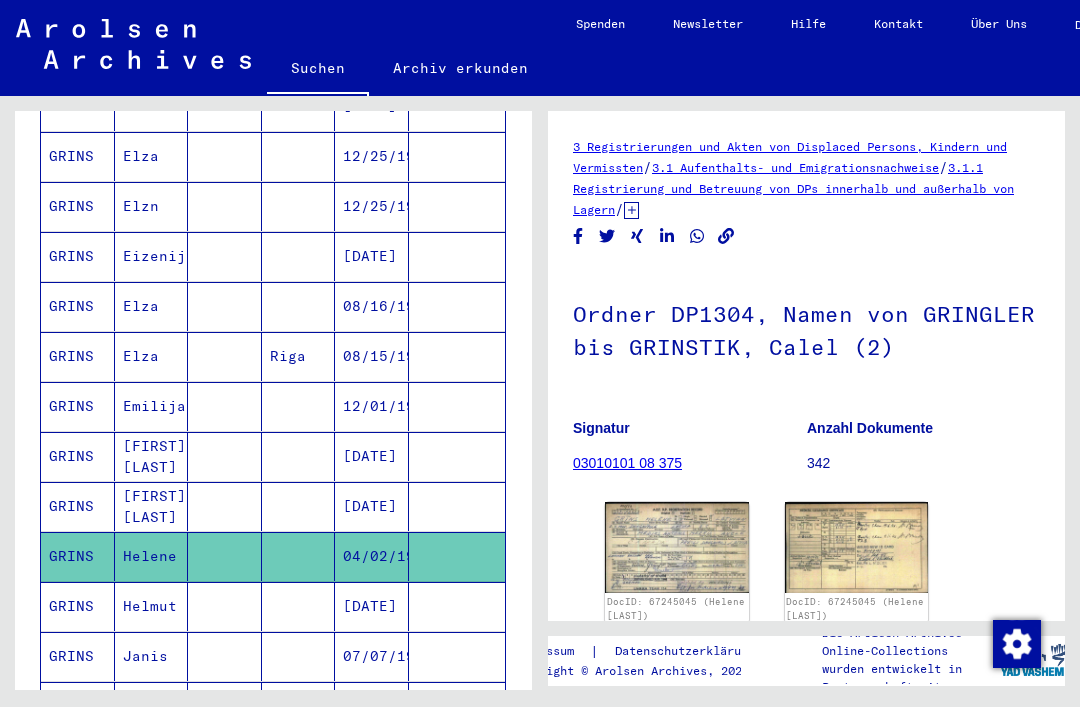 scroll, scrollTop: 0, scrollLeft: 0, axis: both 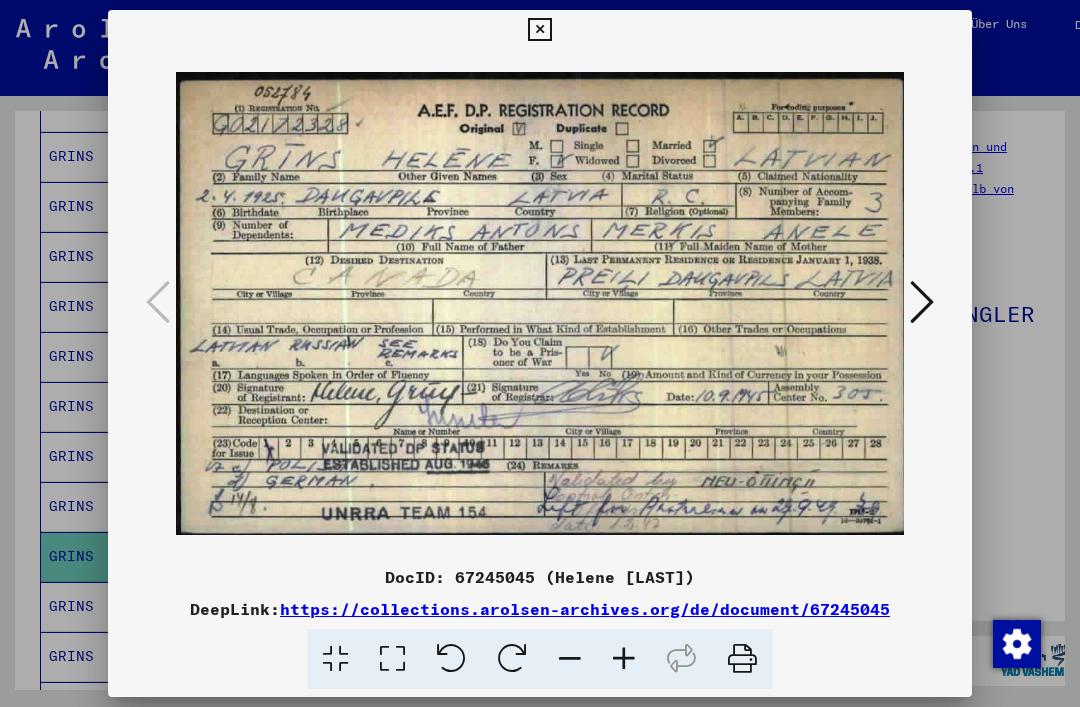 click at bounding box center [539, 30] 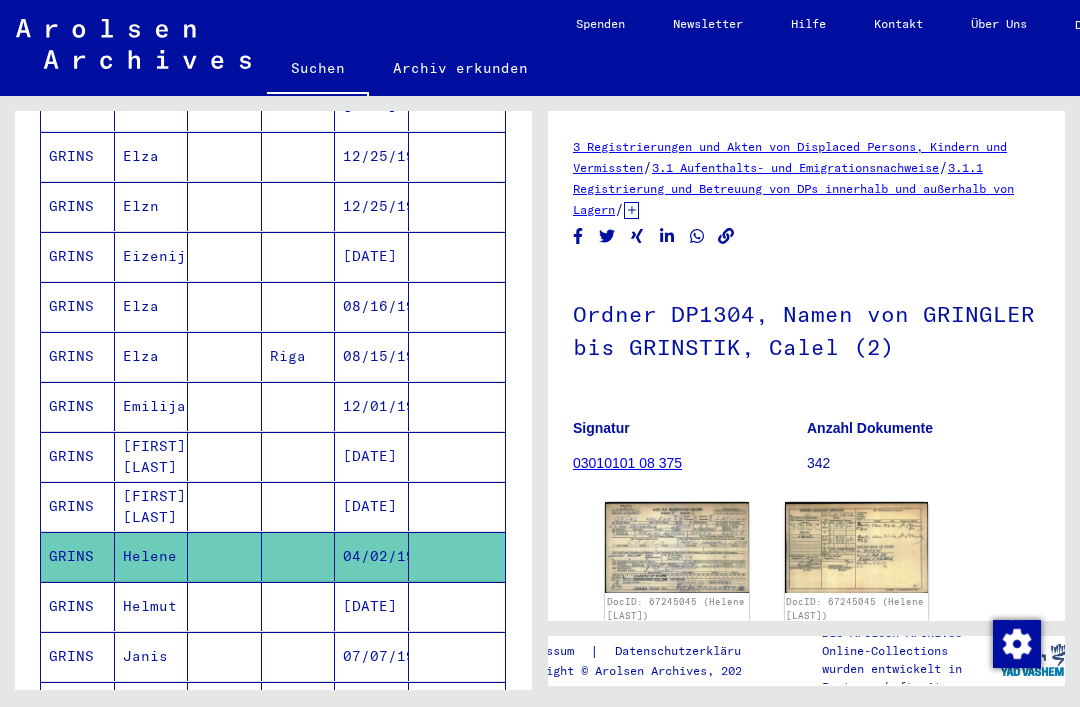 click on "Helmut" at bounding box center [152, 656] 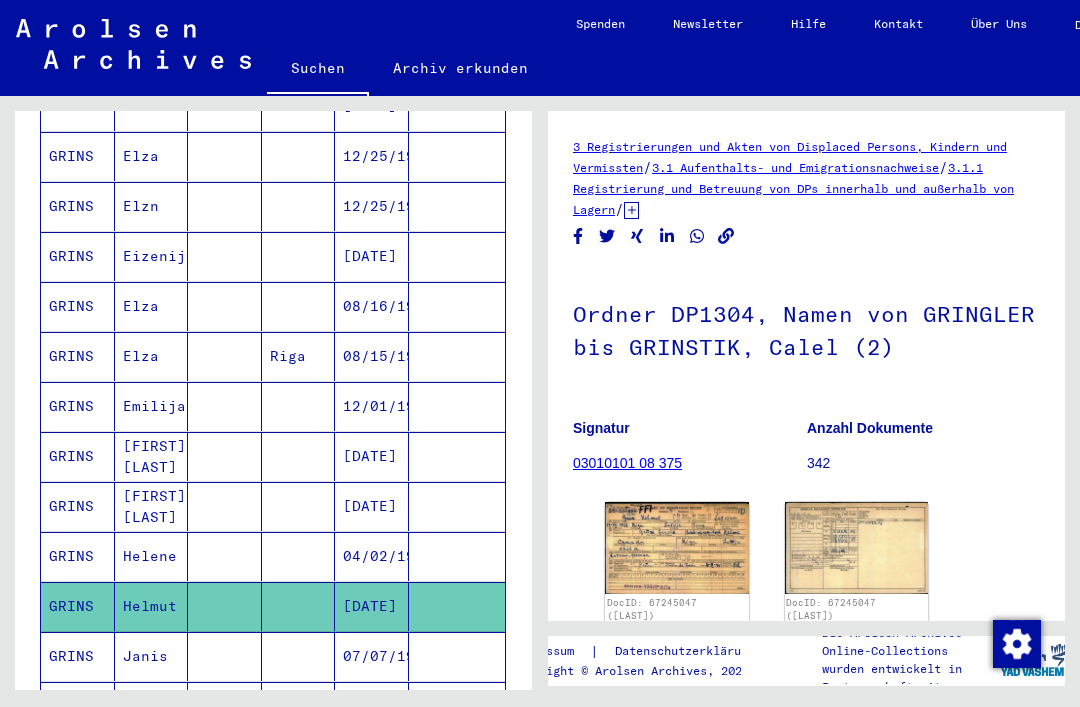 scroll, scrollTop: 0, scrollLeft: 0, axis: both 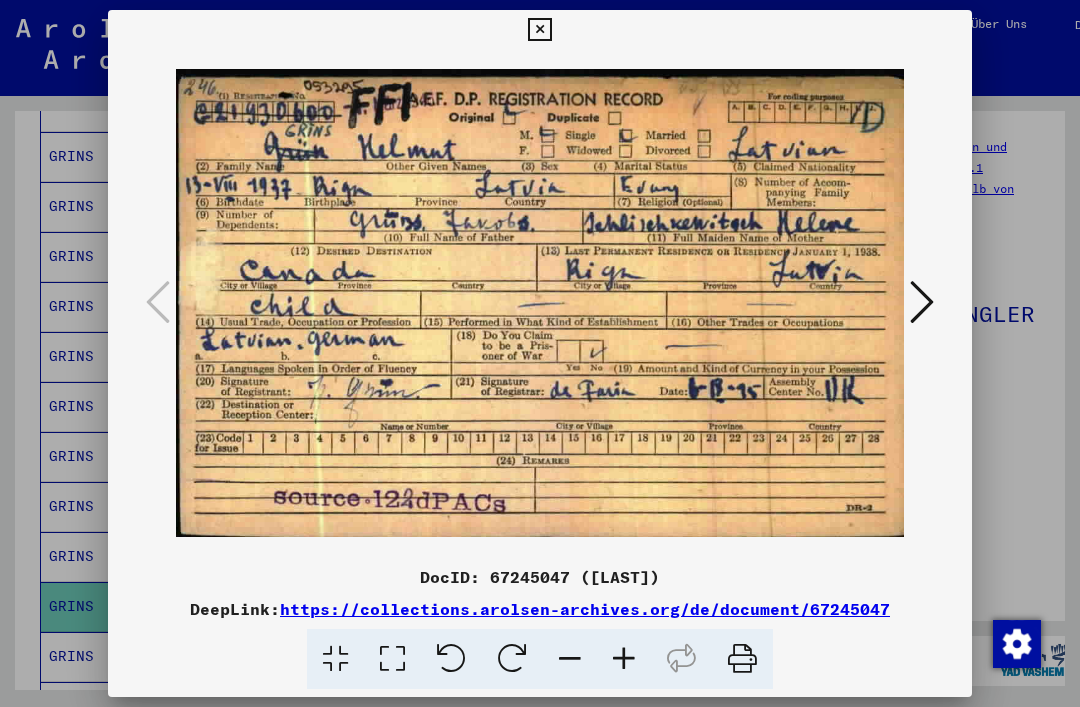 click at bounding box center [539, 30] 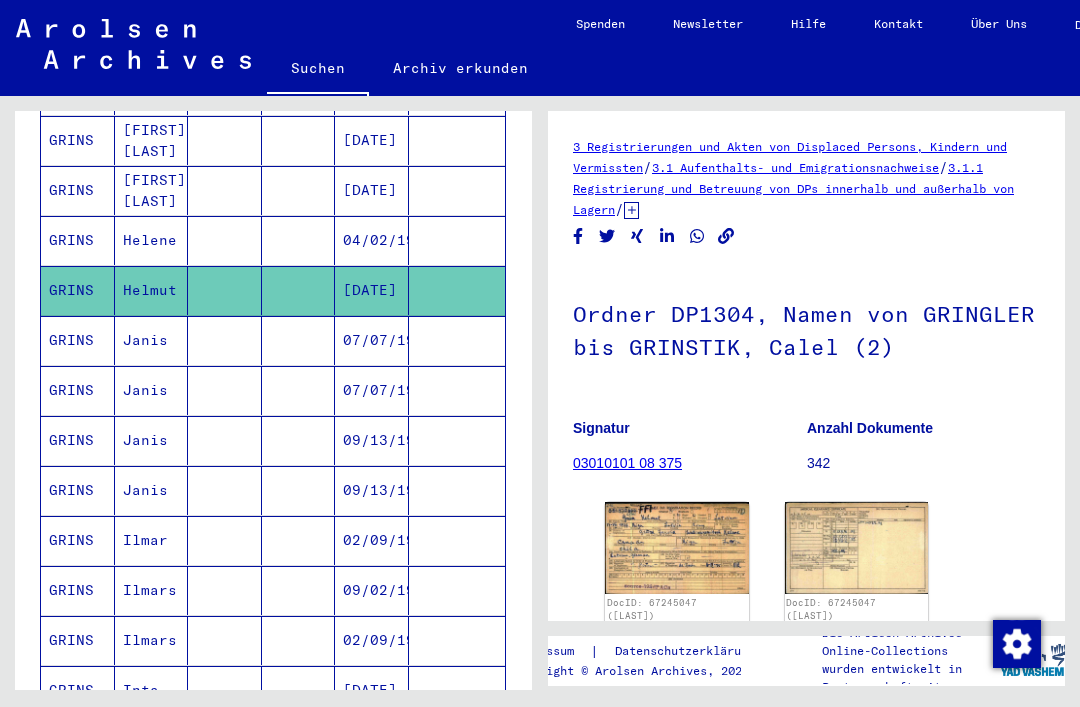 scroll, scrollTop: 972, scrollLeft: 0, axis: vertical 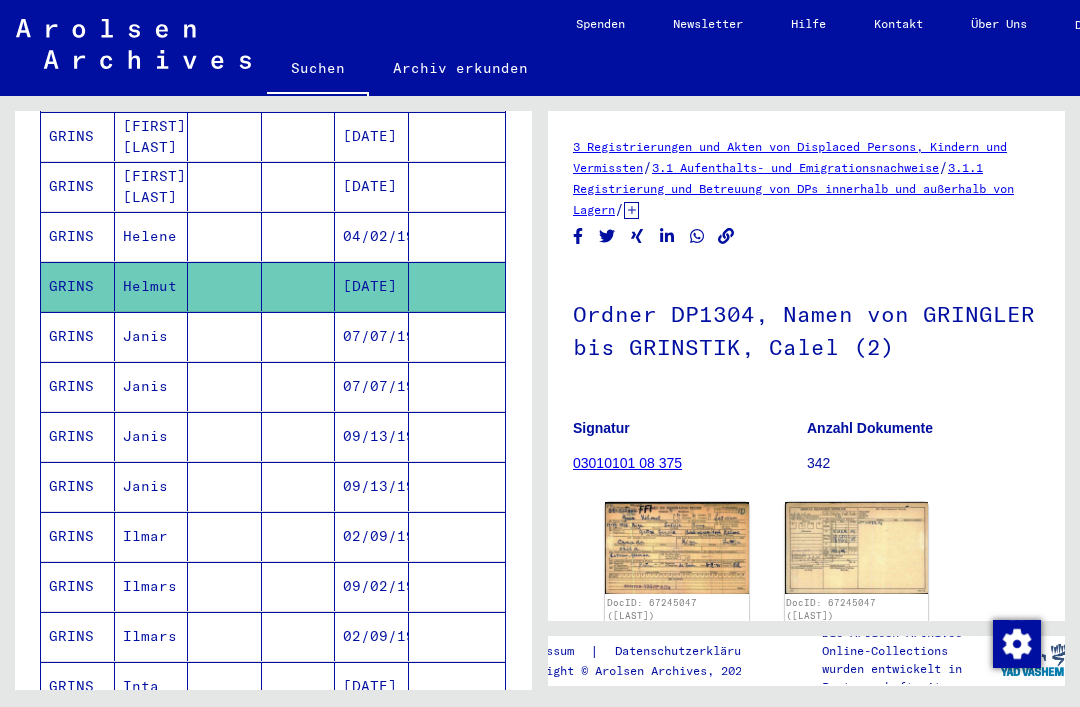 click on "Janis" at bounding box center (152, 386) 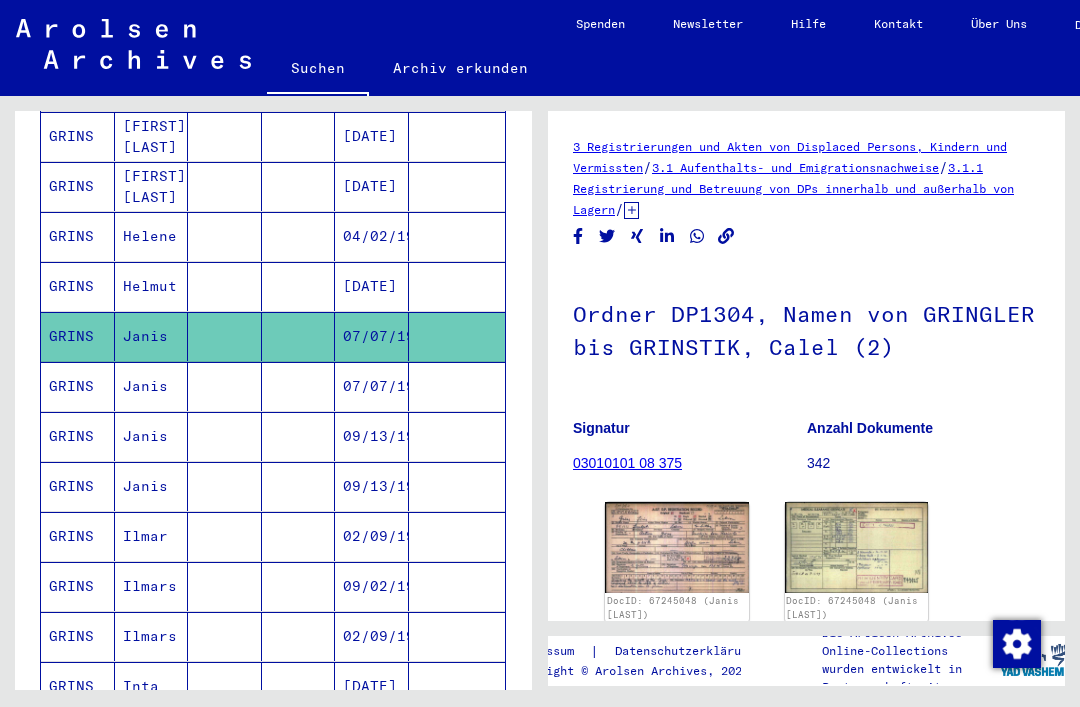 scroll, scrollTop: 0, scrollLeft: 0, axis: both 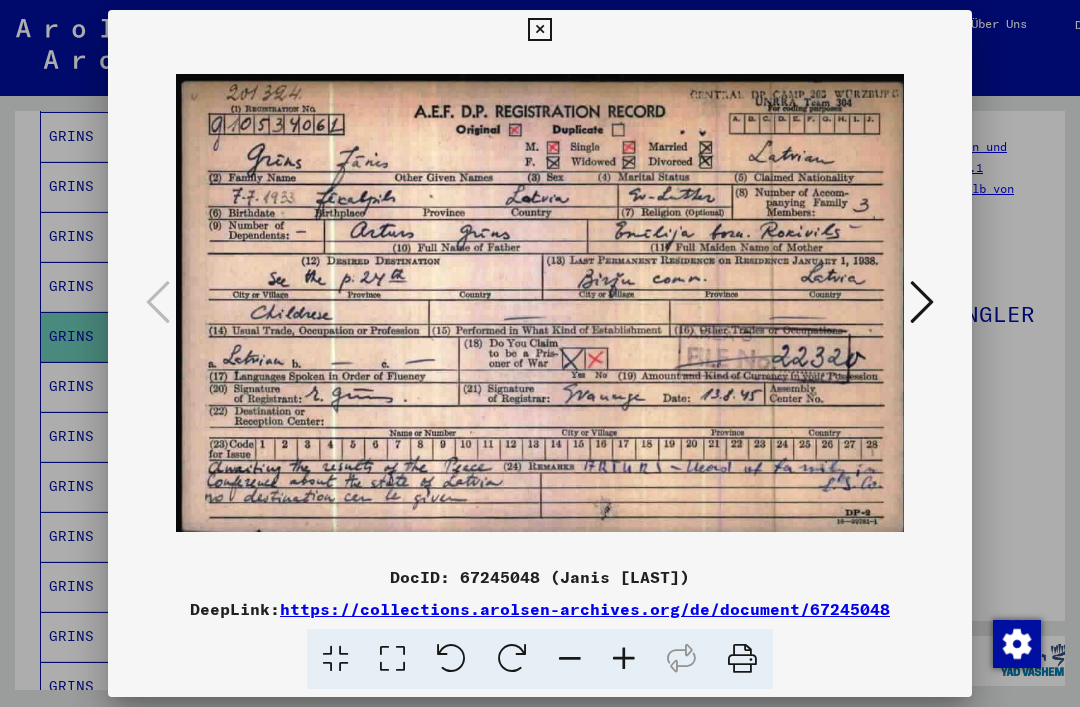 click at bounding box center (539, 30) 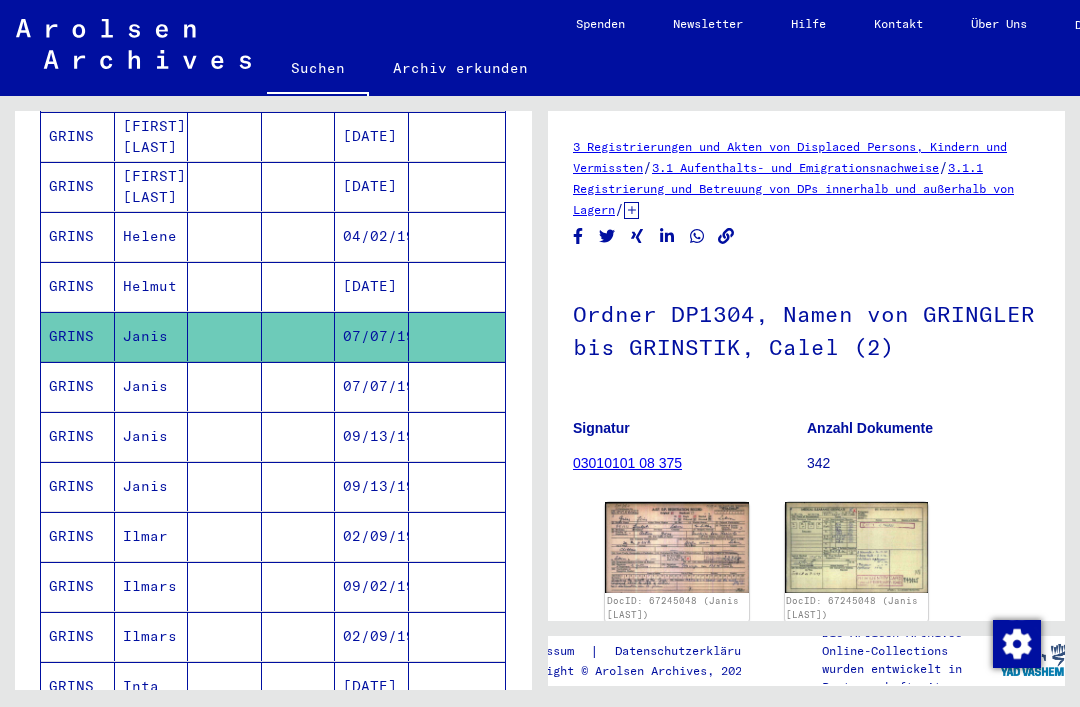 click on "Janis" at bounding box center [152, 486] 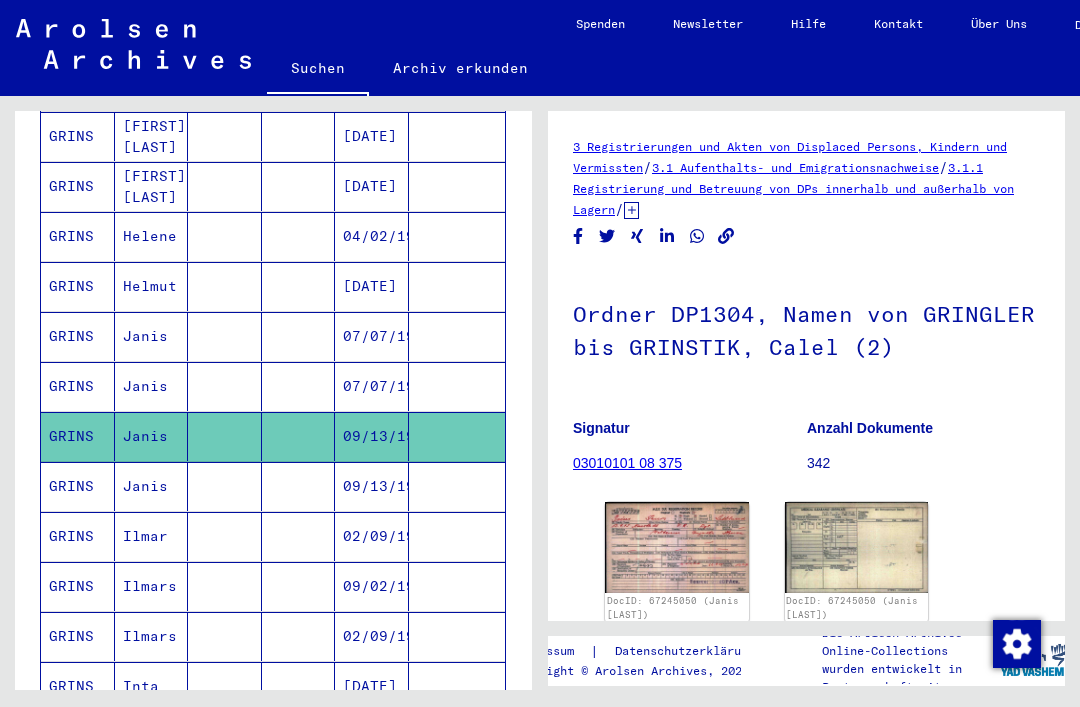 scroll, scrollTop: 0, scrollLeft: 0, axis: both 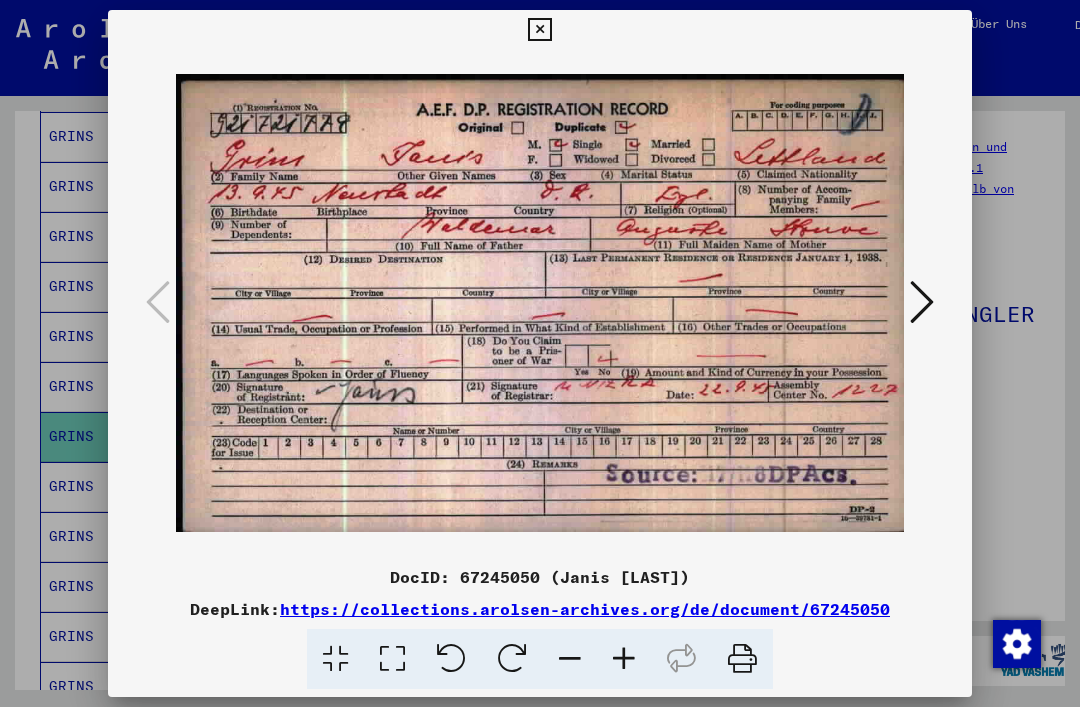 click at bounding box center (539, 30) 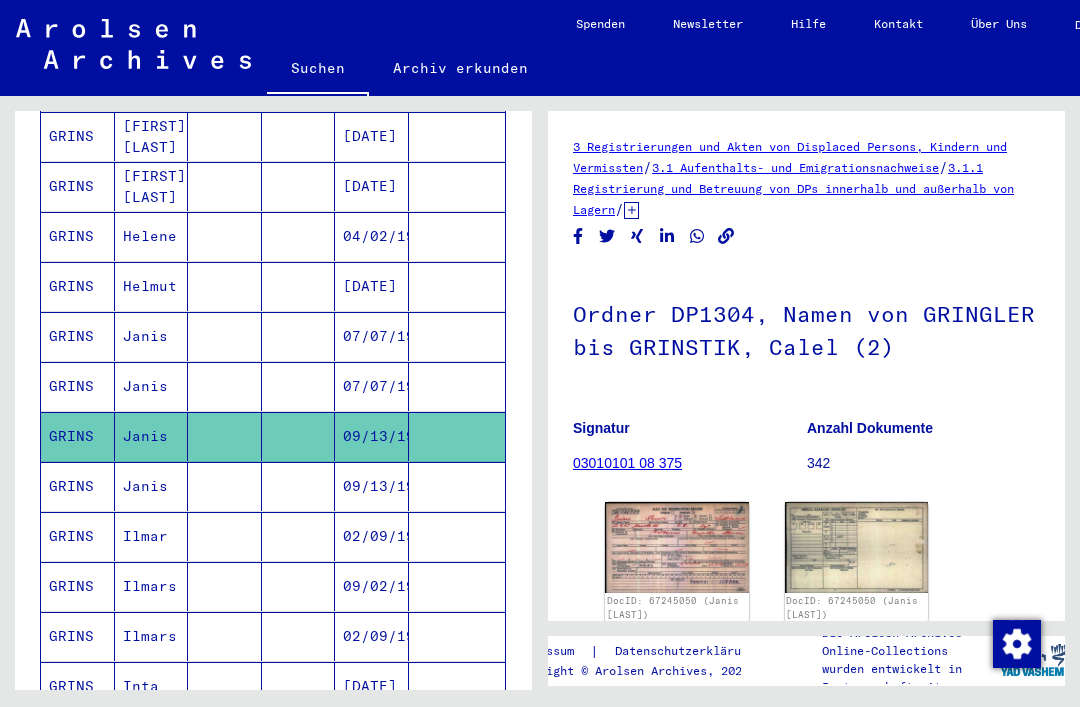 click on "Ilmar" at bounding box center (152, 586) 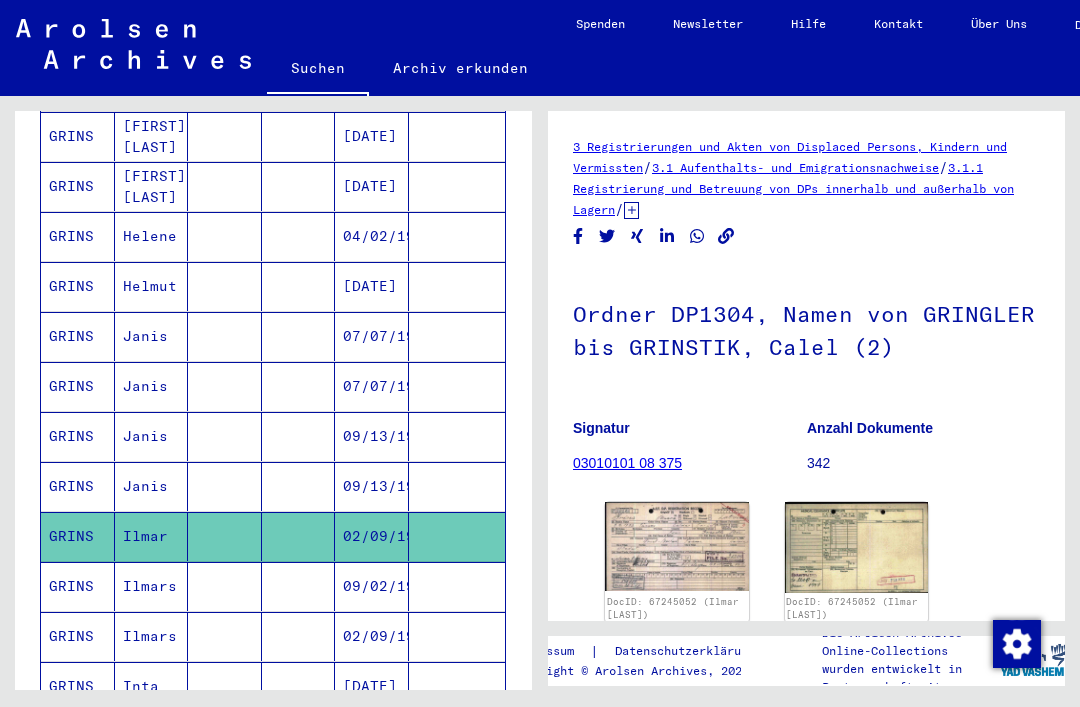 scroll, scrollTop: 0, scrollLeft: 0, axis: both 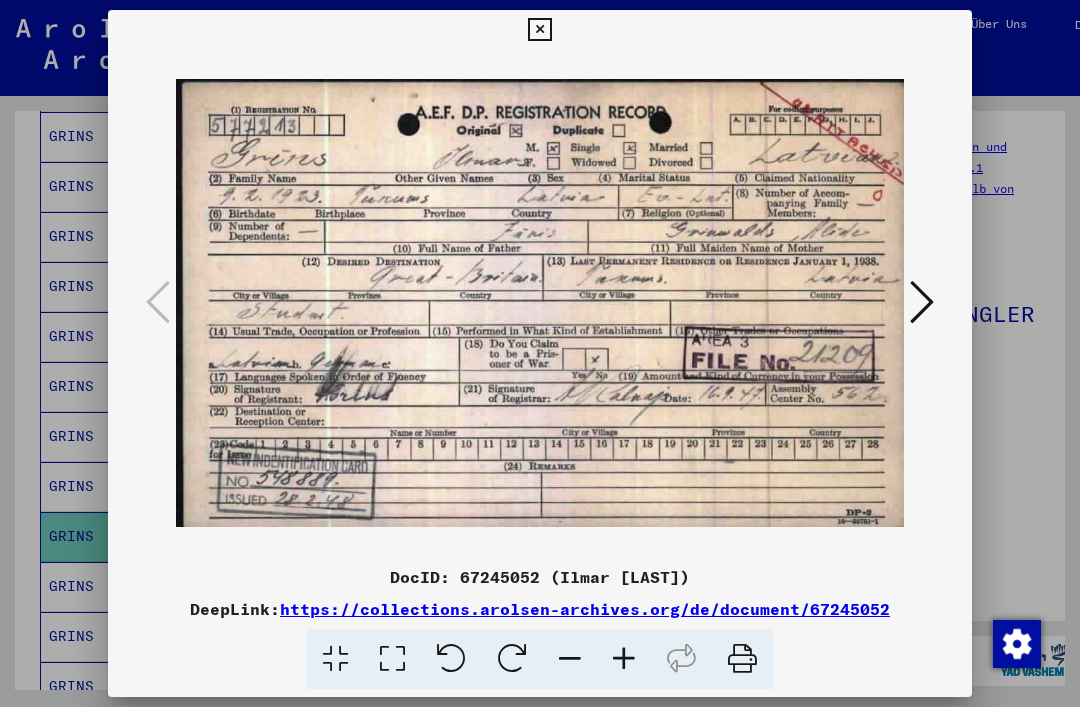 click at bounding box center [539, 30] 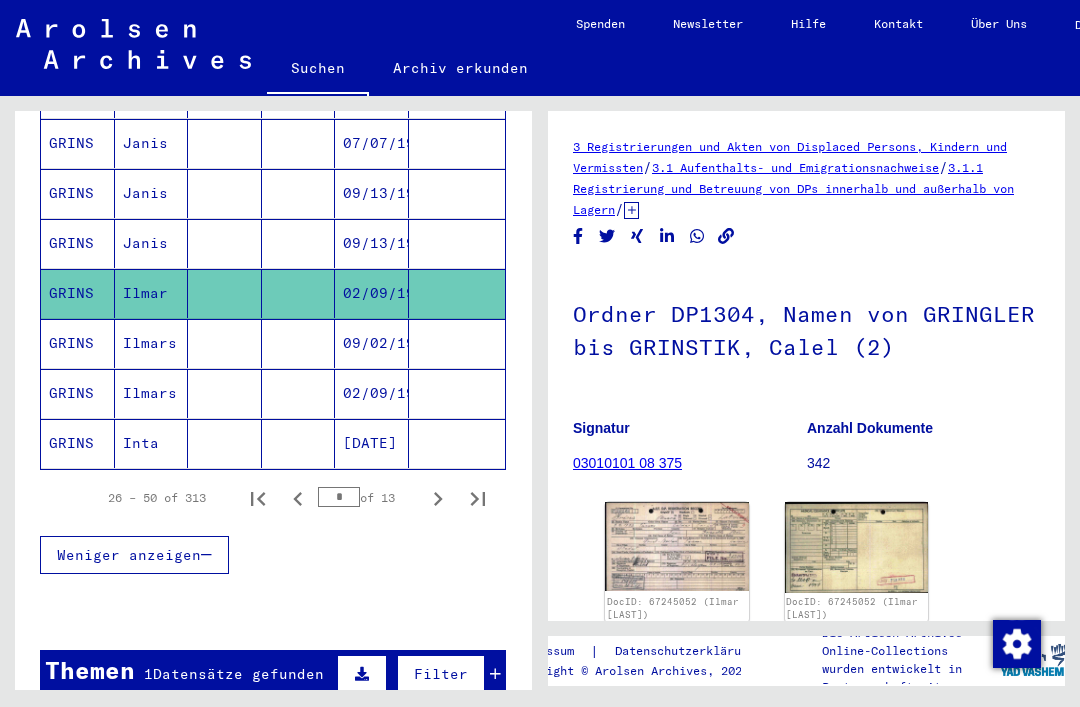 scroll, scrollTop: 1229, scrollLeft: 0, axis: vertical 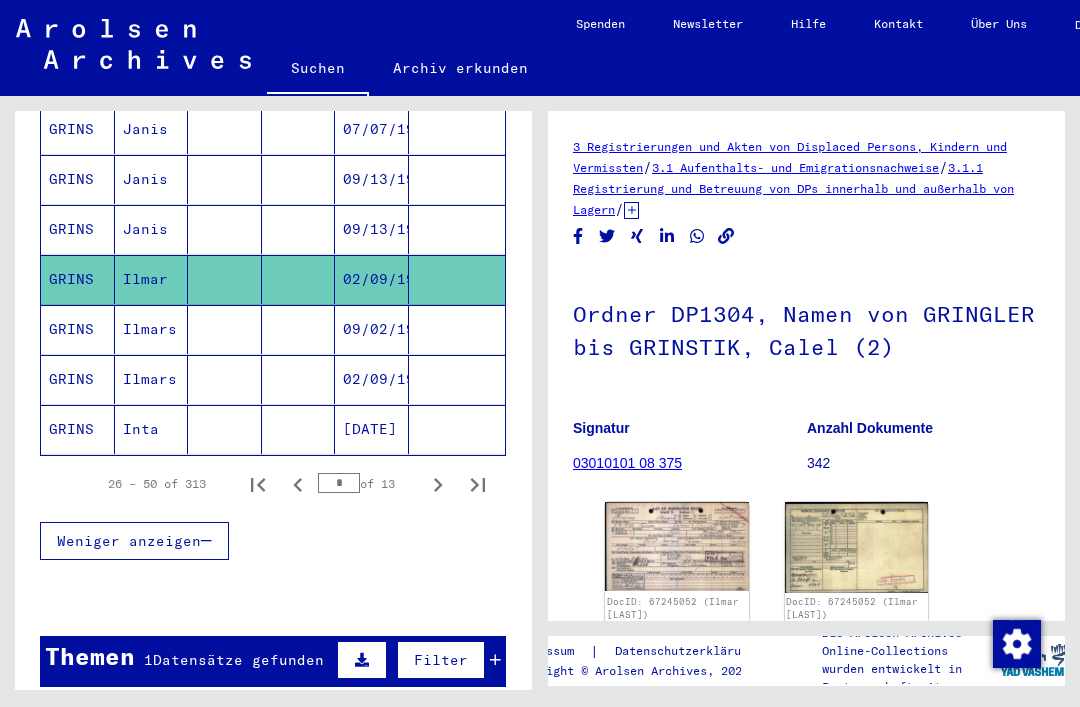 click on "Inta" 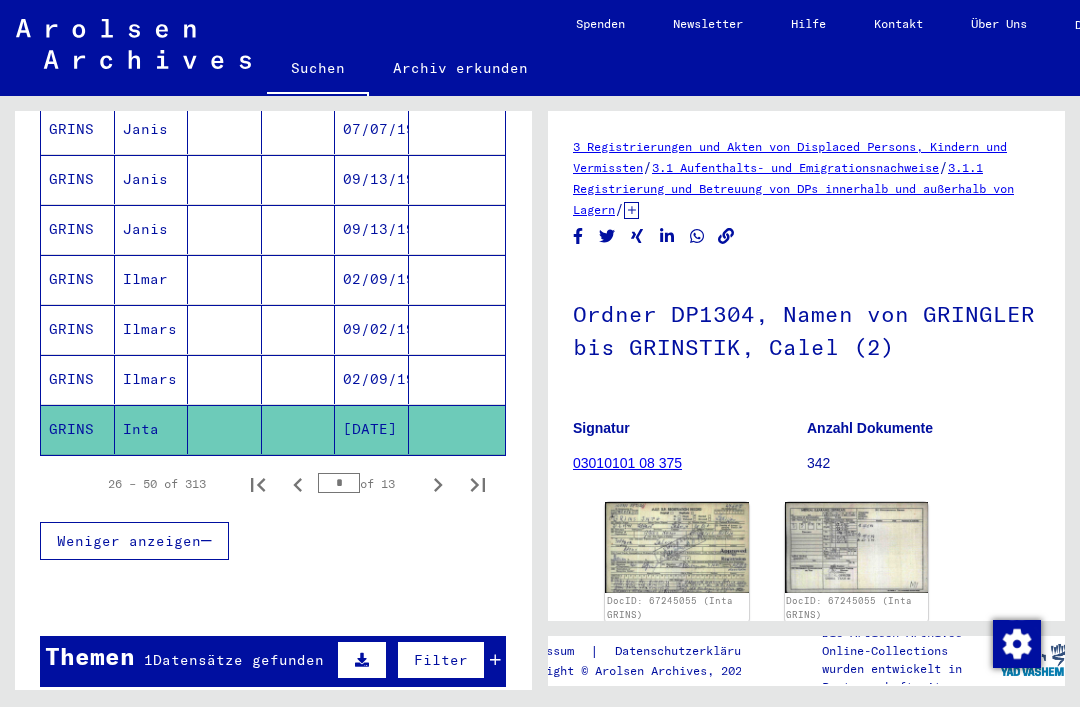 scroll, scrollTop: 0, scrollLeft: 0, axis: both 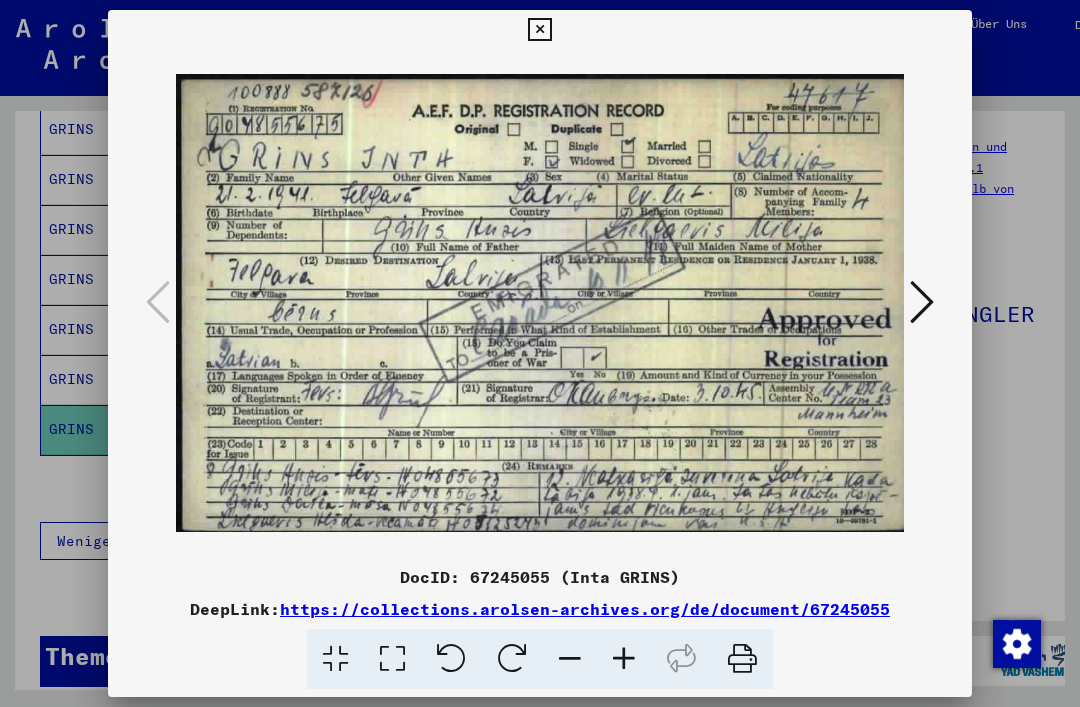 click at bounding box center (539, 30) 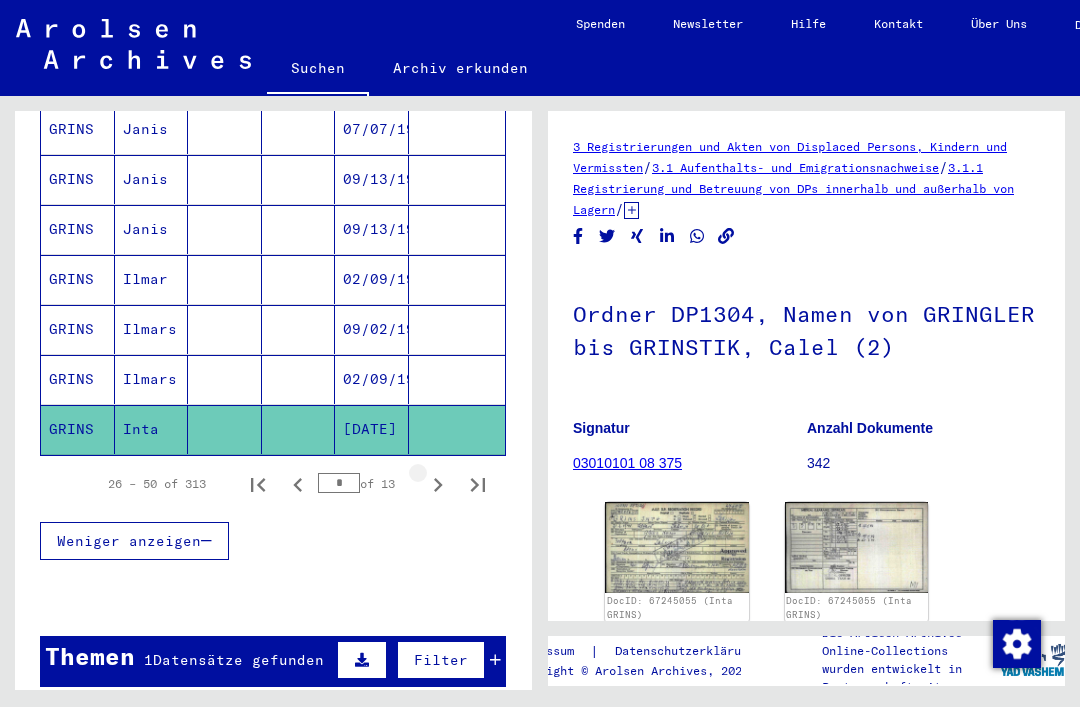 click 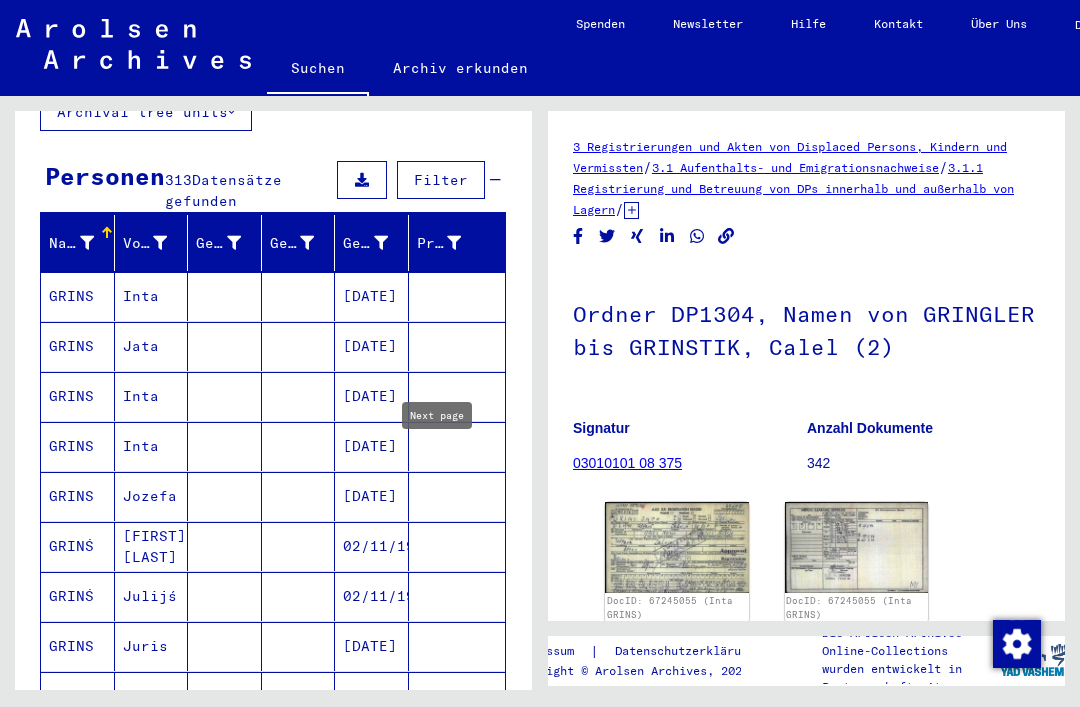 scroll, scrollTop: 161, scrollLeft: 0, axis: vertical 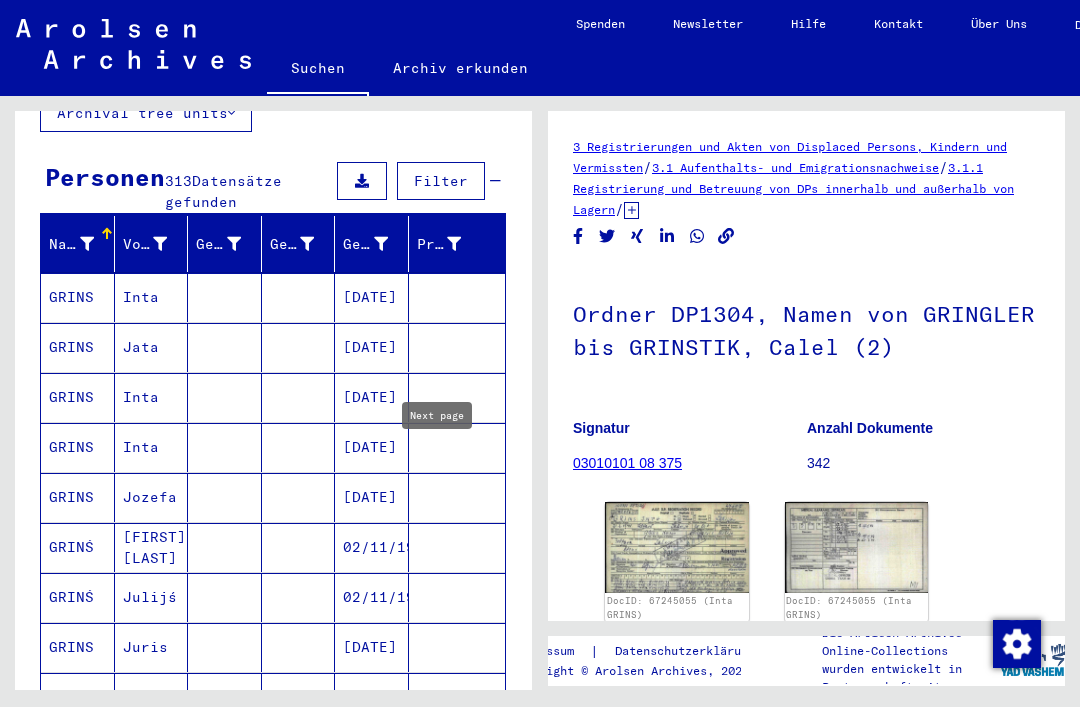click on "Jata" at bounding box center (152, 397) 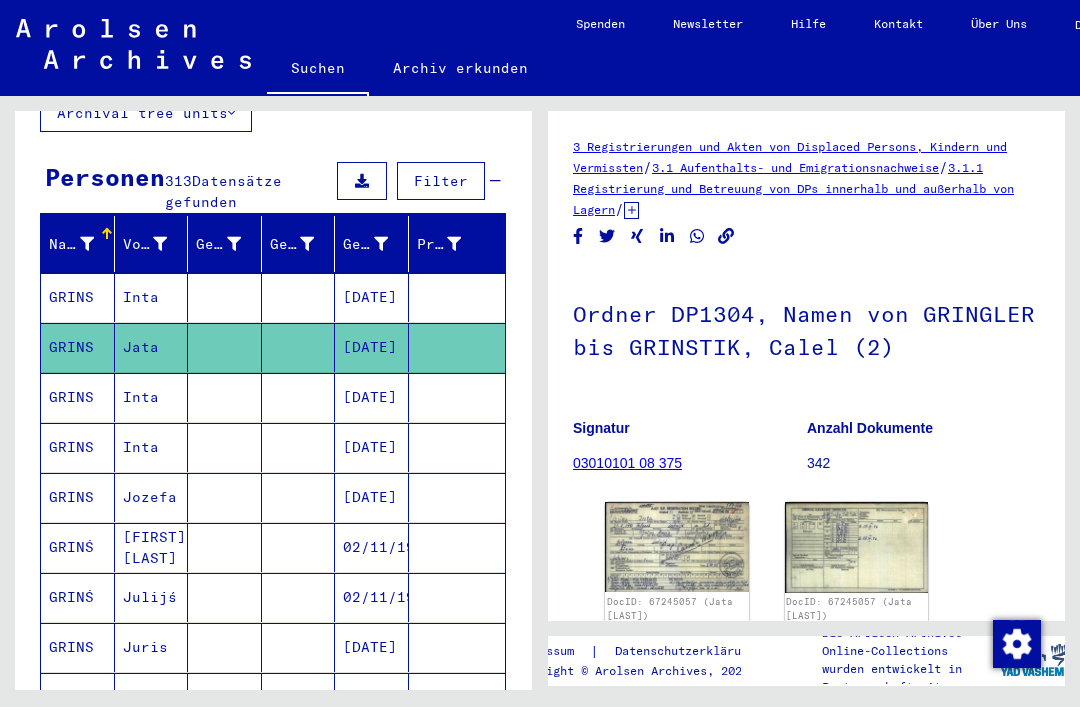scroll, scrollTop: 0, scrollLeft: 0, axis: both 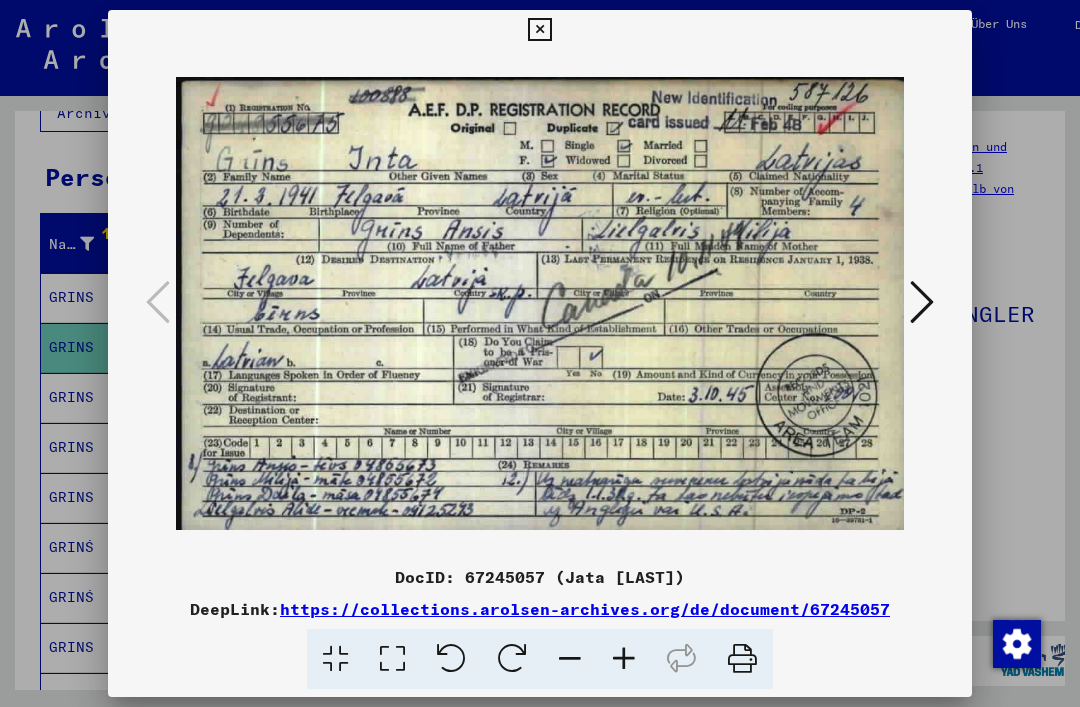 click at bounding box center (539, 30) 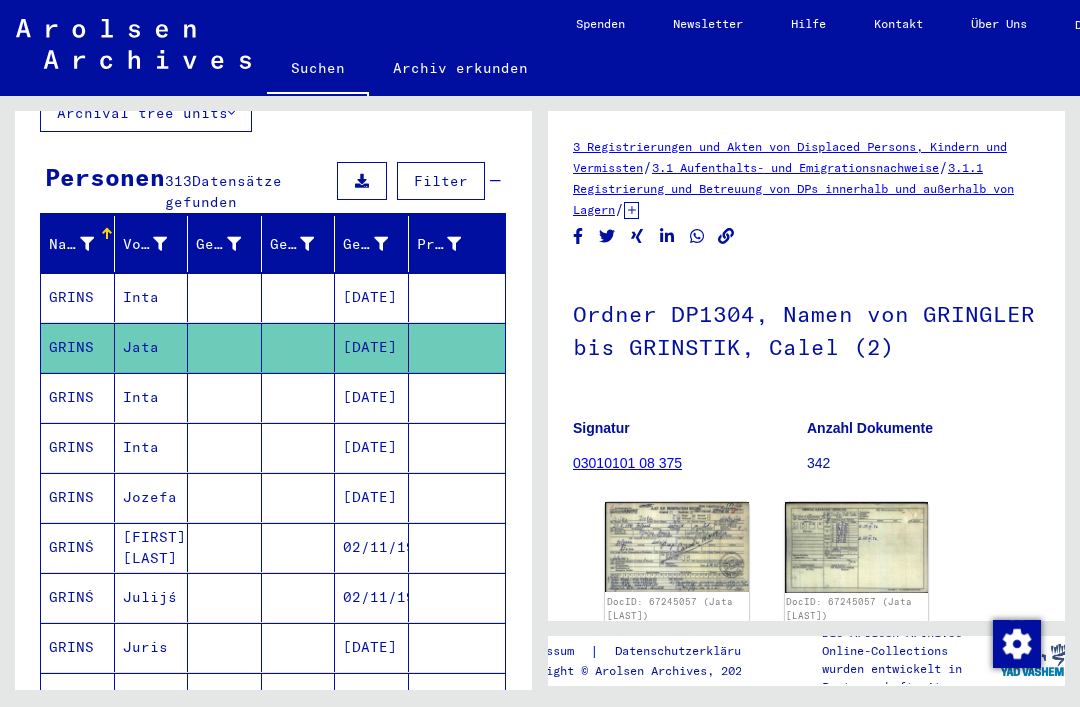 click at bounding box center [225, 547] 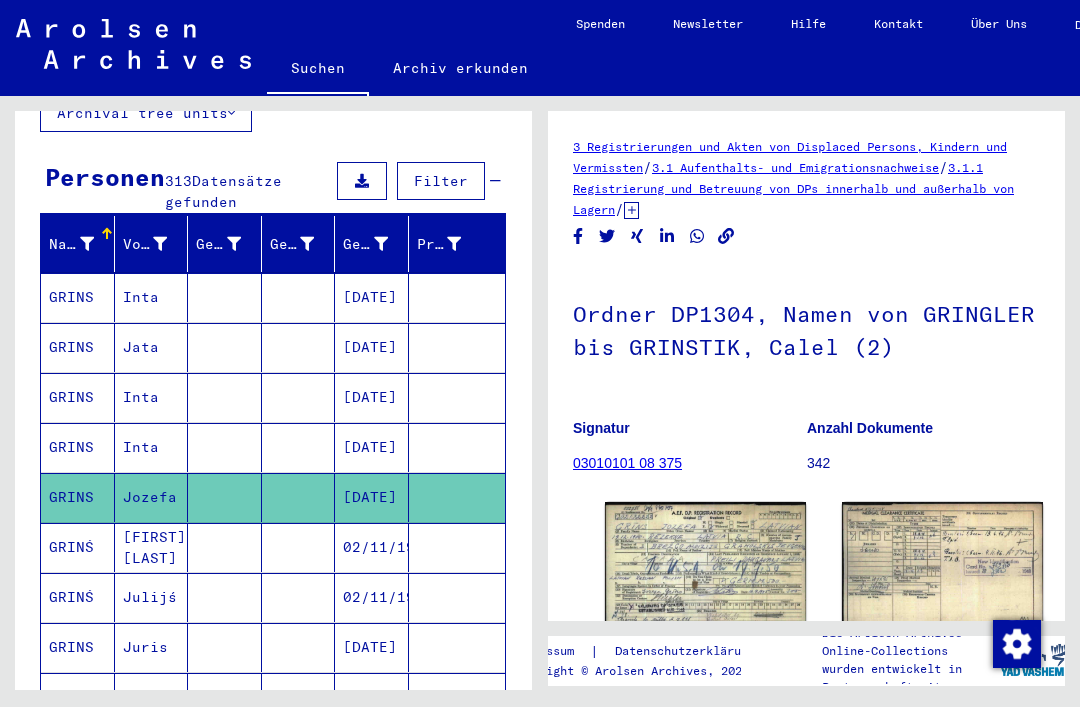 scroll, scrollTop: 0, scrollLeft: 0, axis: both 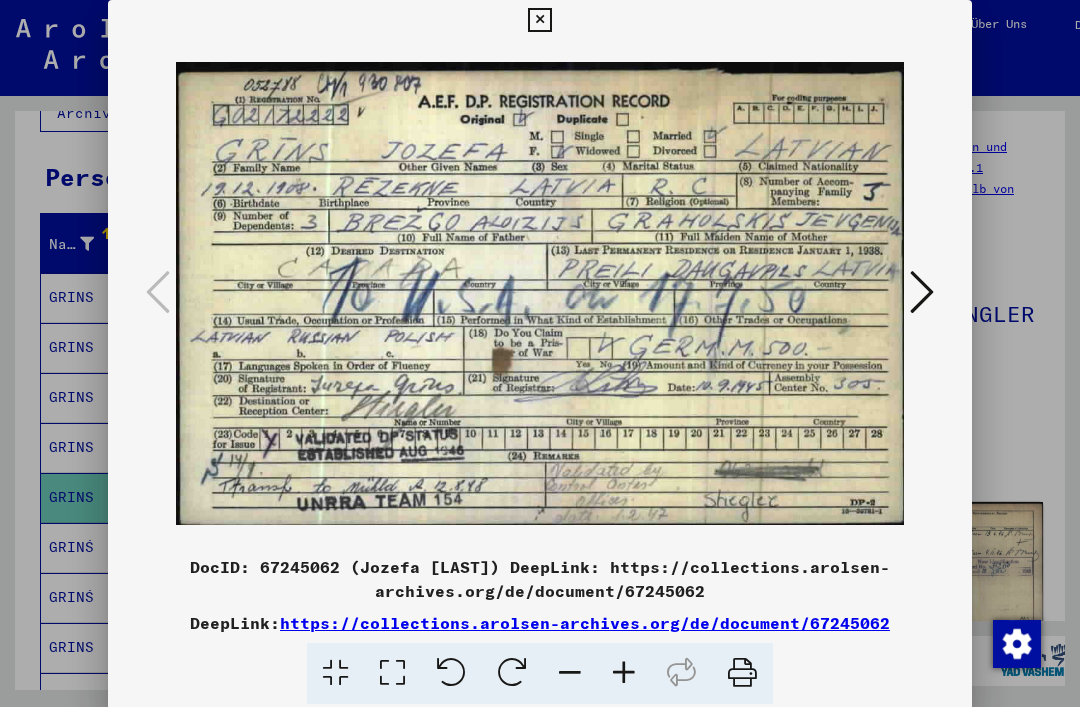 click at bounding box center (539, 20) 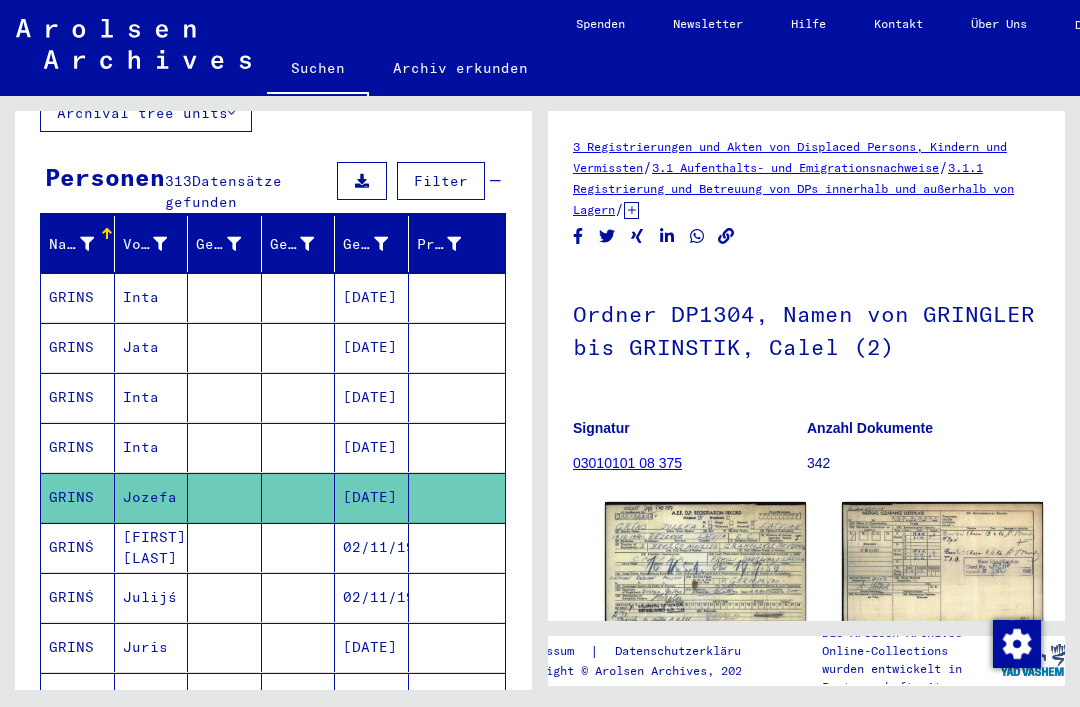 click on "[FIRST] [LAST]" at bounding box center (152, 597) 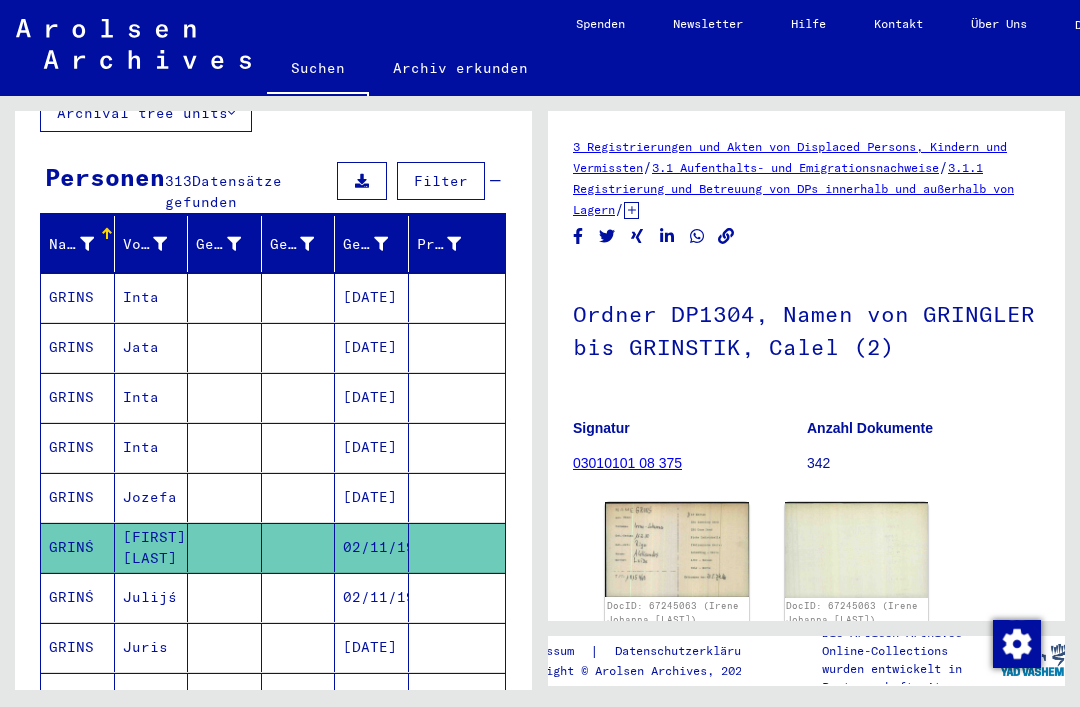 scroll, scrollTop: 0, scrollLeft: 0, axis: both 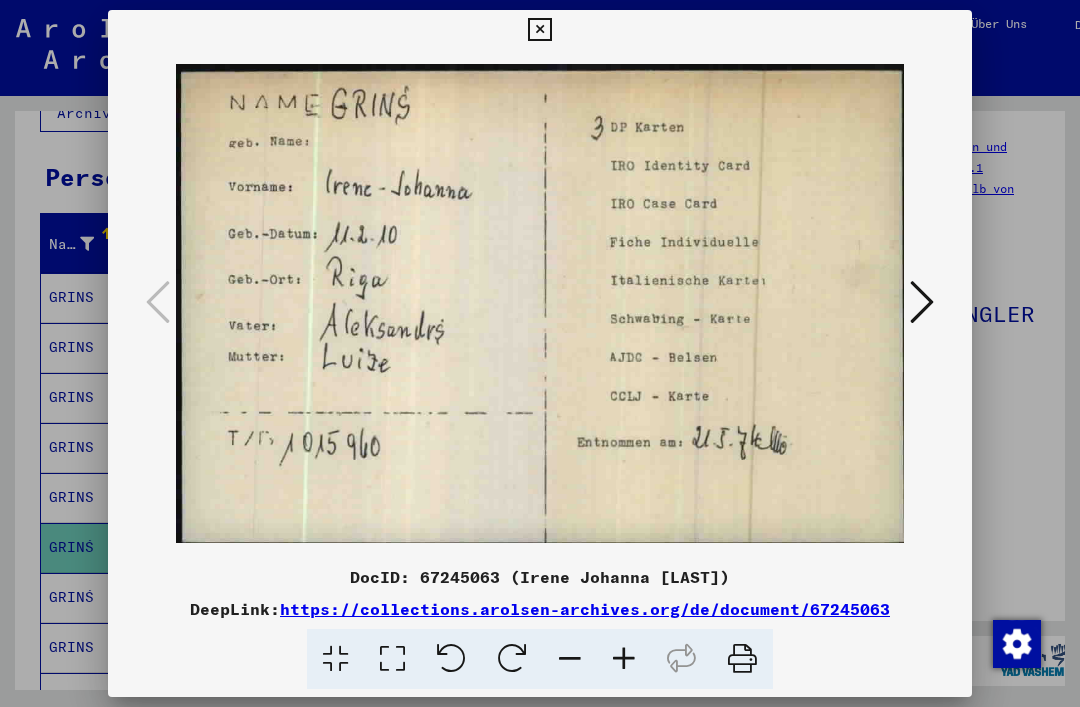 click at bounding box center [539, 30] 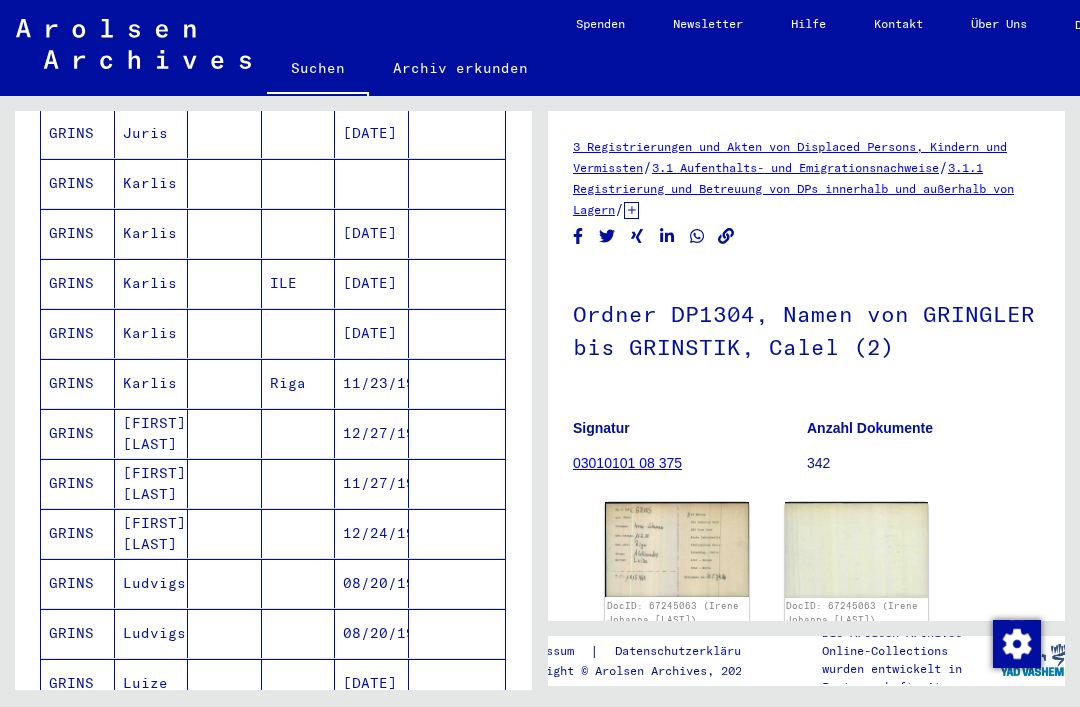 scroll, scrollTop: 678, scrollLeft: 0, axis: vertical 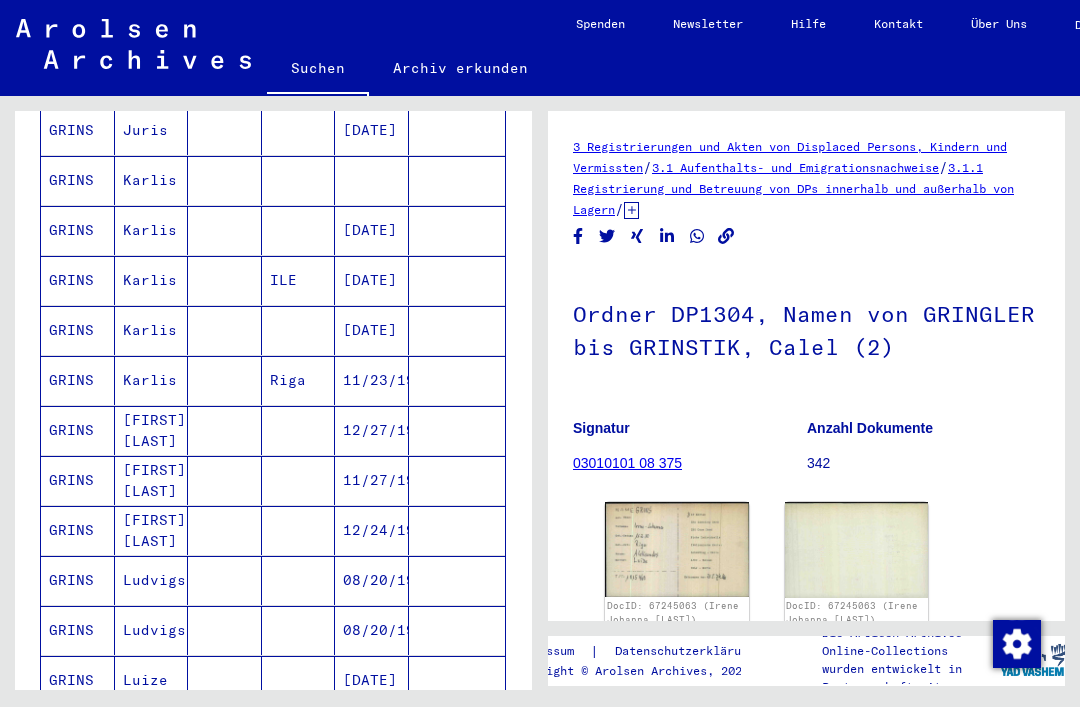 click on "[FIRST] [LAST]" at bounding box center (152, 480) 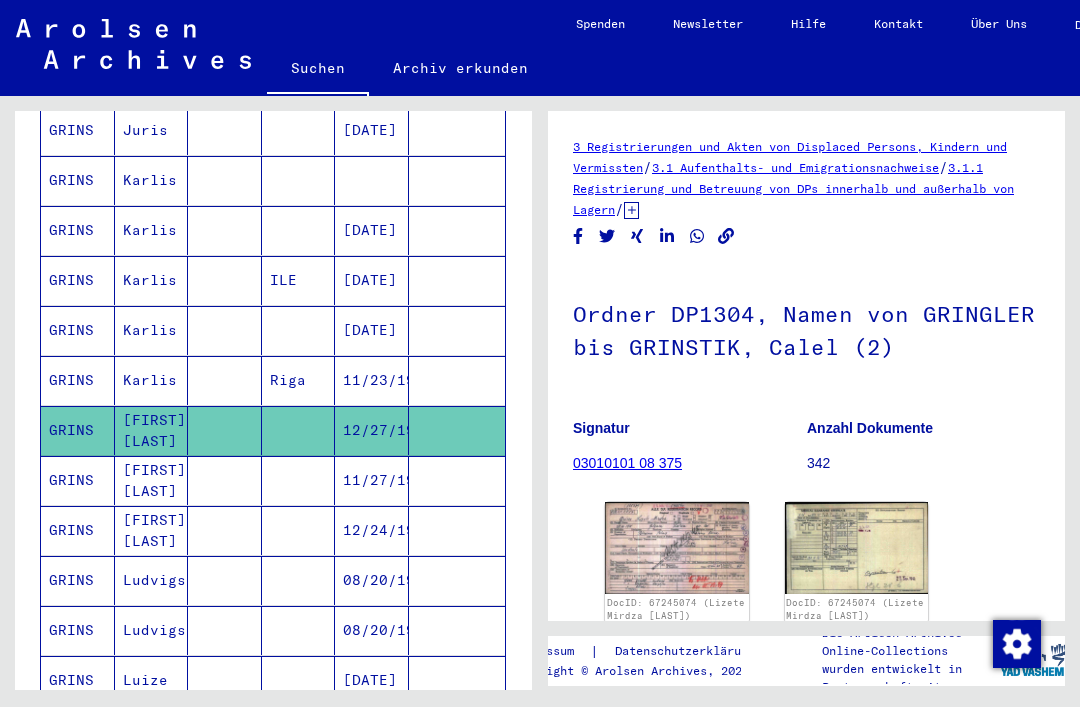 scroll, scrollTop: 0, scrollLeft: 0, axis: both 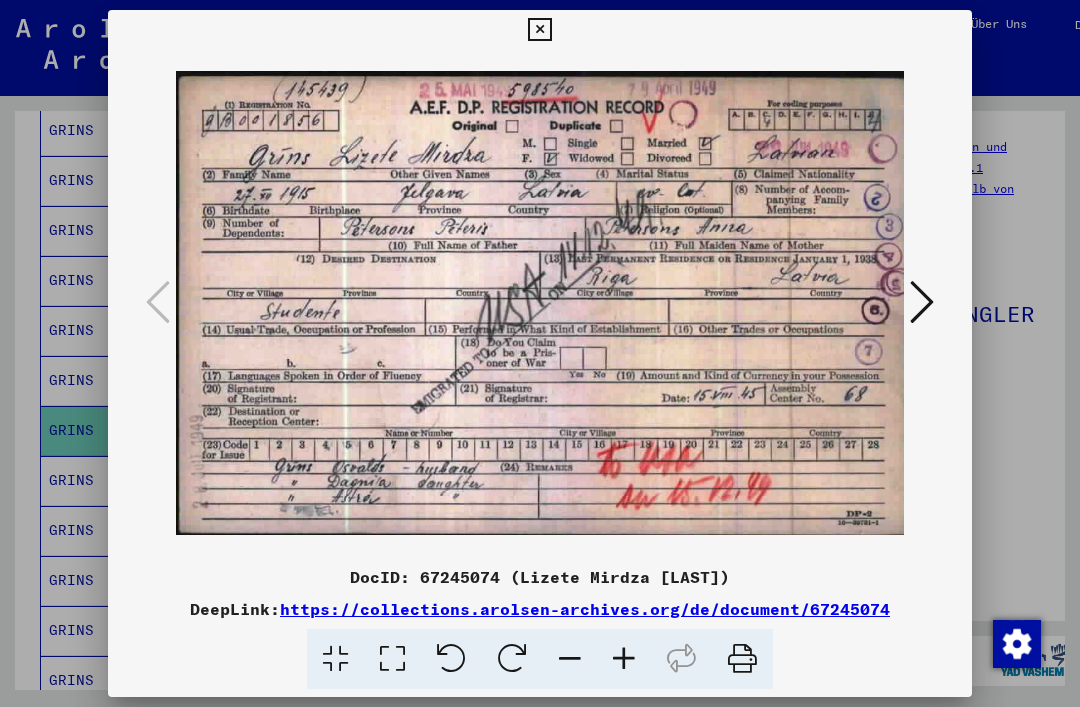 click at bounding box center [539, 30] 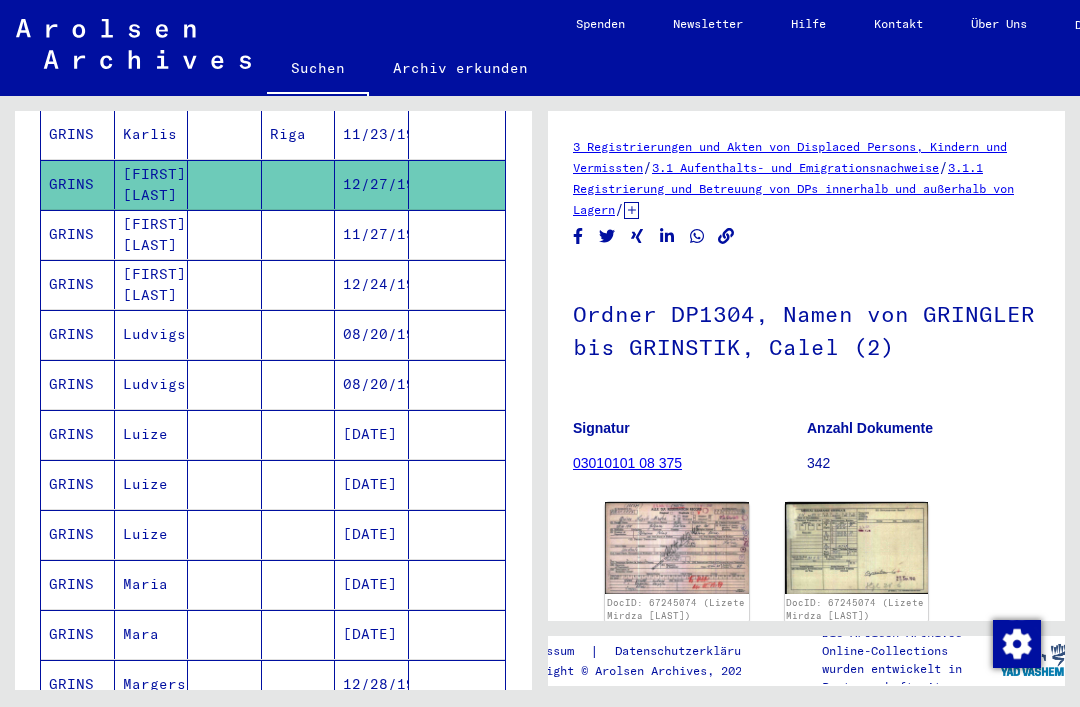 scroll, scrollTop: 926, scrollLeft: 0, axis: vertical 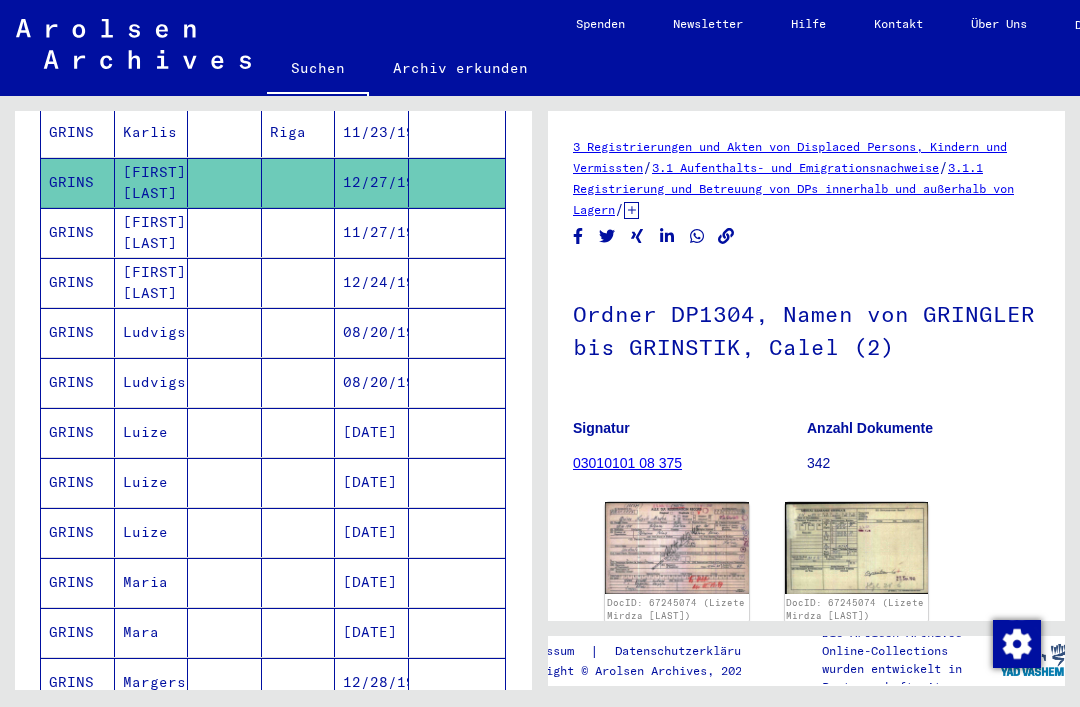 click on "Maria" at bounding box center (152, 632) 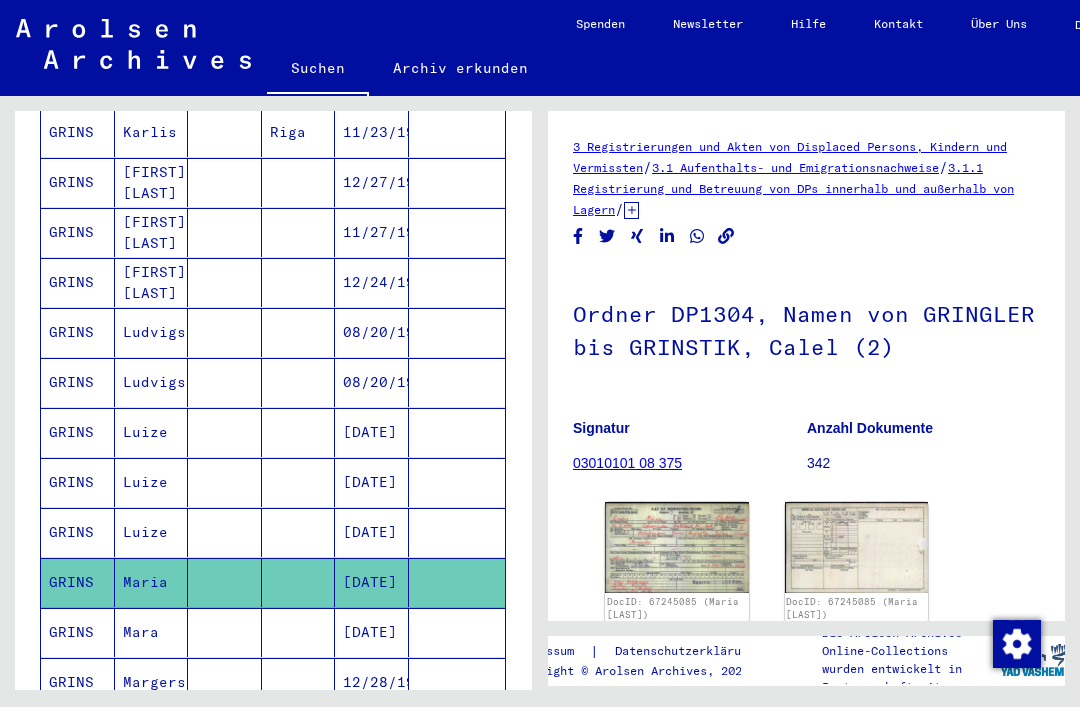 scroll, scrollTop: 0, scrollLeft: 0, axis: both 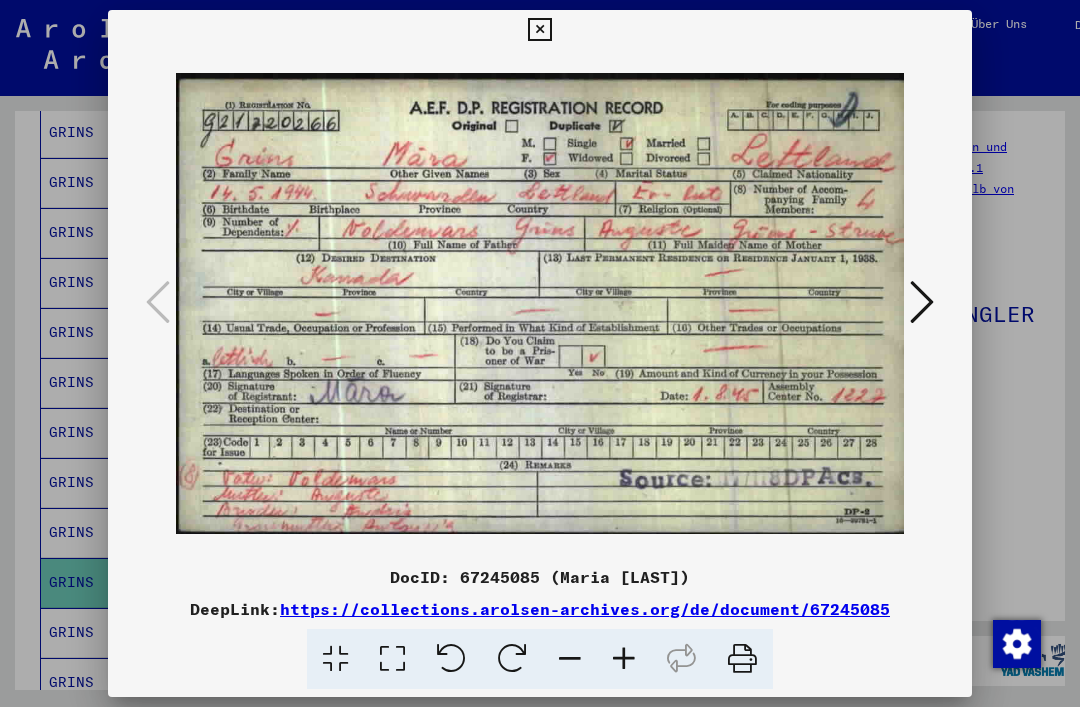 click at bounding box center [539, 30] 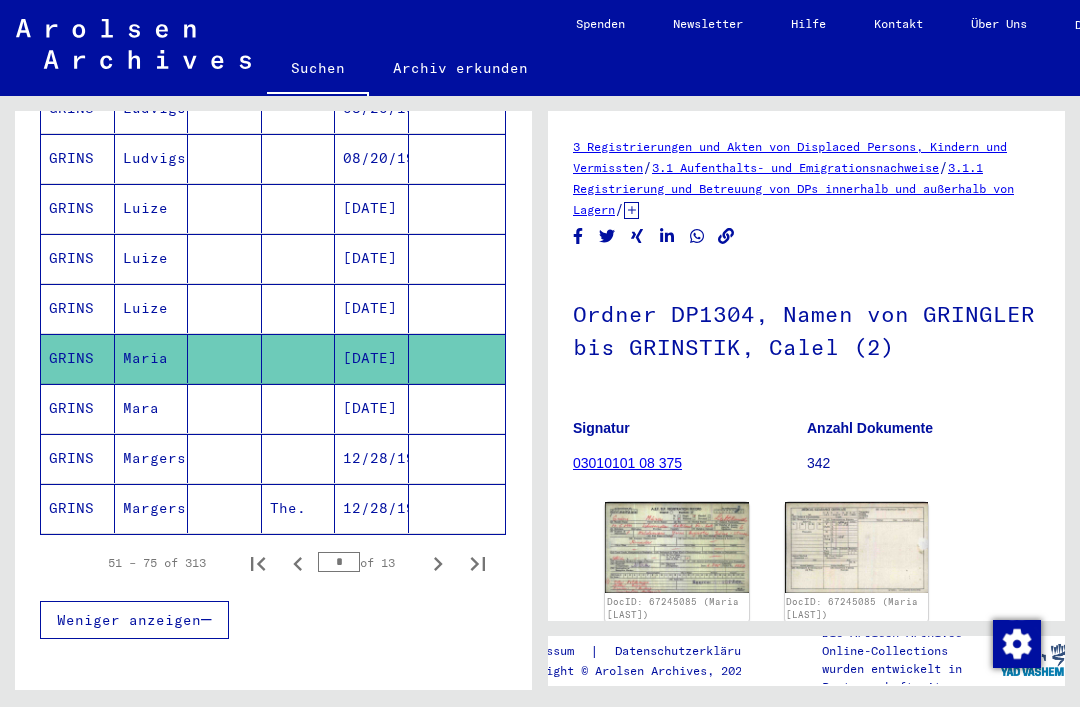 scroll, scrollTop: 1214, scrollLeft: 0, axis: vertical 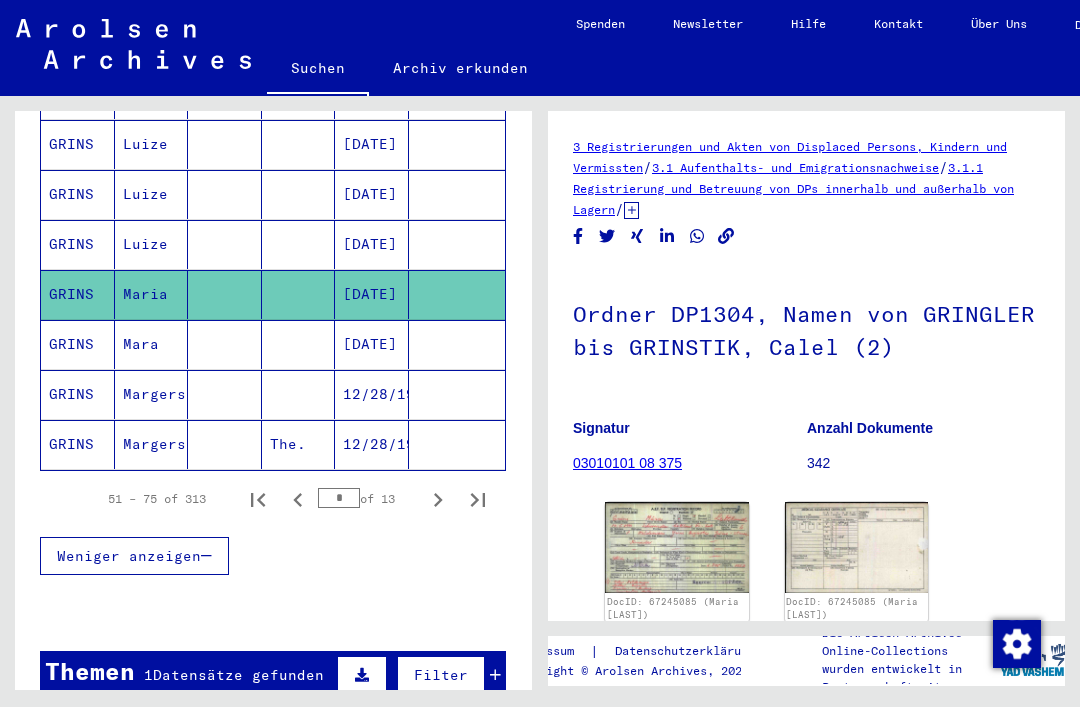 click on "Mara" at bounding box center [152, 394] 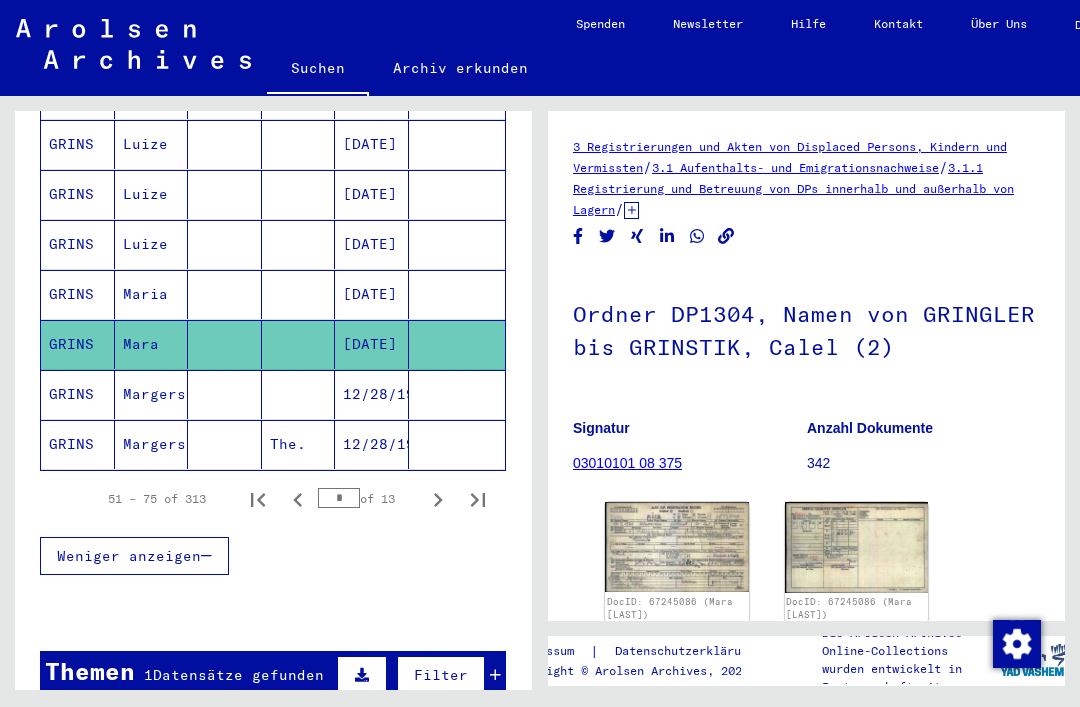 scroll, scrollTop: 0, scrollLeft: 0, axis: both 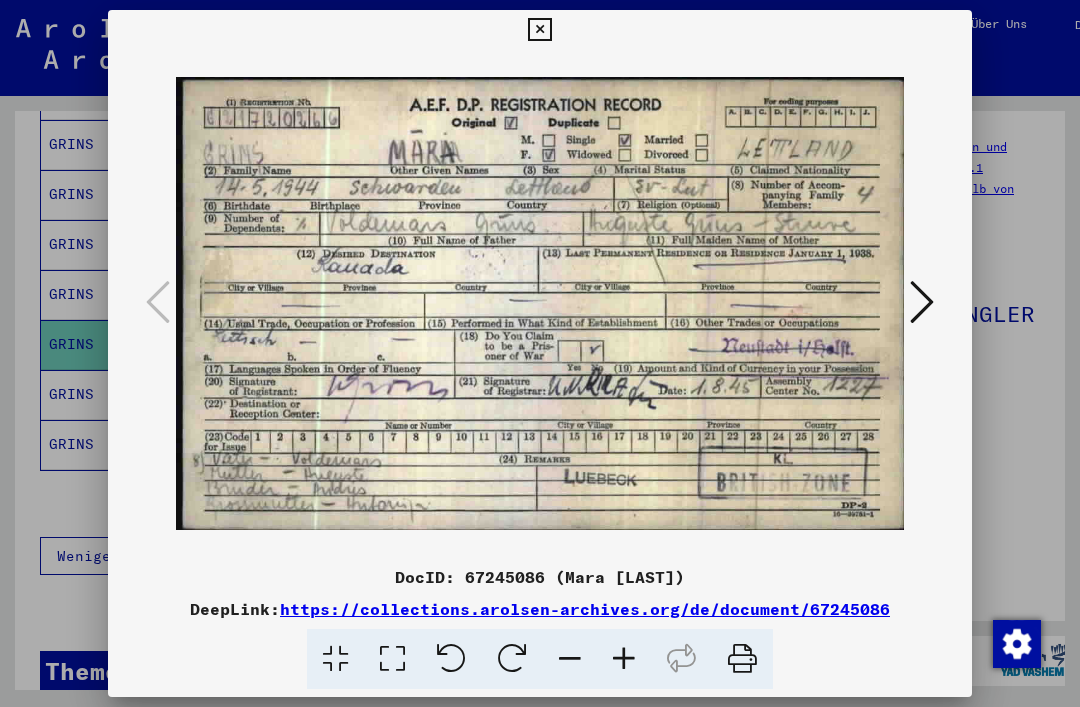 click at bounding box center (539, 30) 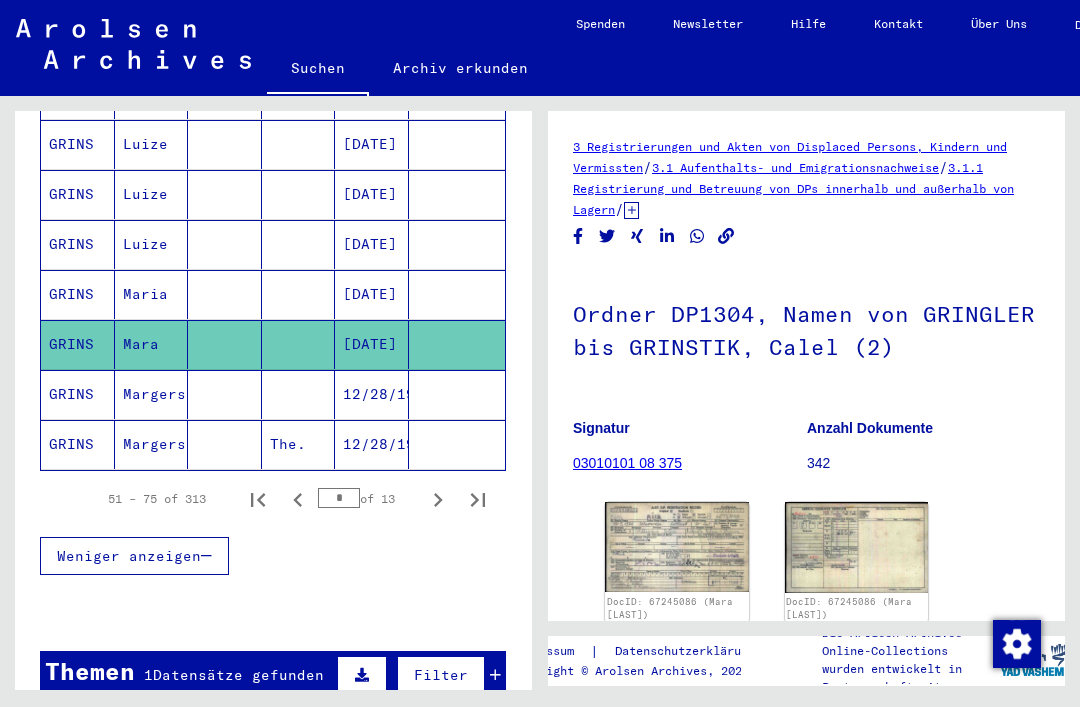 click on "Margers" at bounding box center [152, 444] 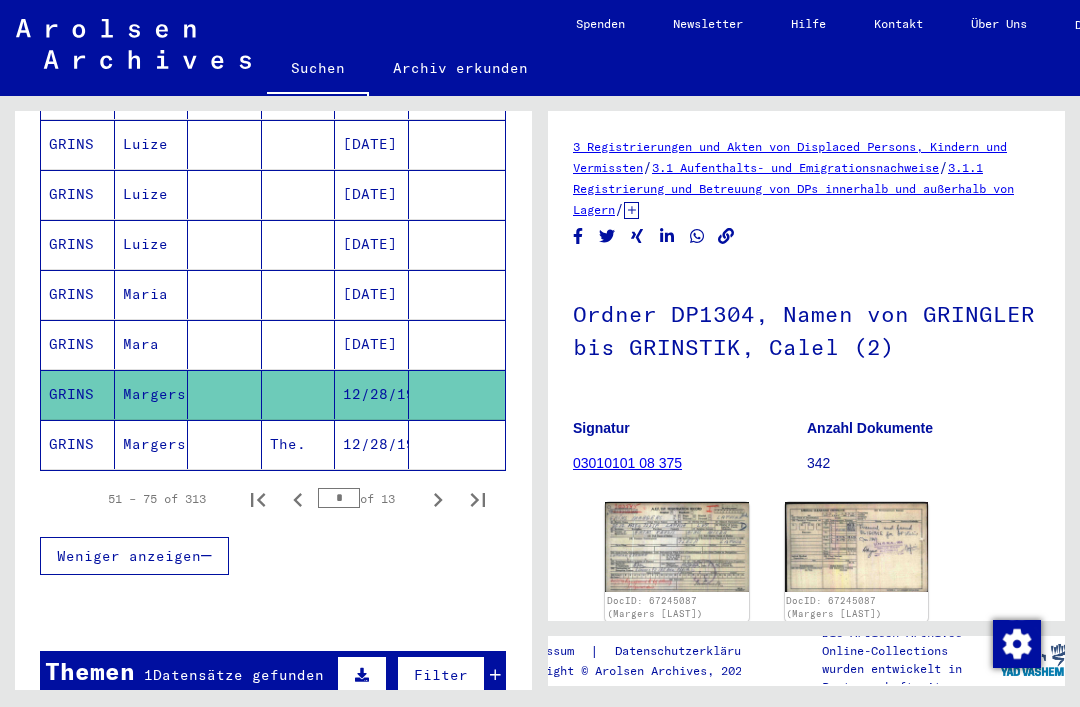 scroll, scrollTop: 0, scrollLeft: 0, axis: both 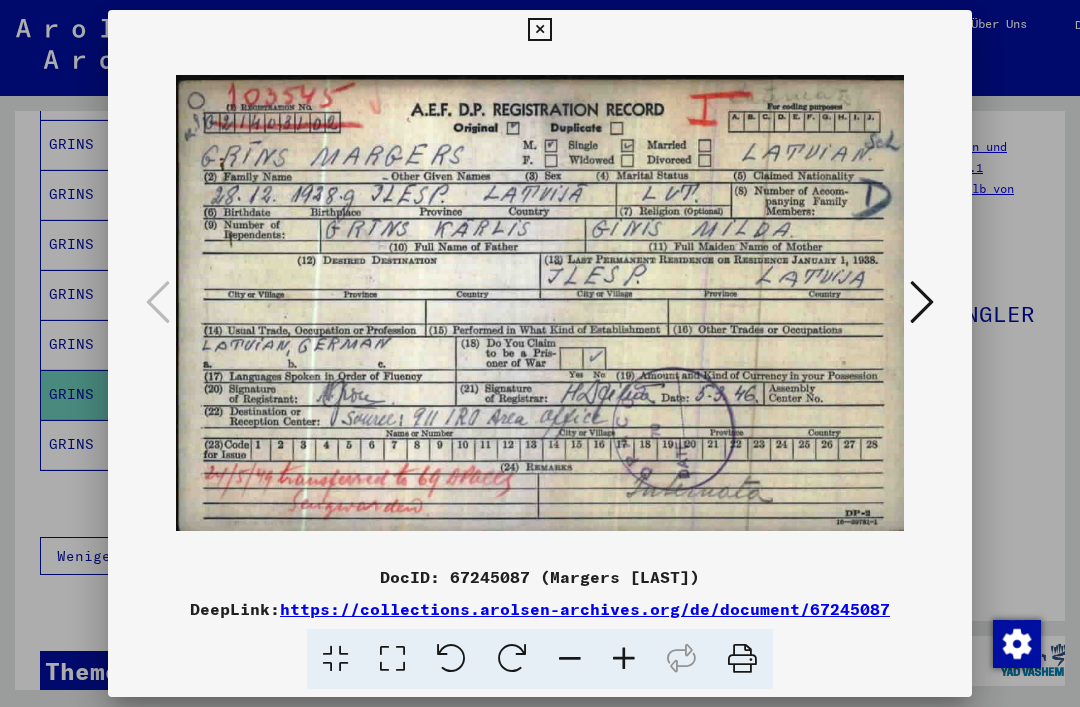 click at bounding box center [539, 30] 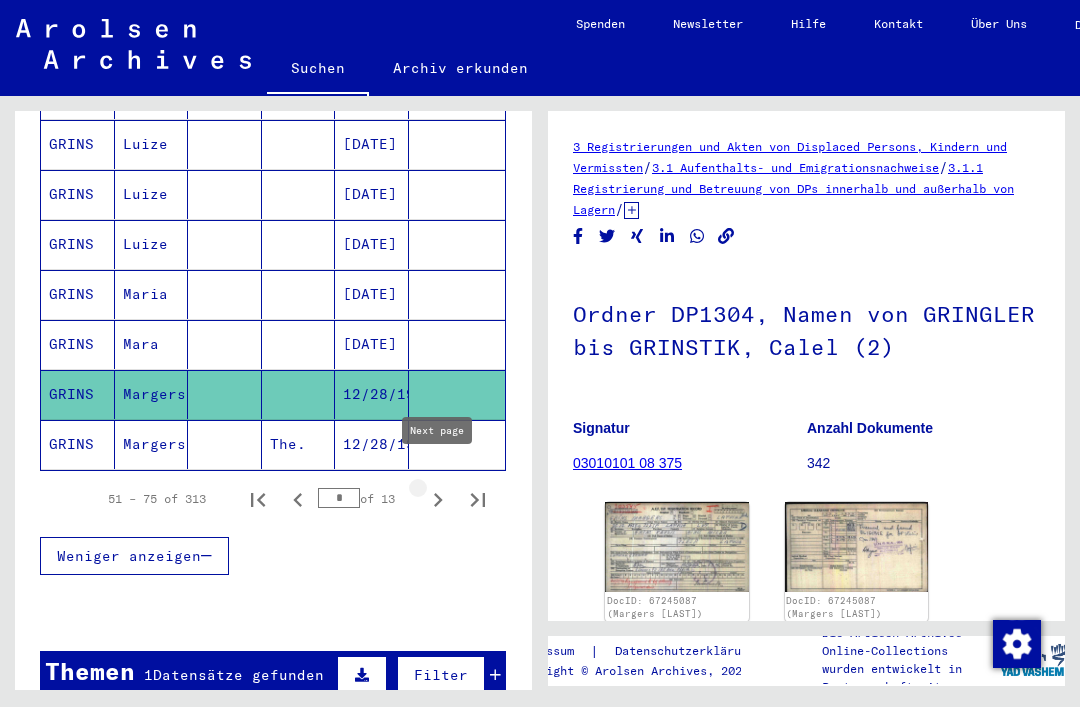 click 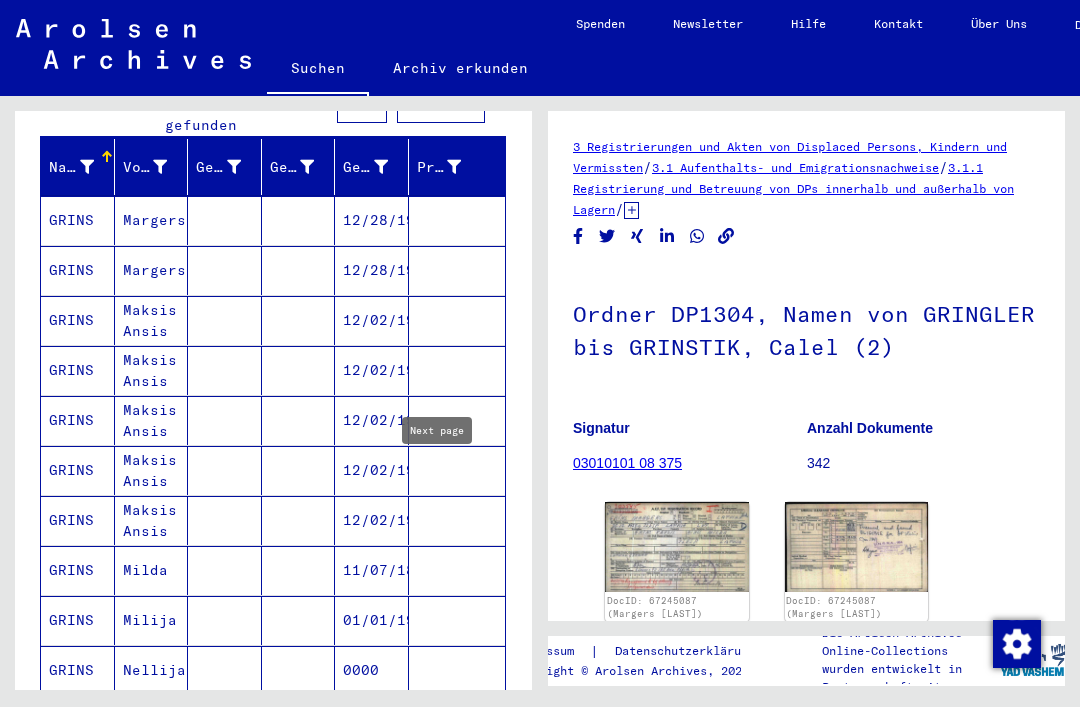 scroll, scrollTop: 237, scrollLeft: 0, axis: vertical 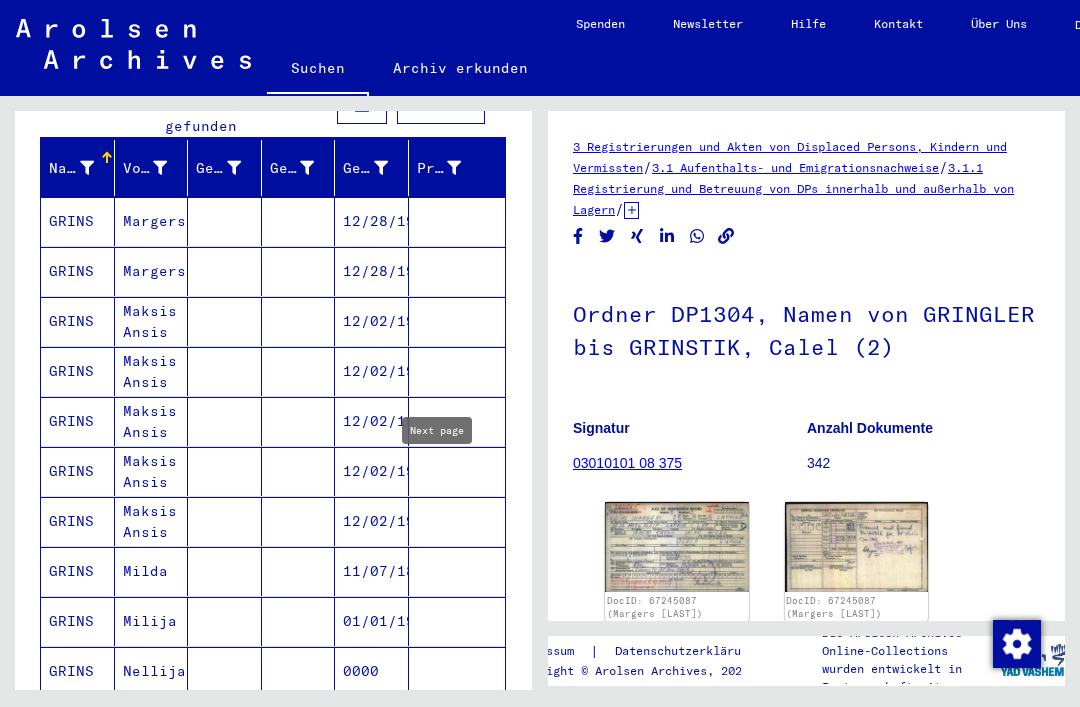 click on "Milda" at bounding box center [152, 621] 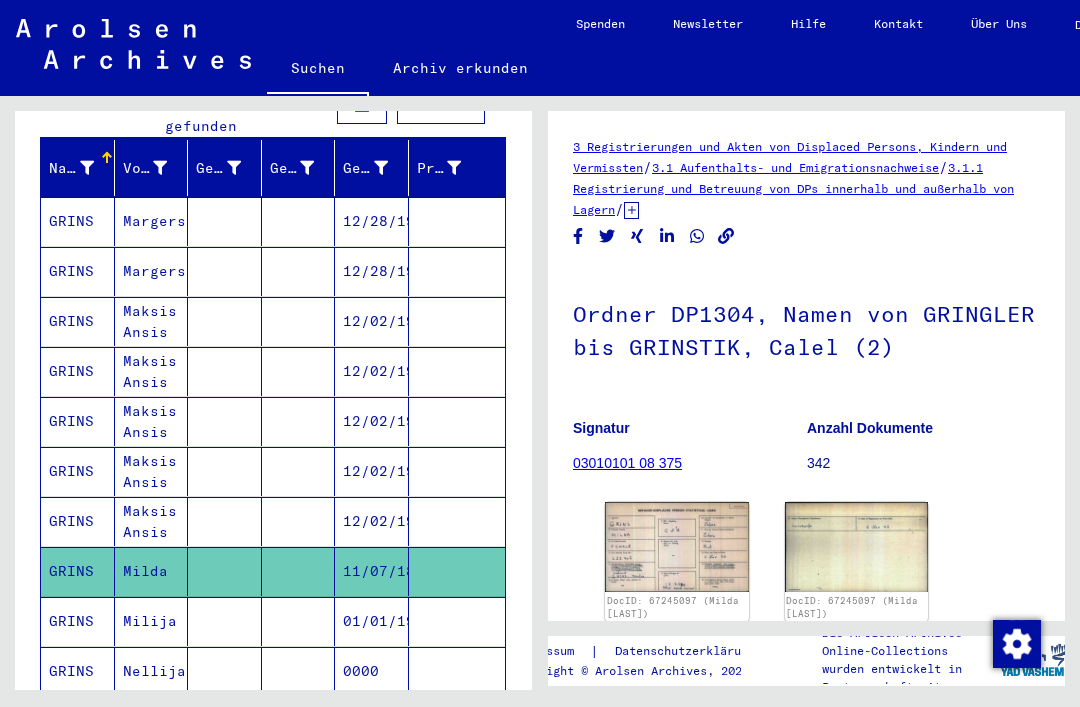 scroll, scrollTop: 0, scrollLeft: 0, axis: both 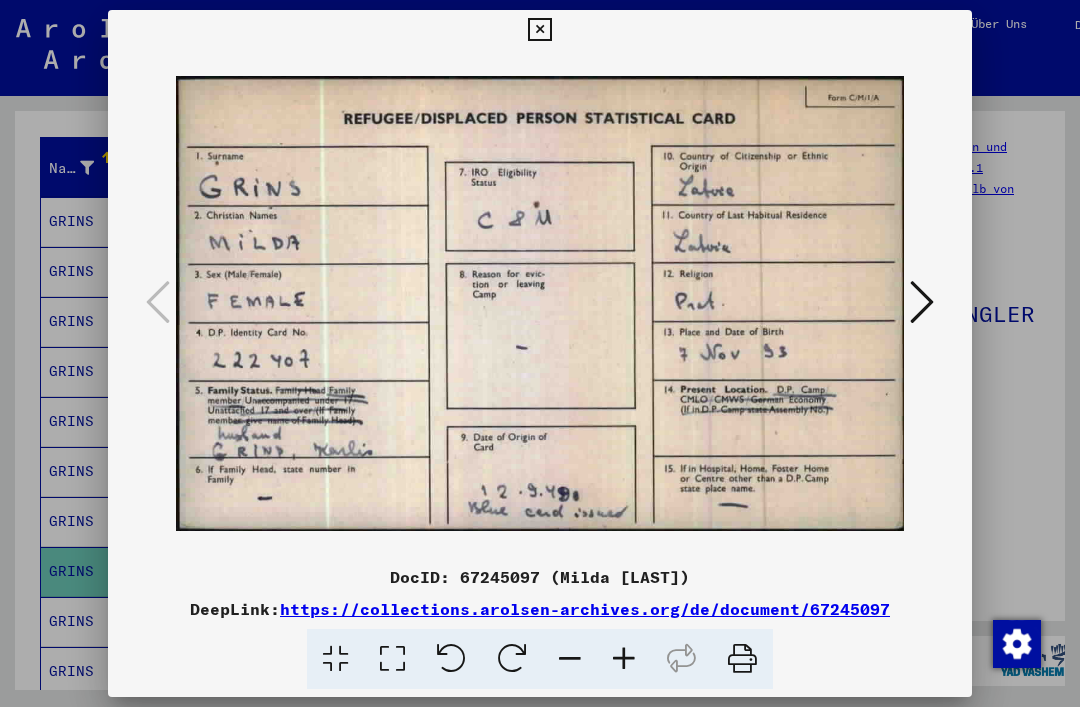 click at bounding box center (539, 30) 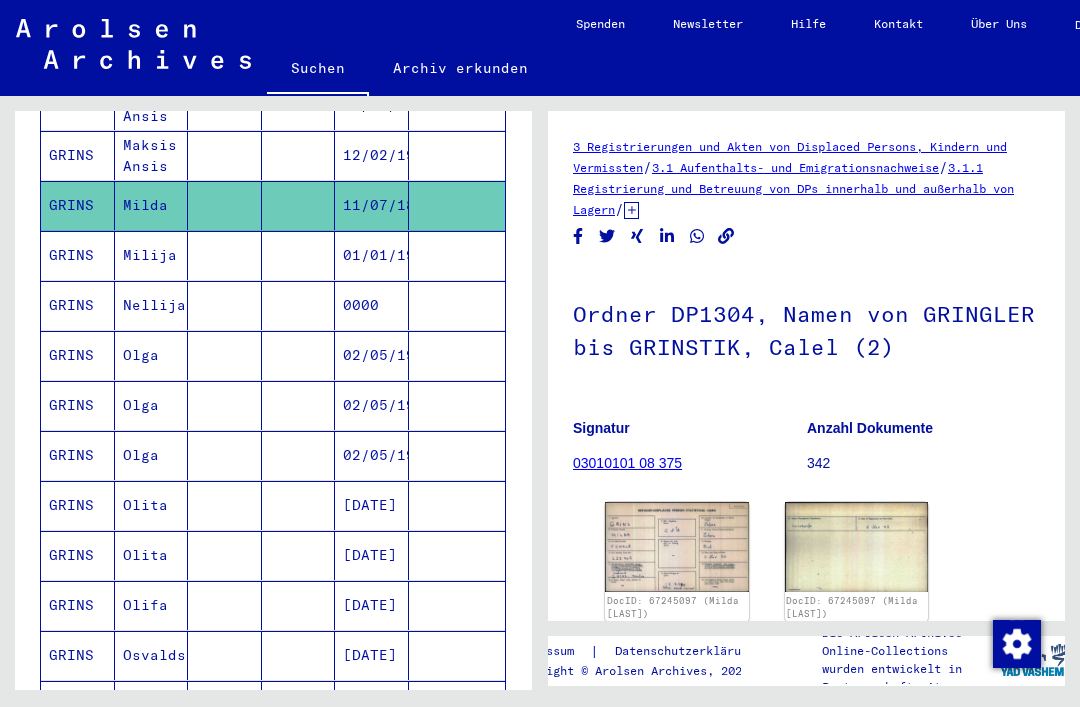 scroll, scrollTop: 608, scrollLeft: 0, axis: vertical 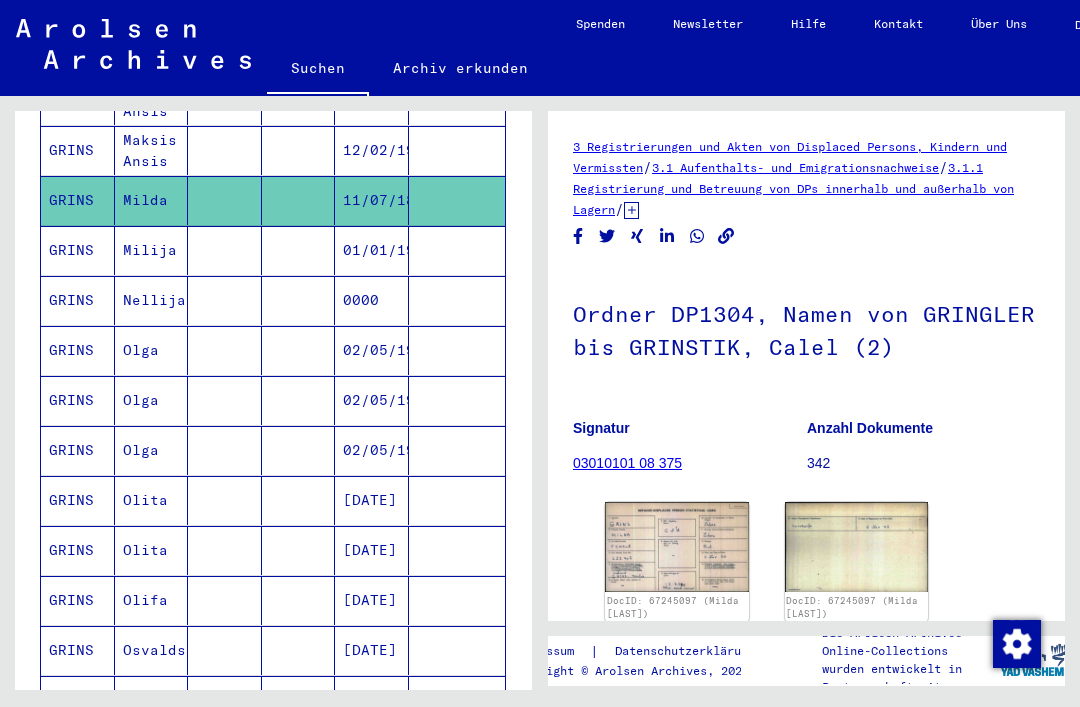 click on "Olga" at bounding box center (152, 400) 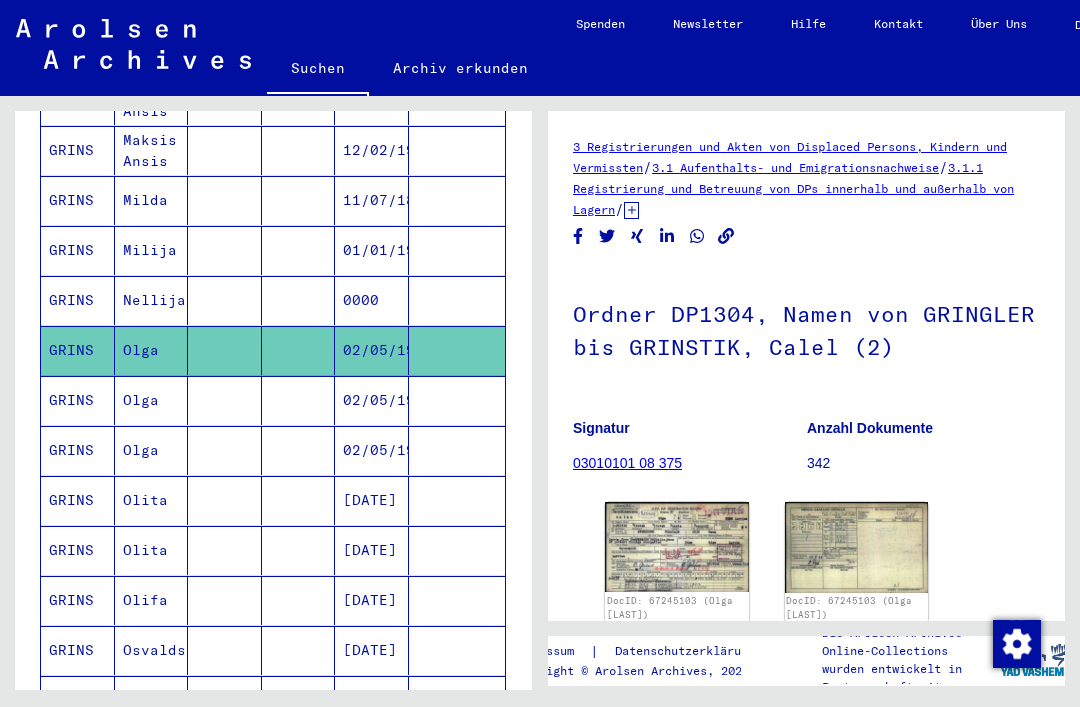 scroll, scrollTop: 0, scrollLeft: 0, axis: both 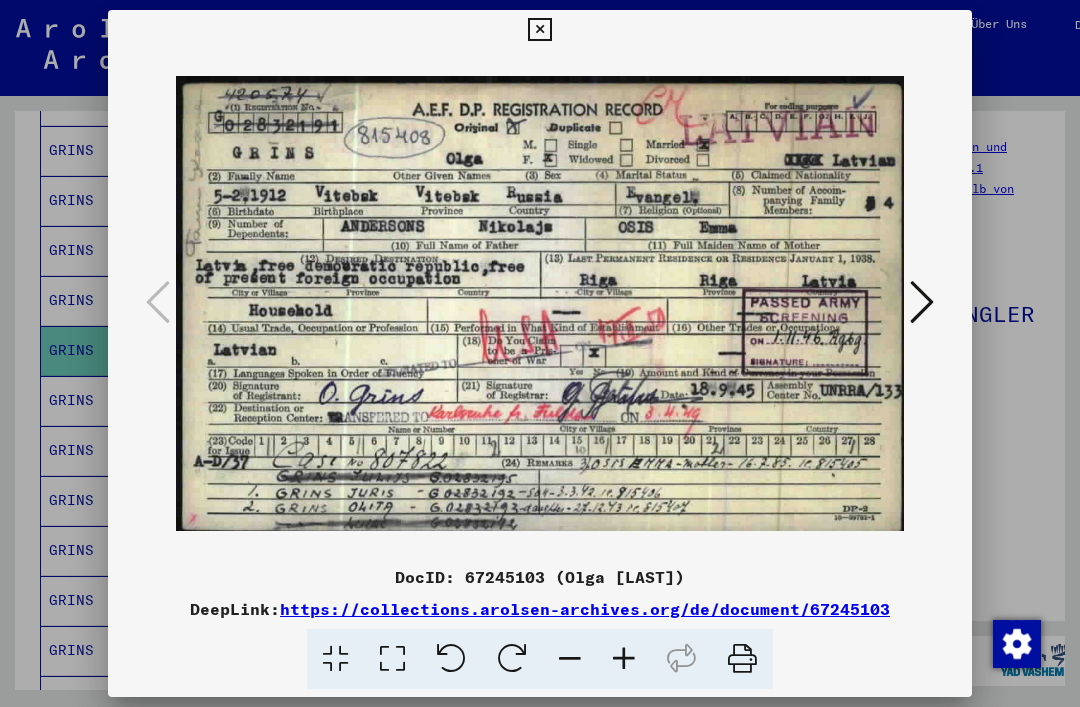 click at bounding box center (539, 30) 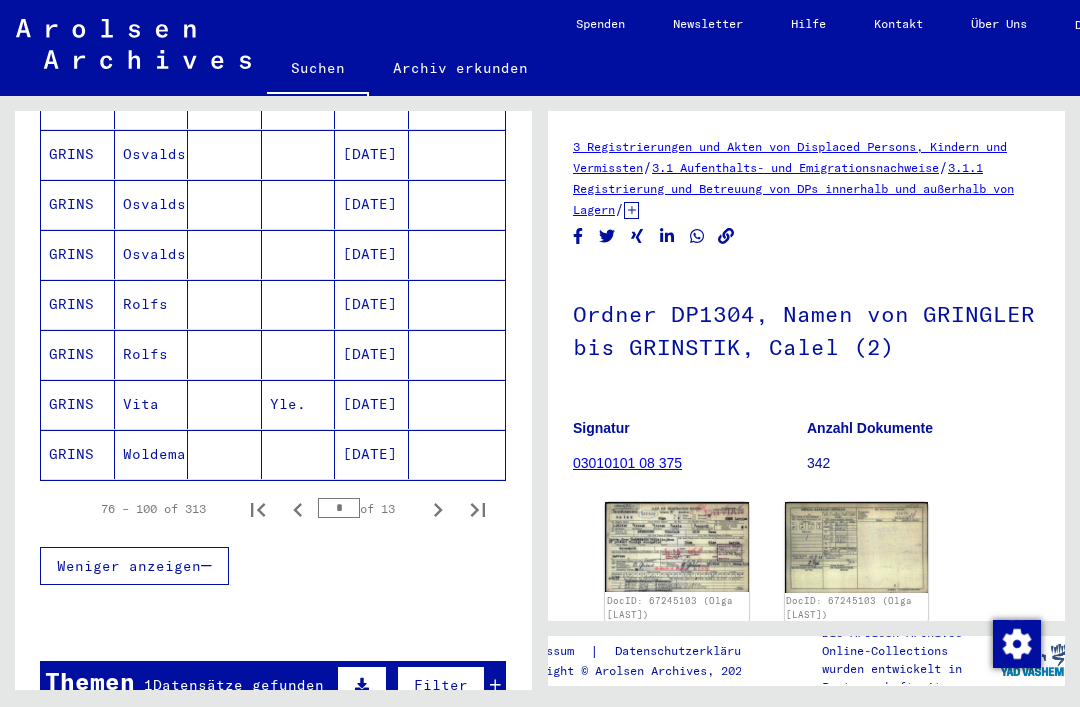 scroll, scrollTop: 1207, scrollLeft: 0, axis: vertical 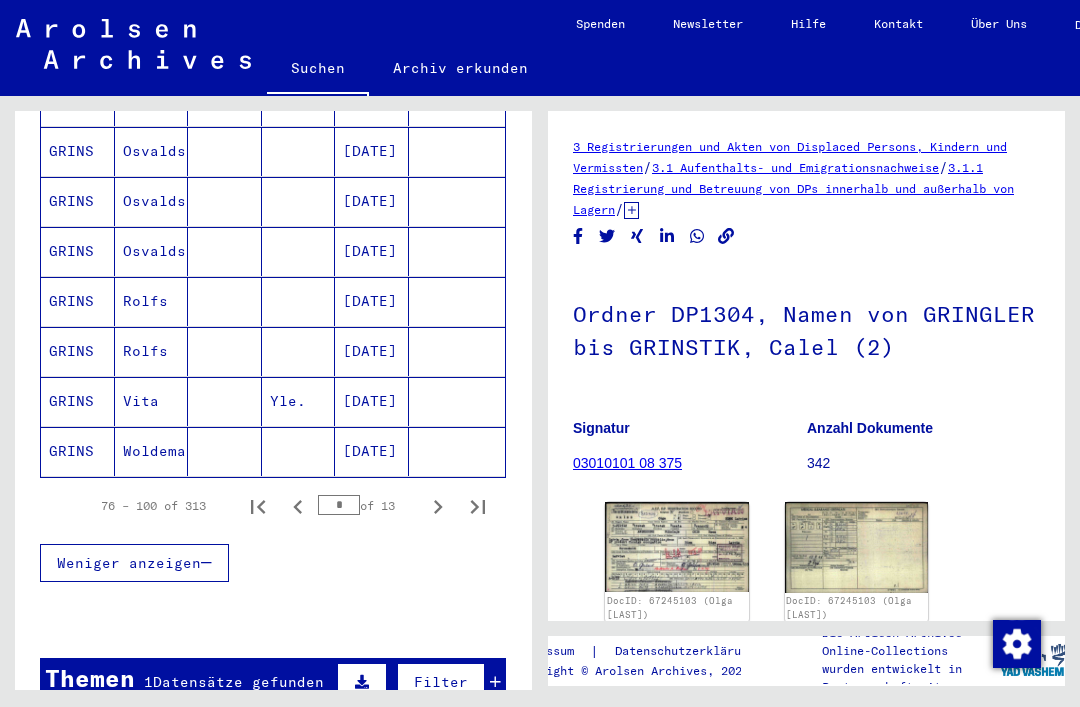 click on "Rolfs" at bounding box center [152, 401] 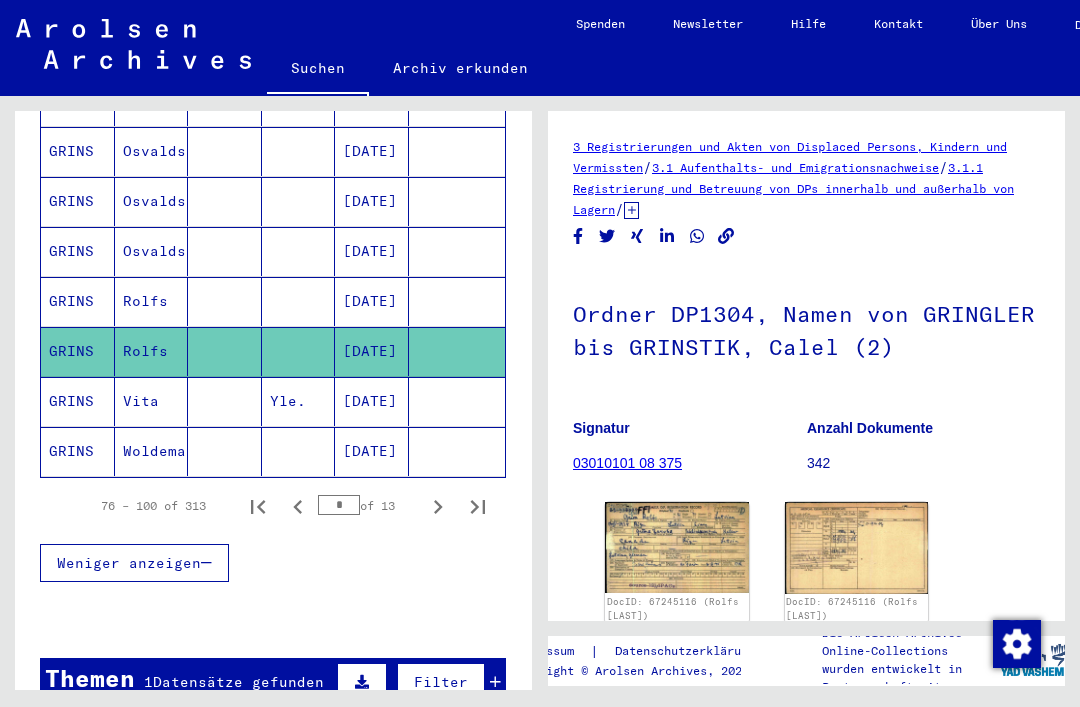 scroll, scrollTop: 0, scrollLeft: 0, axis: both 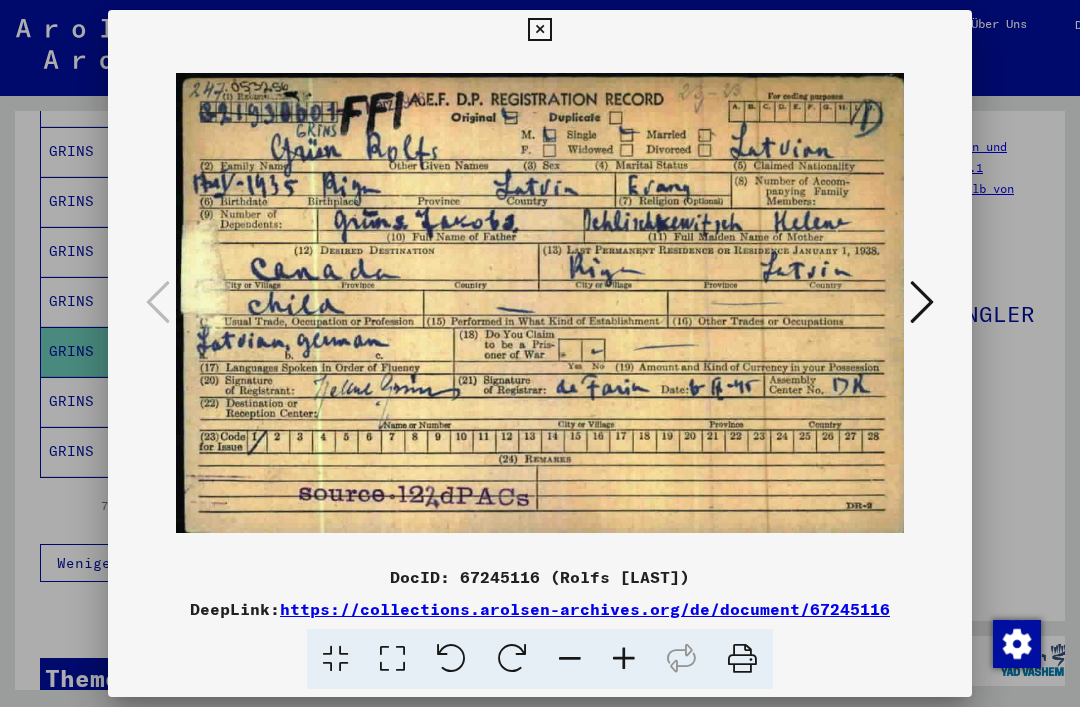 click at bounding box center (539, 30) 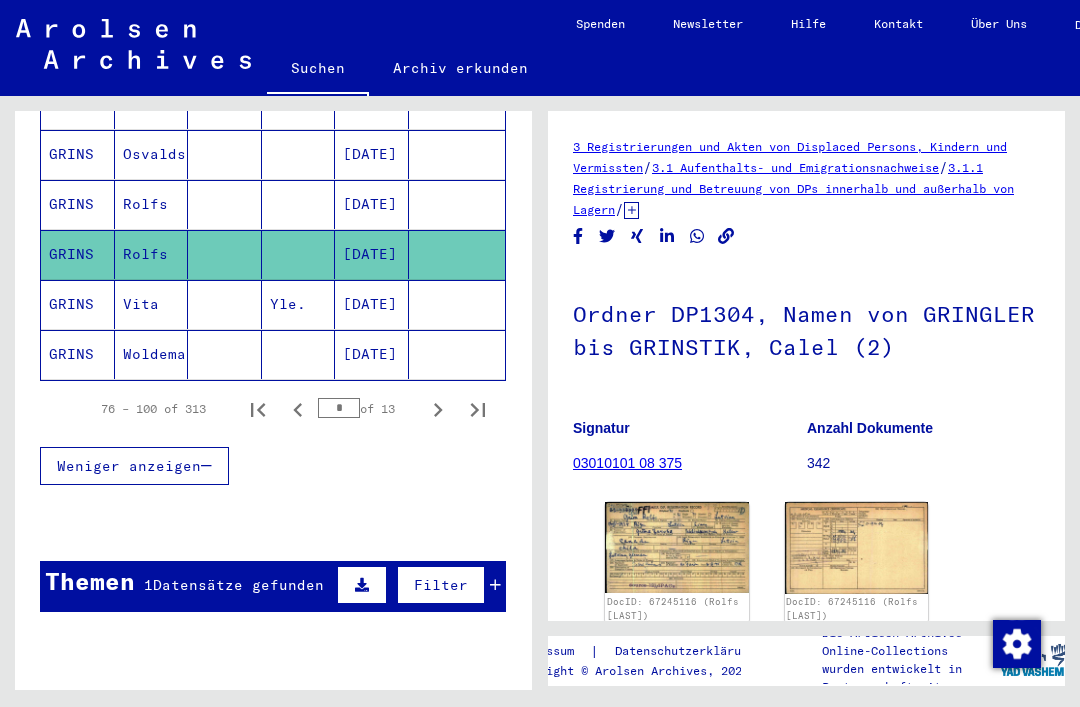 scroll, scrollTop: 1300, scrollLeft: 0, axis: vertical 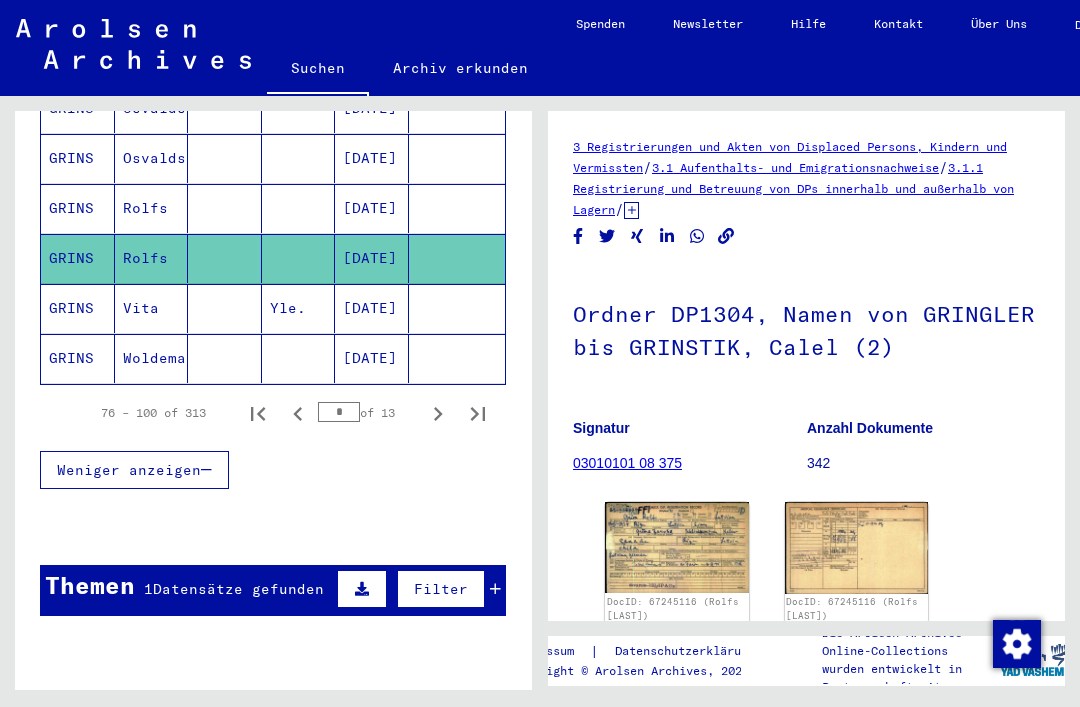 click on "Datensätze gefunden" at bounding box center [238, 589] 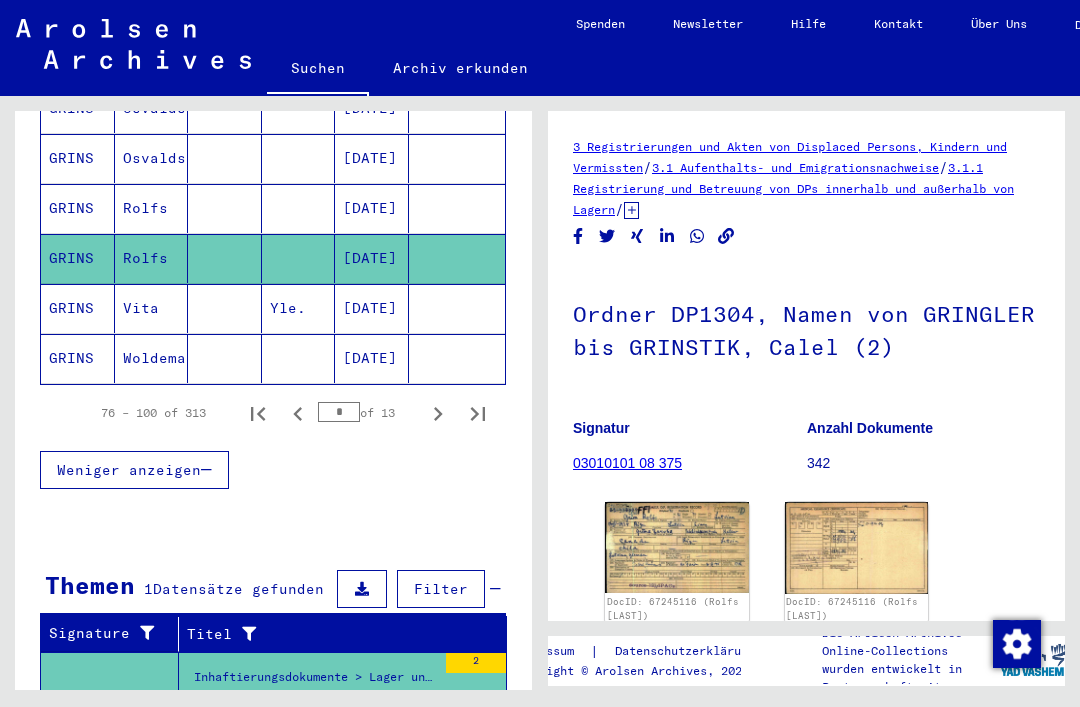 click 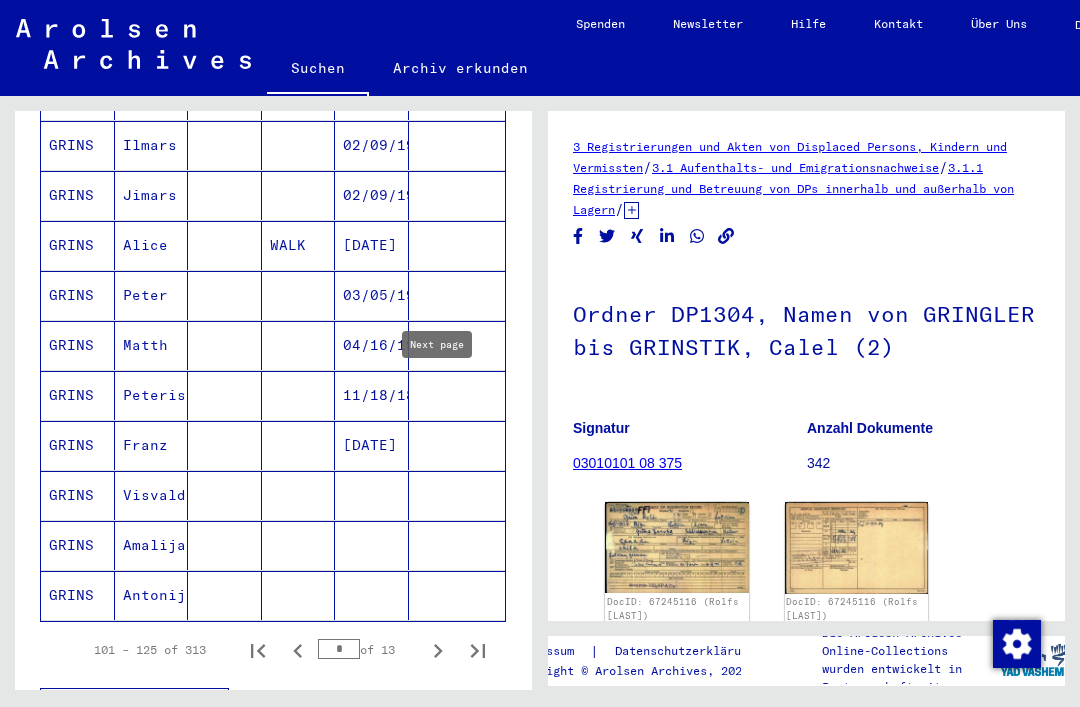 scroll, scrollTop: 1065, scrollLeft: 0, axis: vertical 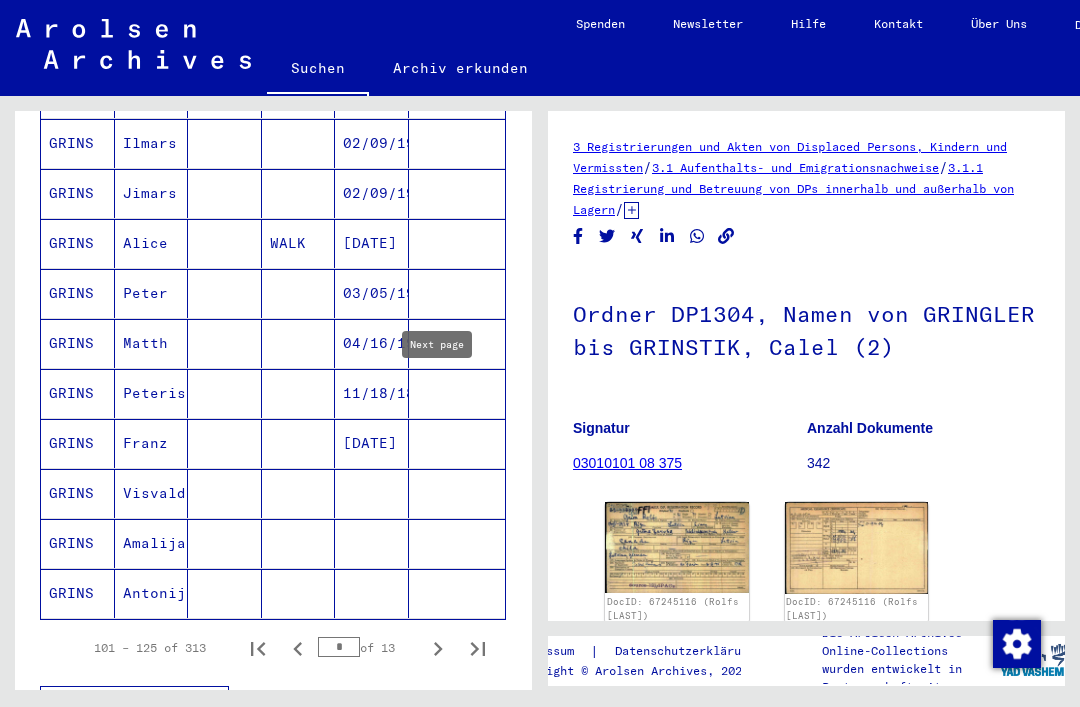 click 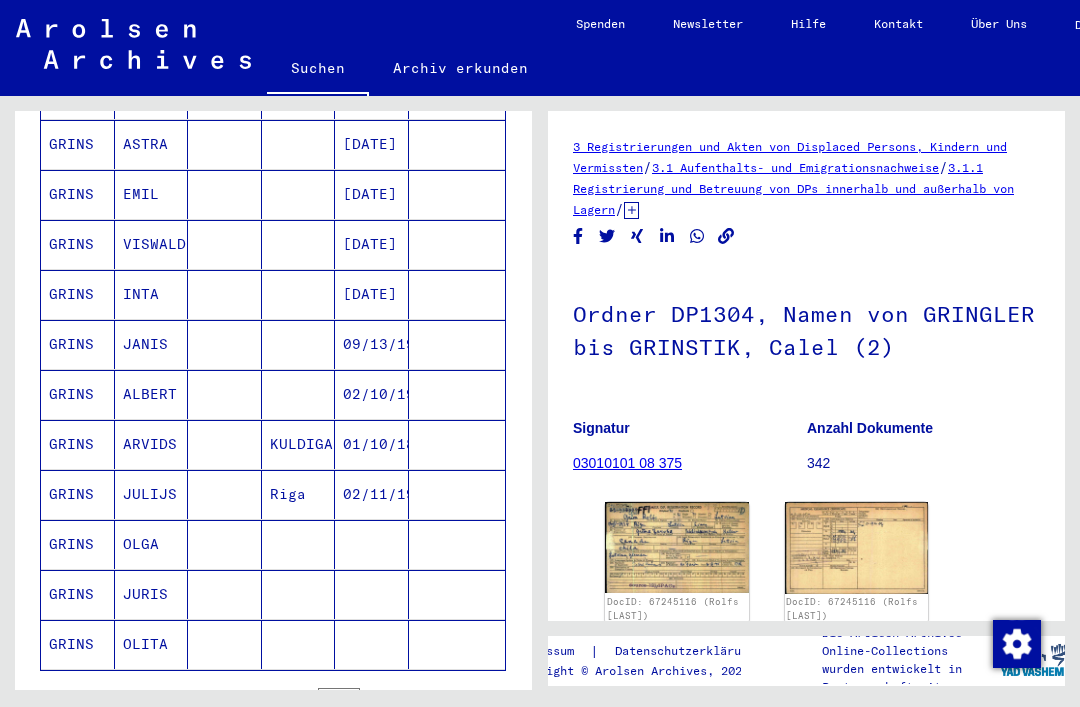 scroll, scrollTop: 1015, scrollLeft: 0, axis: vertical 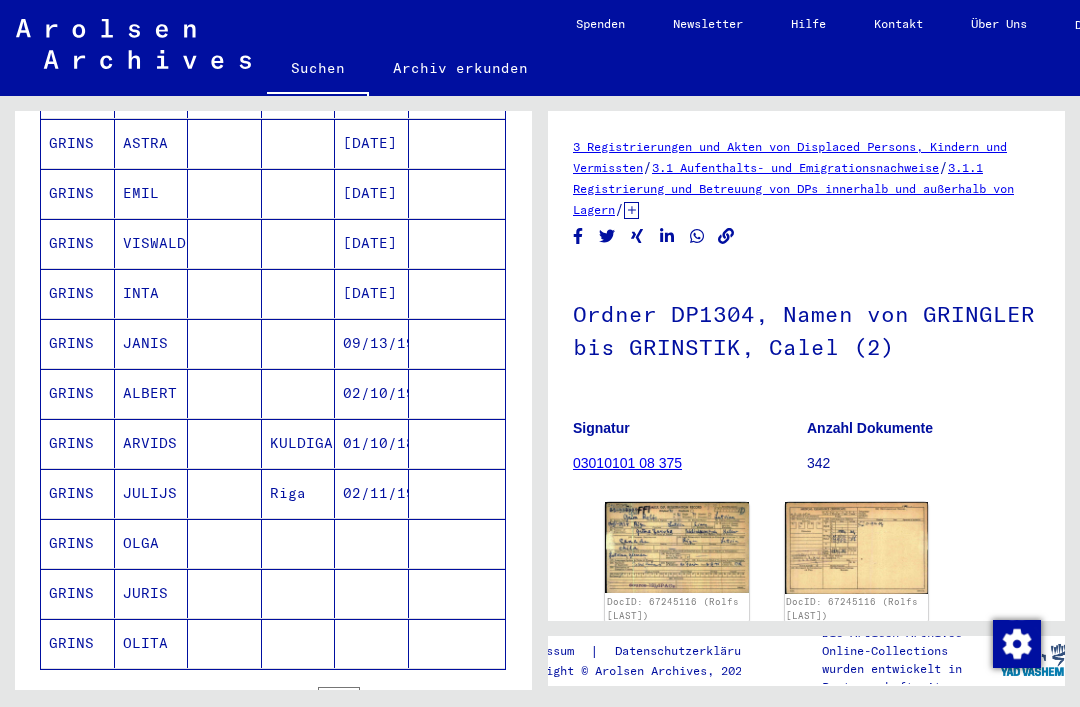 click 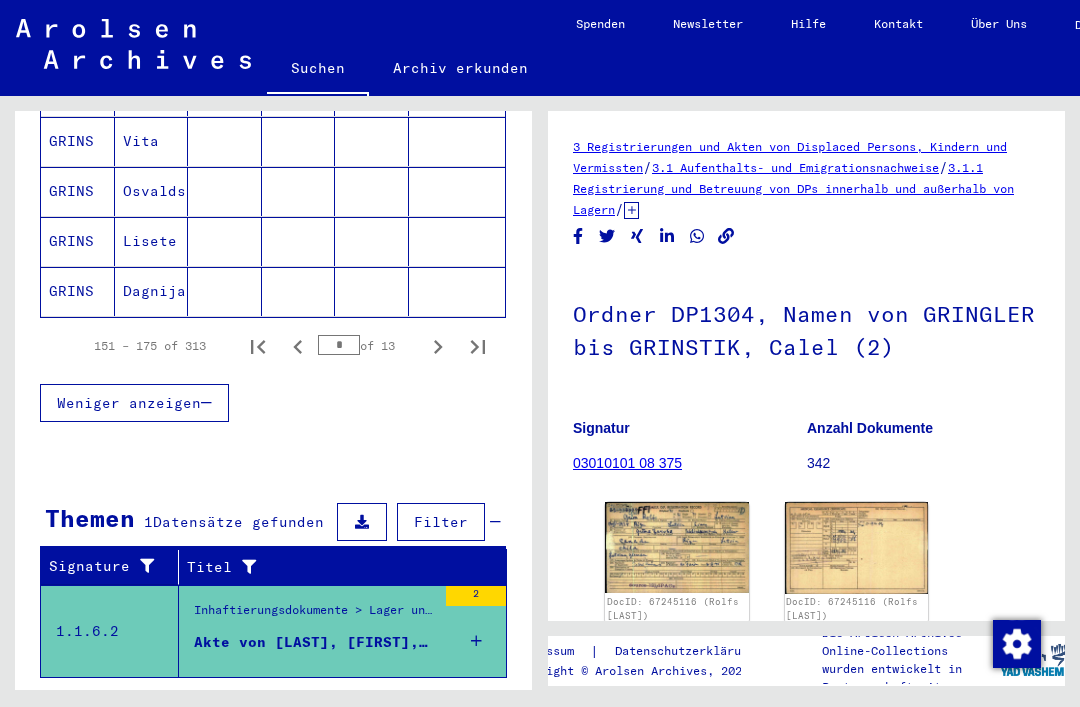 scroll, scrollTop: 1372, scrollLeft: 0, axis: vertical 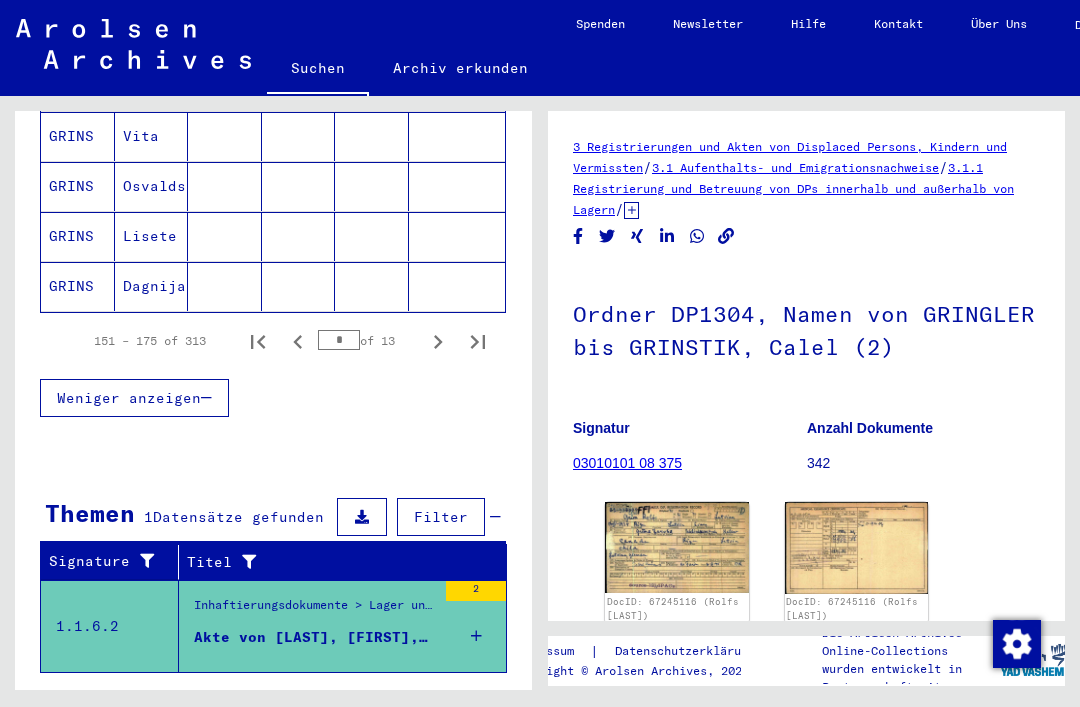 click 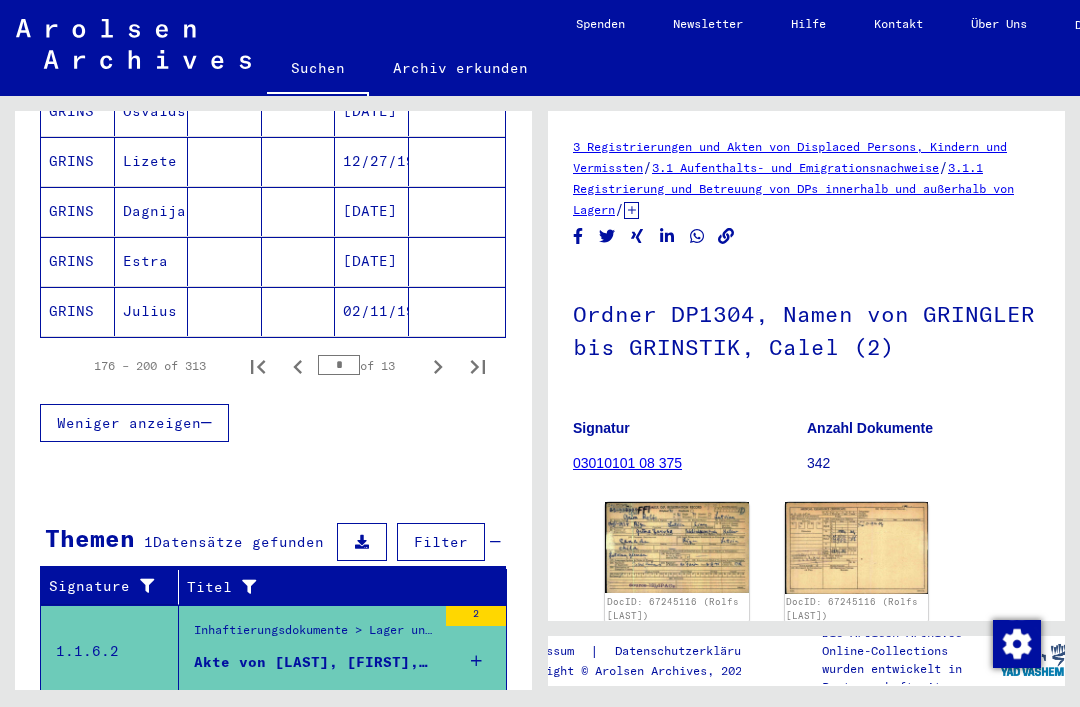 scroll, scrollTop: 1354, scrollLeft: 0, axis: vertical 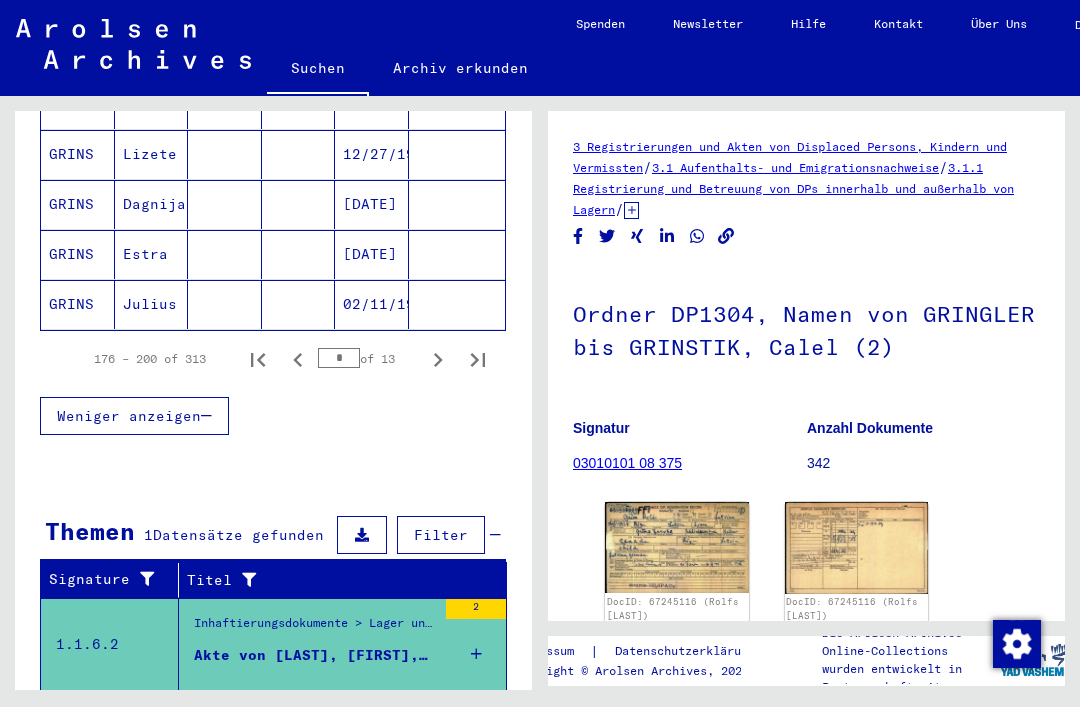 click 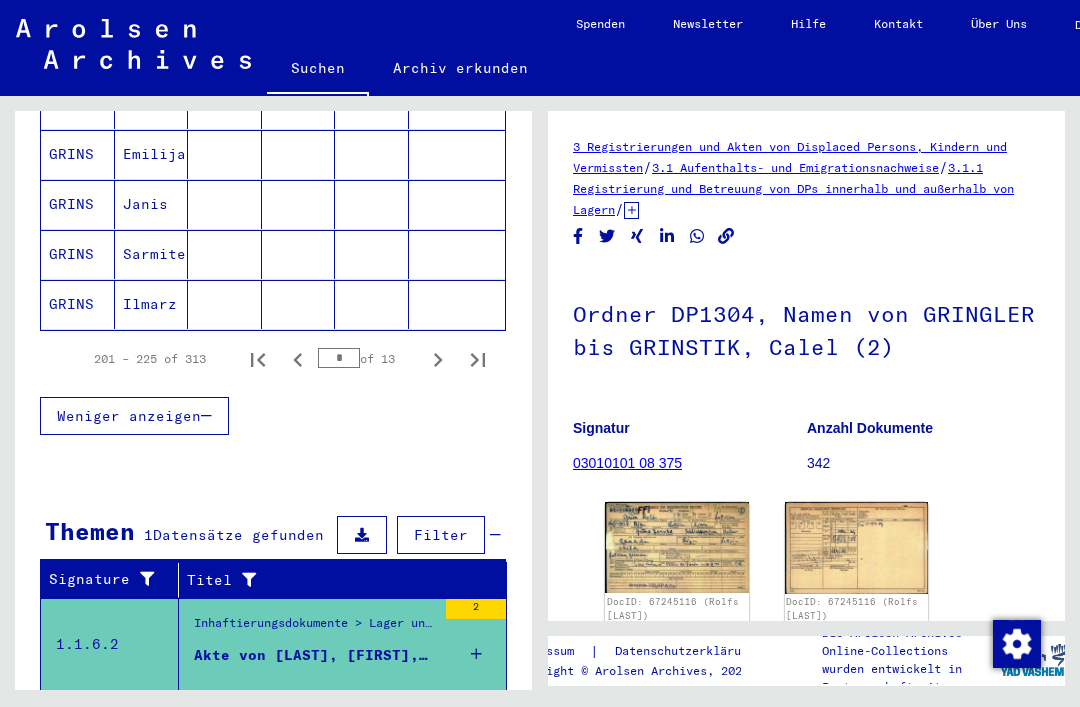 click 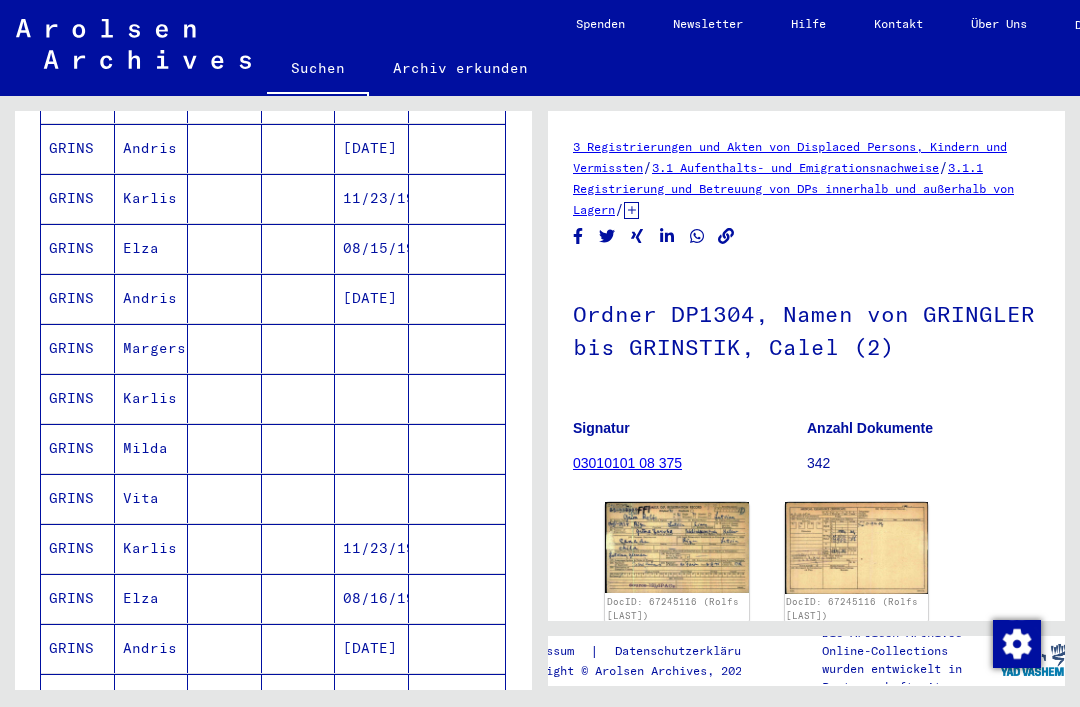 scroll, scrollTop: 411, scrollLeft: 0, axis: vertical 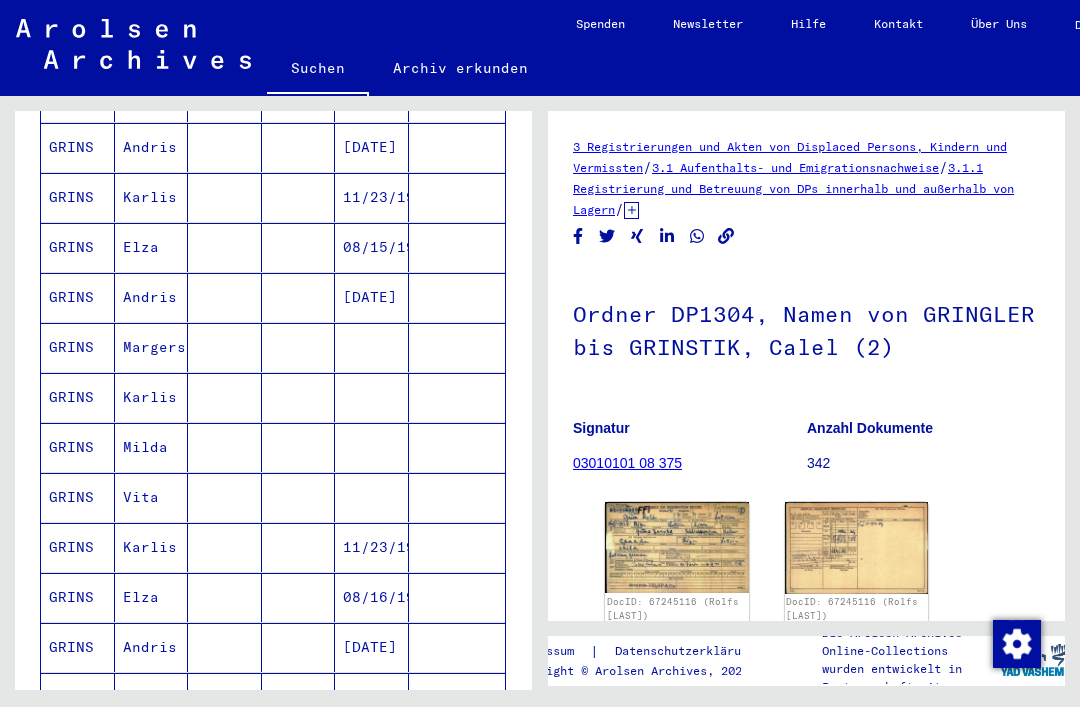 click on "Milda" at bounding box center [152, 497] 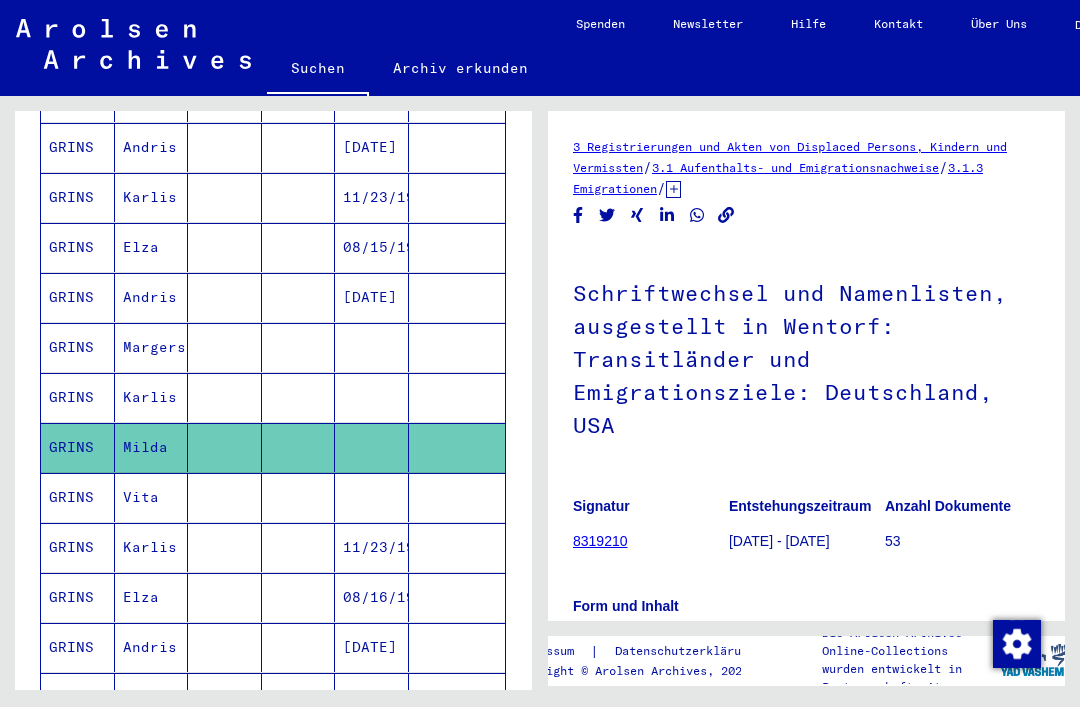 scroll, scrollTop: 0, scrollLeft: 0, axis: both 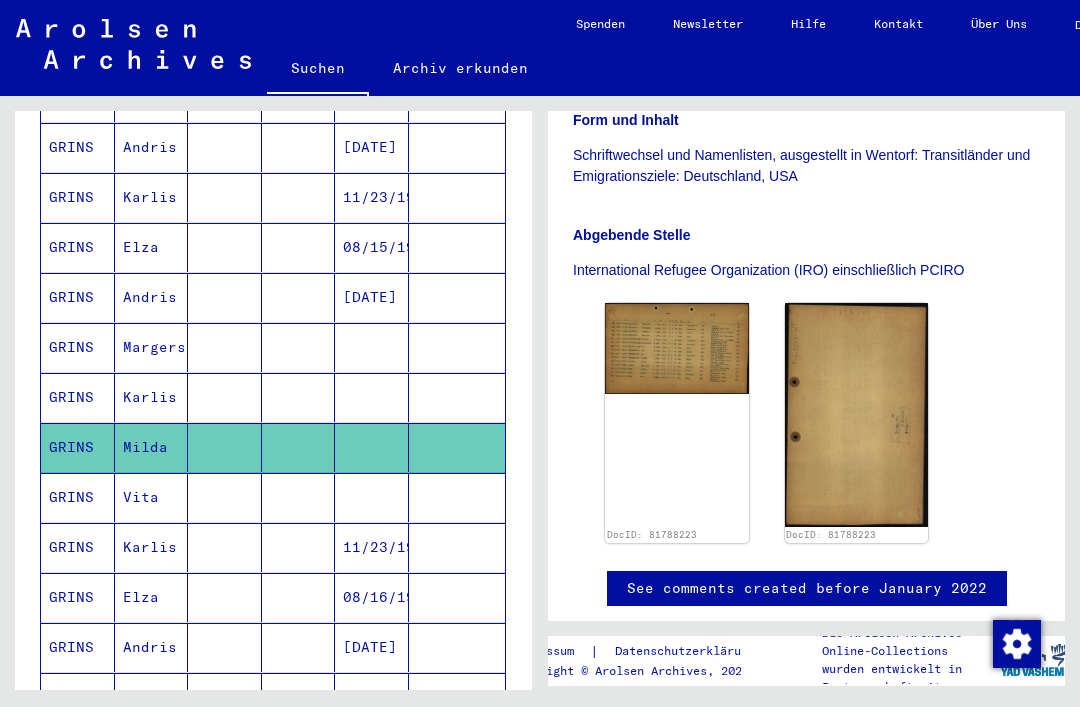 click 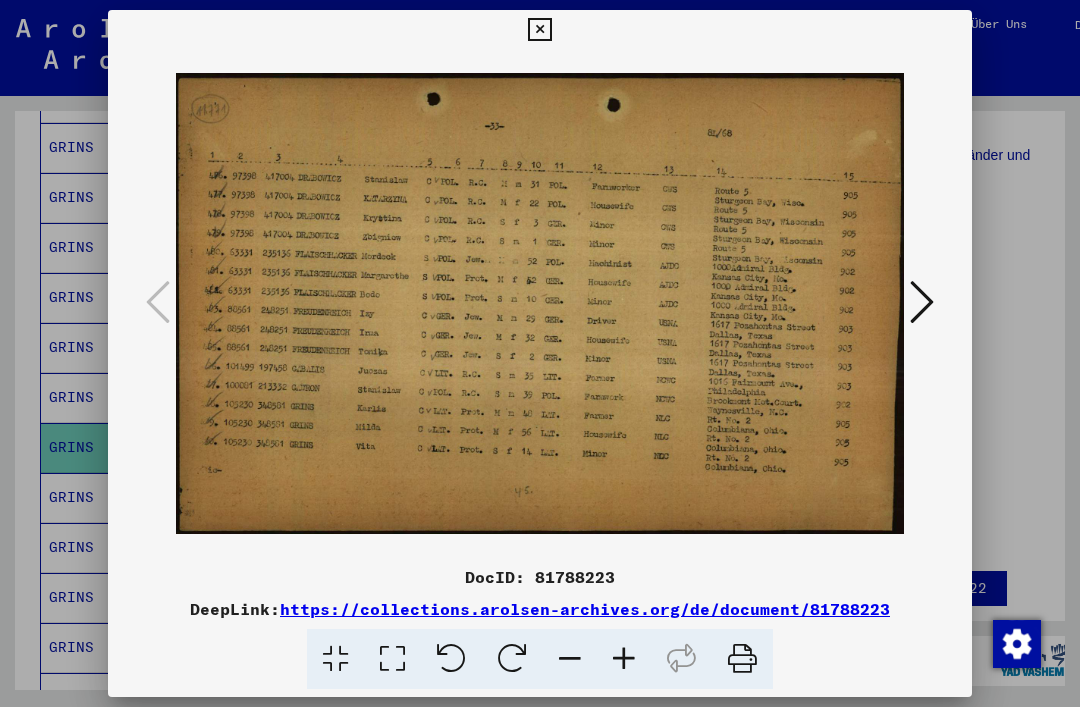 click at bounding box center (922, 302) 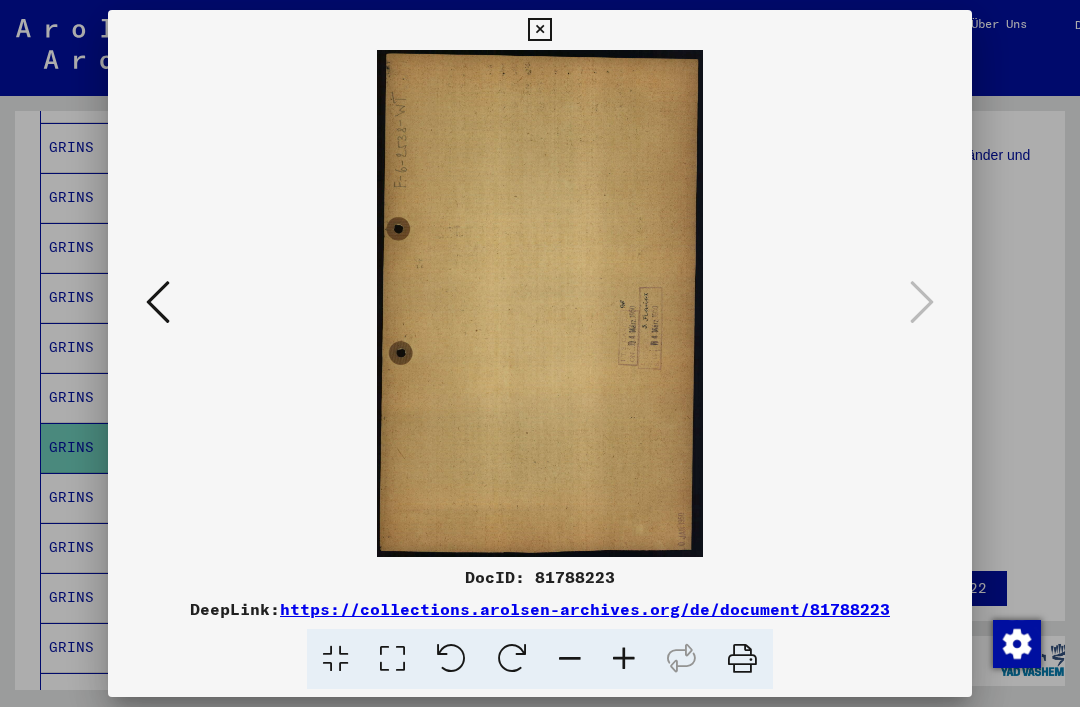 click at bounding box center (539, 30) 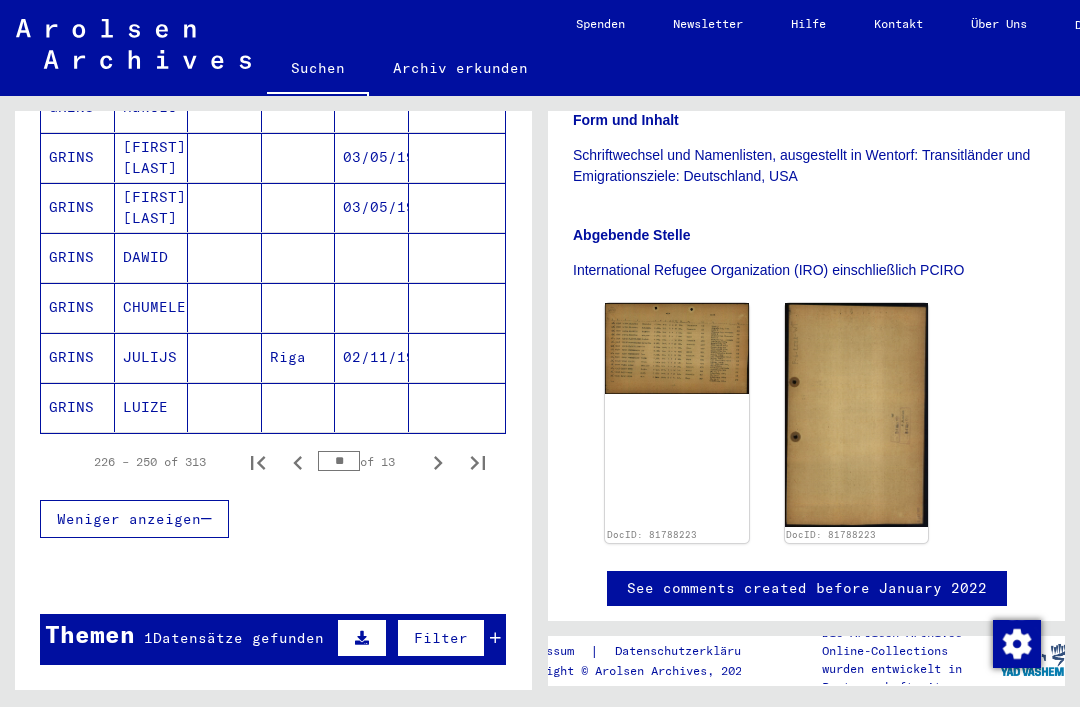 scroll, scrollTop: 1252, scrollLeft: 0, axis: vertical 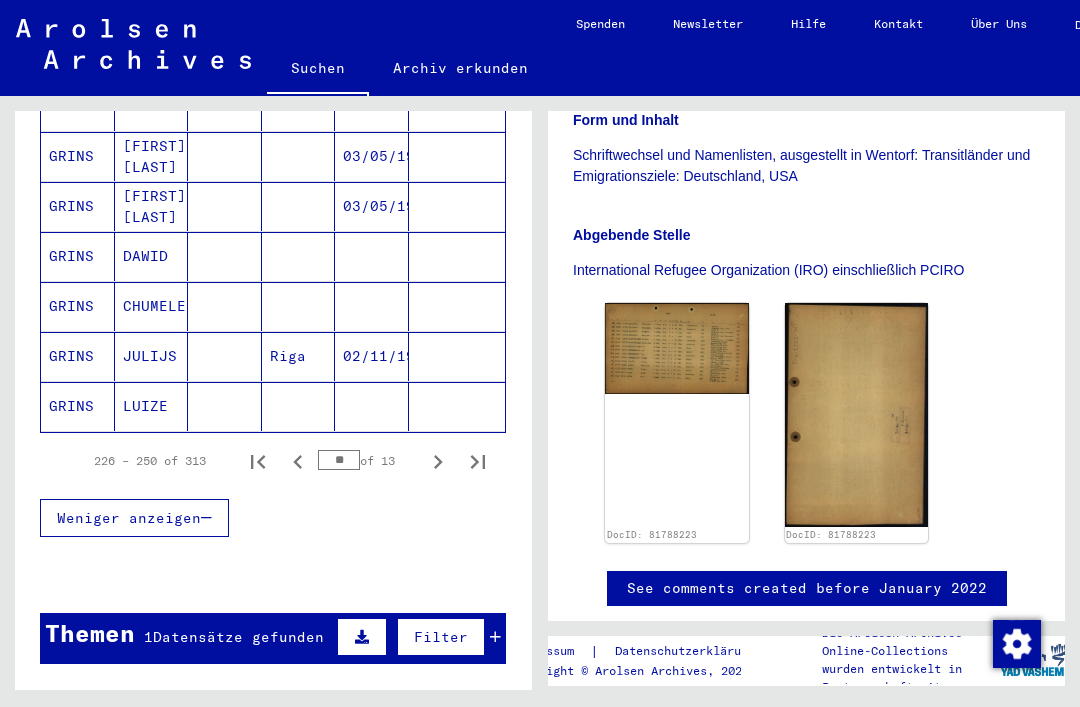 click 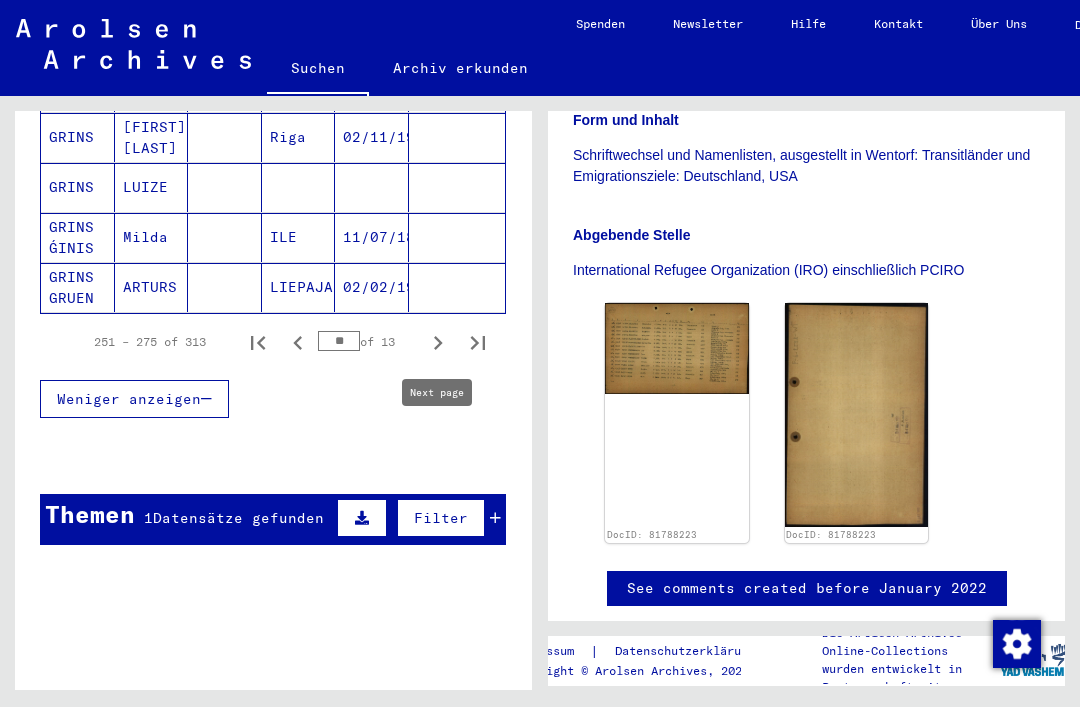 scroll, scrollTop: 1369, scrollLeft: 0, axis: vertical 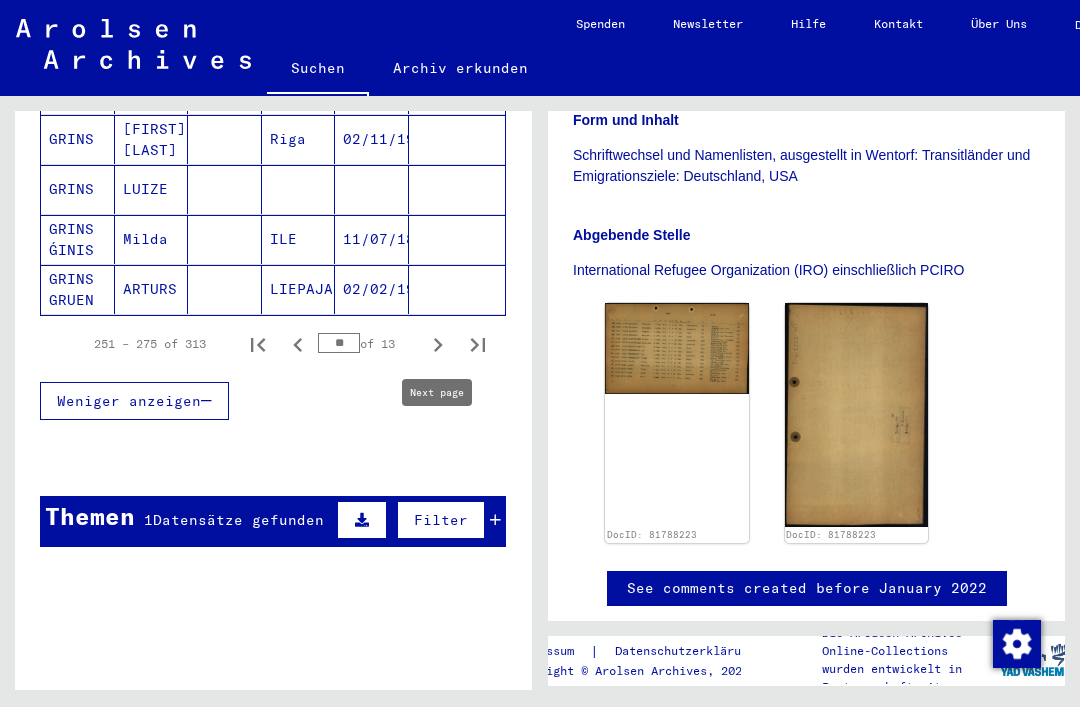 click 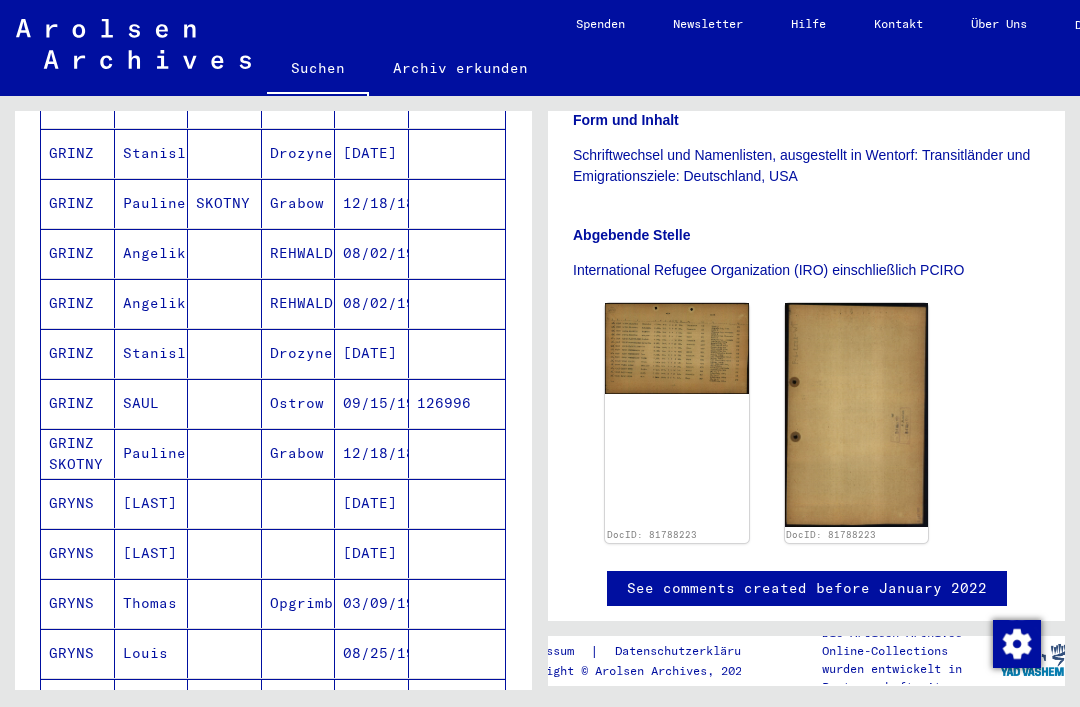 scroll, scrollTop: 797, scrollLeft: 0, axis: vertical 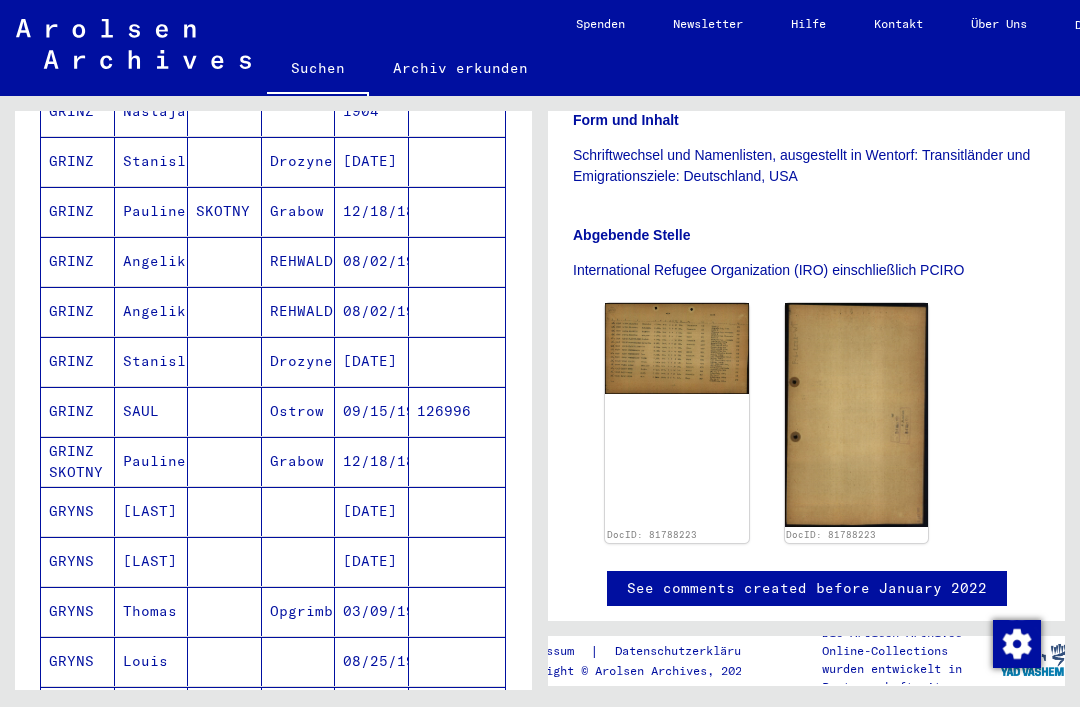 click on "SAUL" at bounding box center [152, 461] 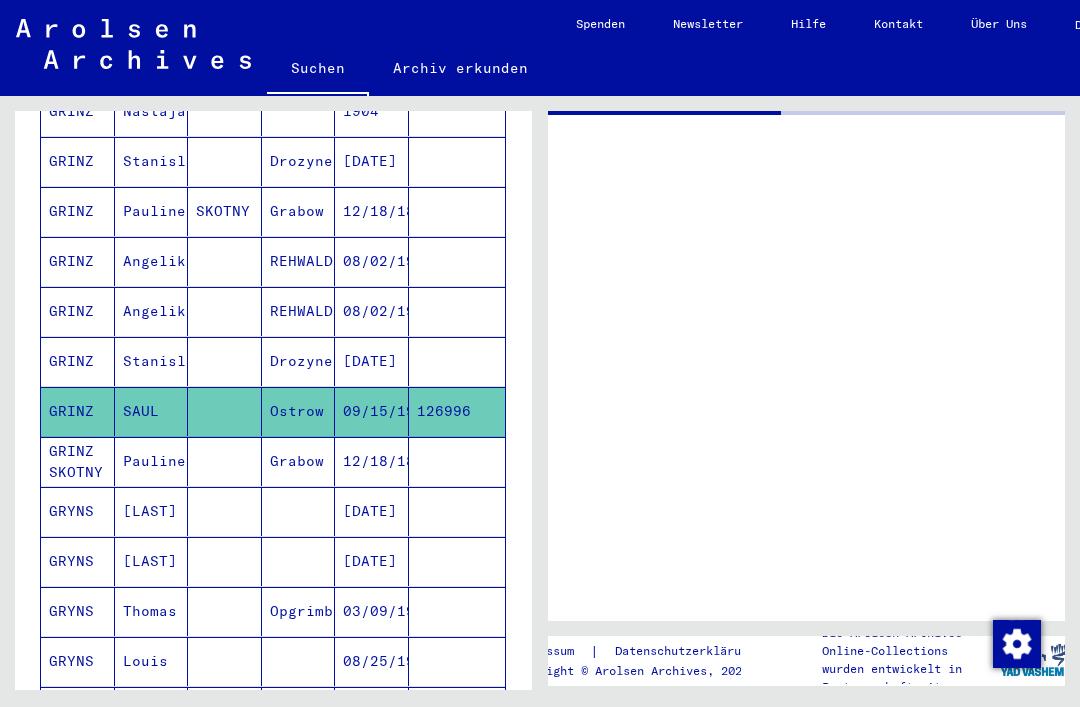 scroll, scrollTop: 0, scrollLeft: 0, axis: both 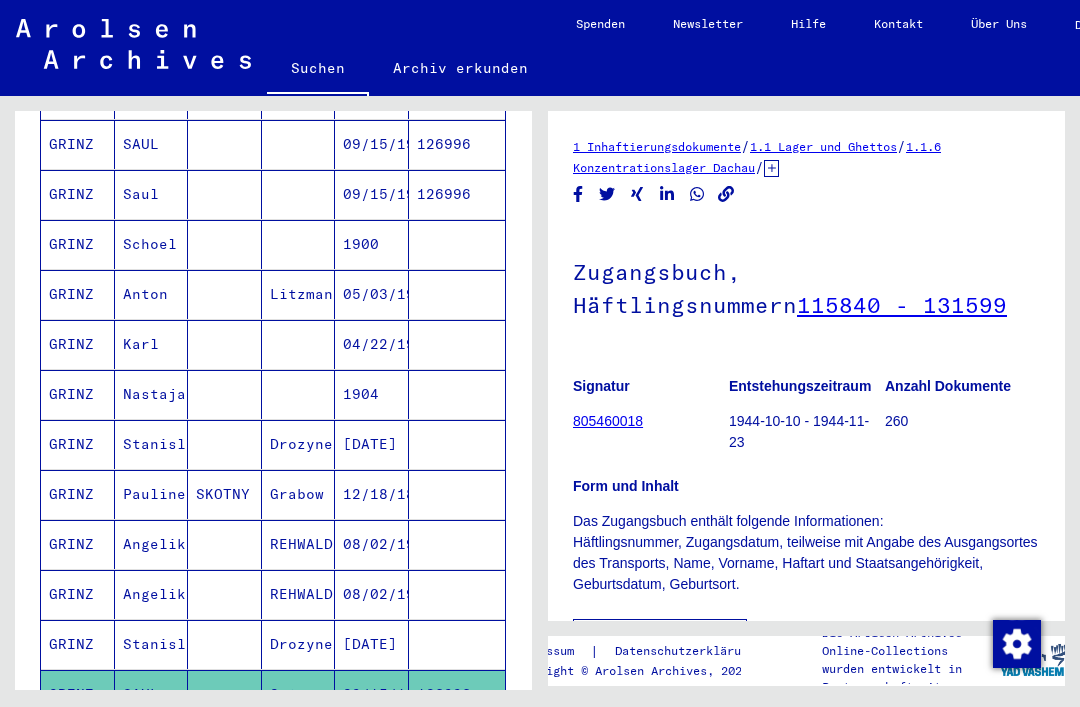 click on "Saul" at bounding box center [152, 244] 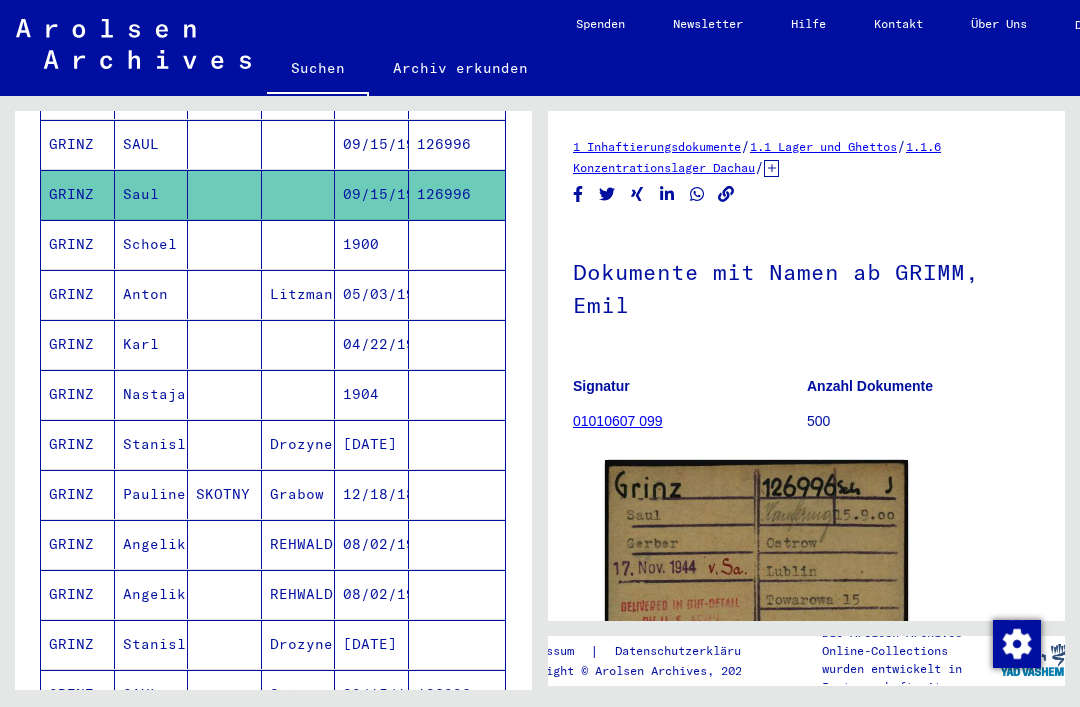 scroll, scrollTop: 0, scrollLeft: 0, axis: both 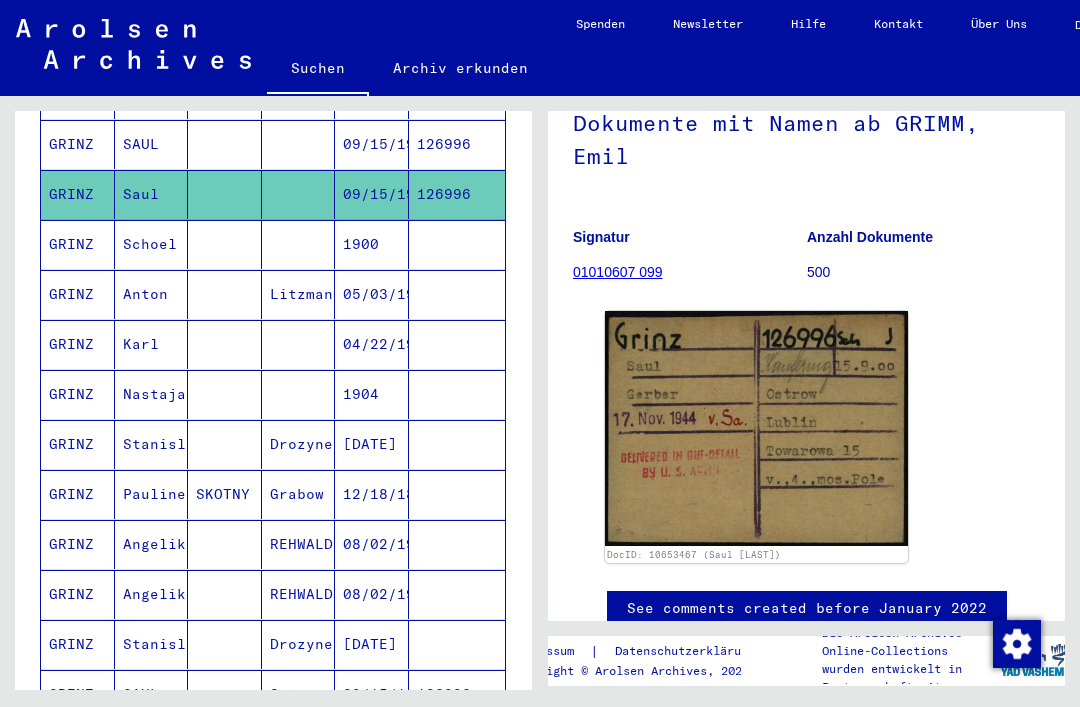 click 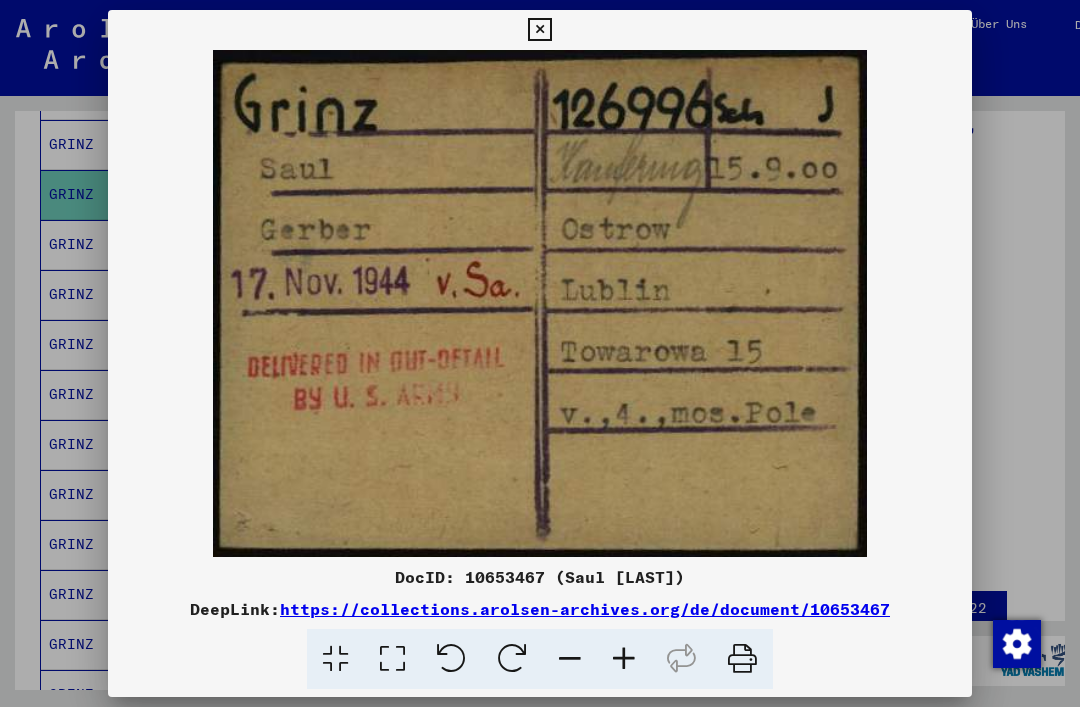 click at bounding box center [539, 30] 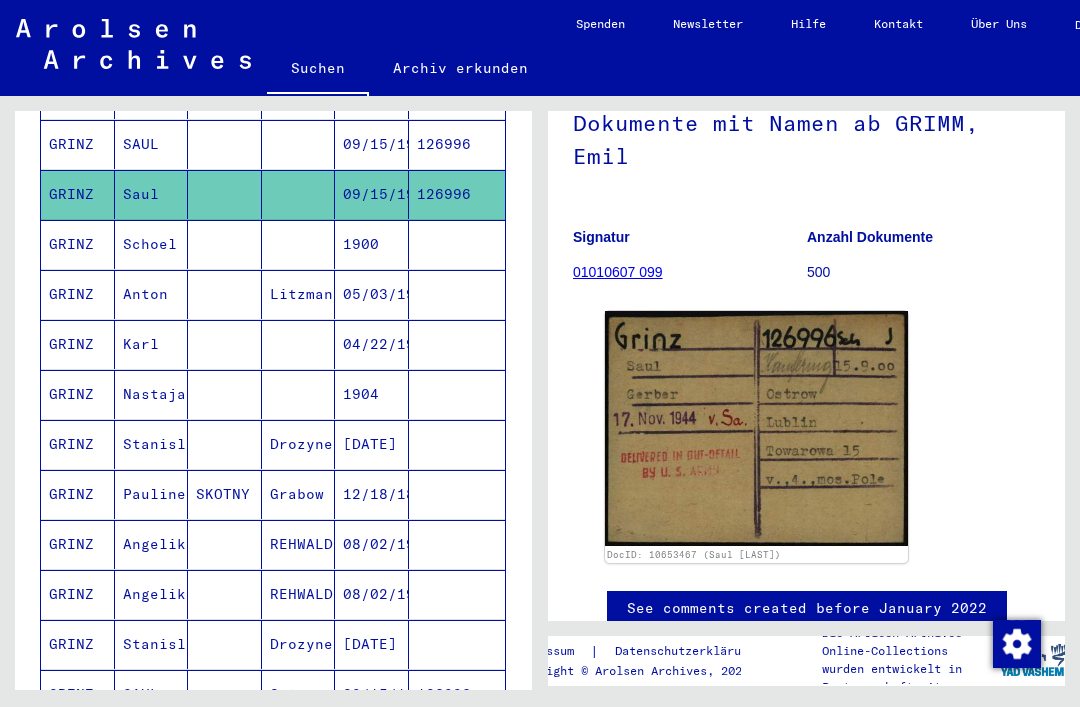click on "Schoel" at bounding box center [152, 294] 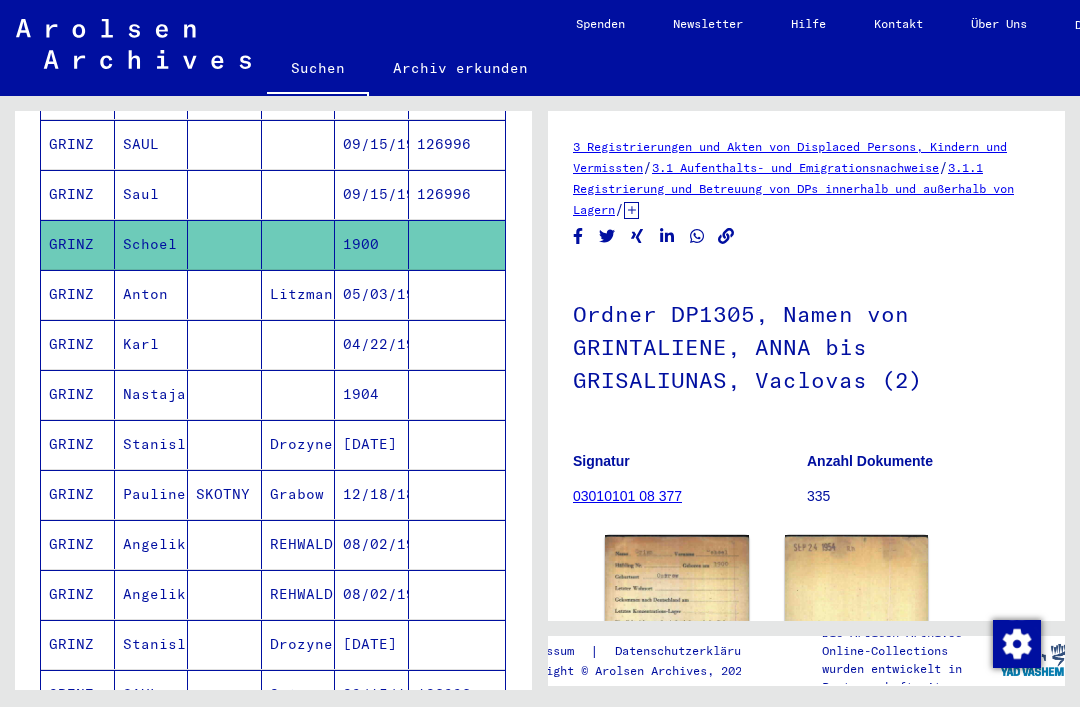 scroll, scrollTop: 0, scrollLeft: 0, axis: both 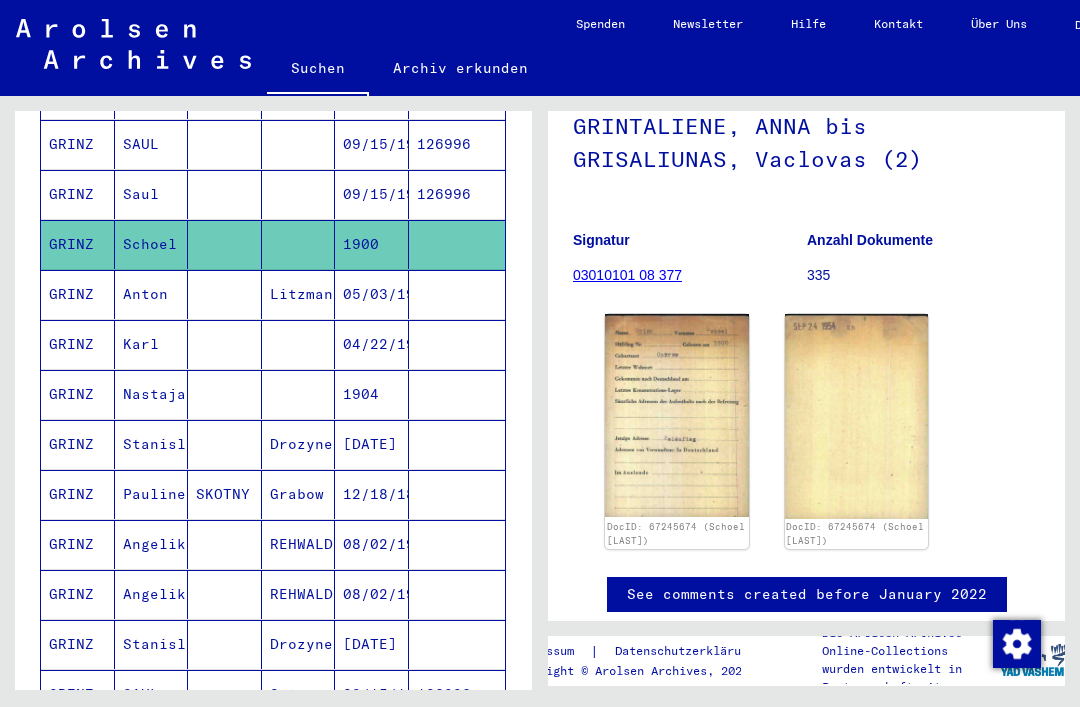 click 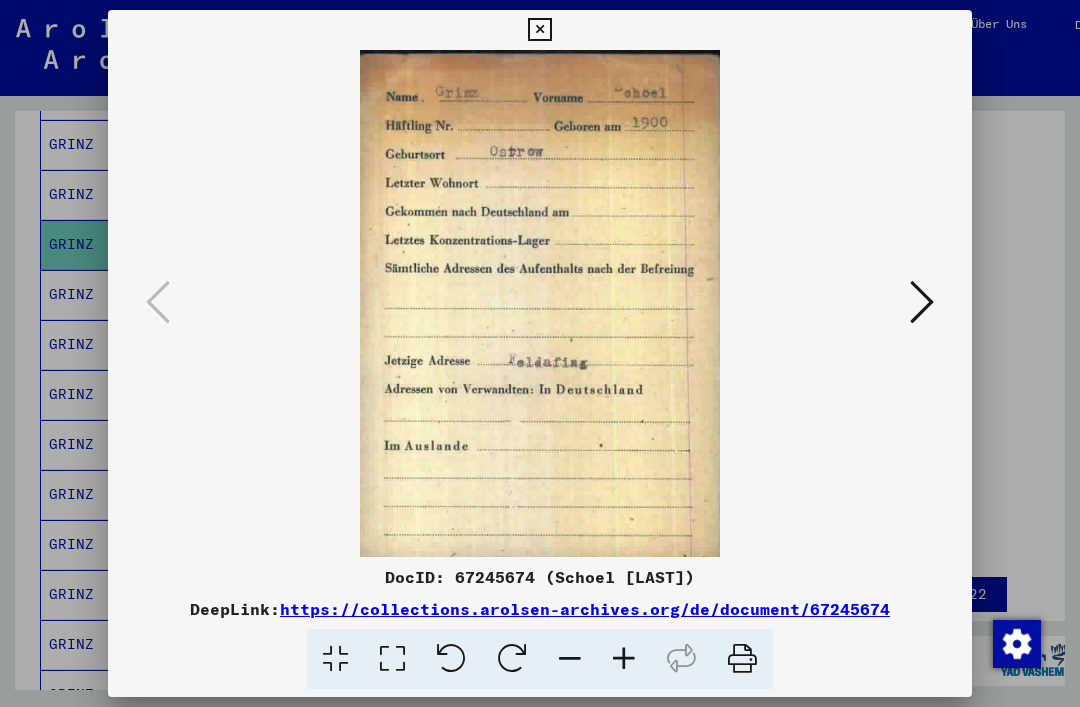 click at bounding box center (922, 302) 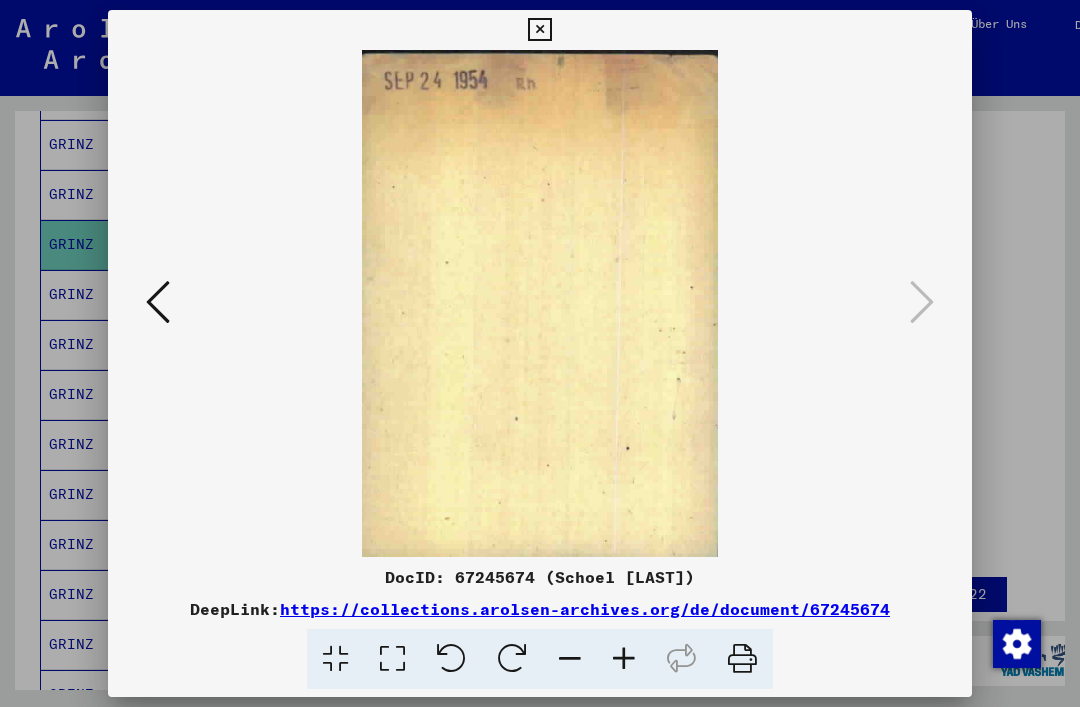 click at bounding box center [539, 30] 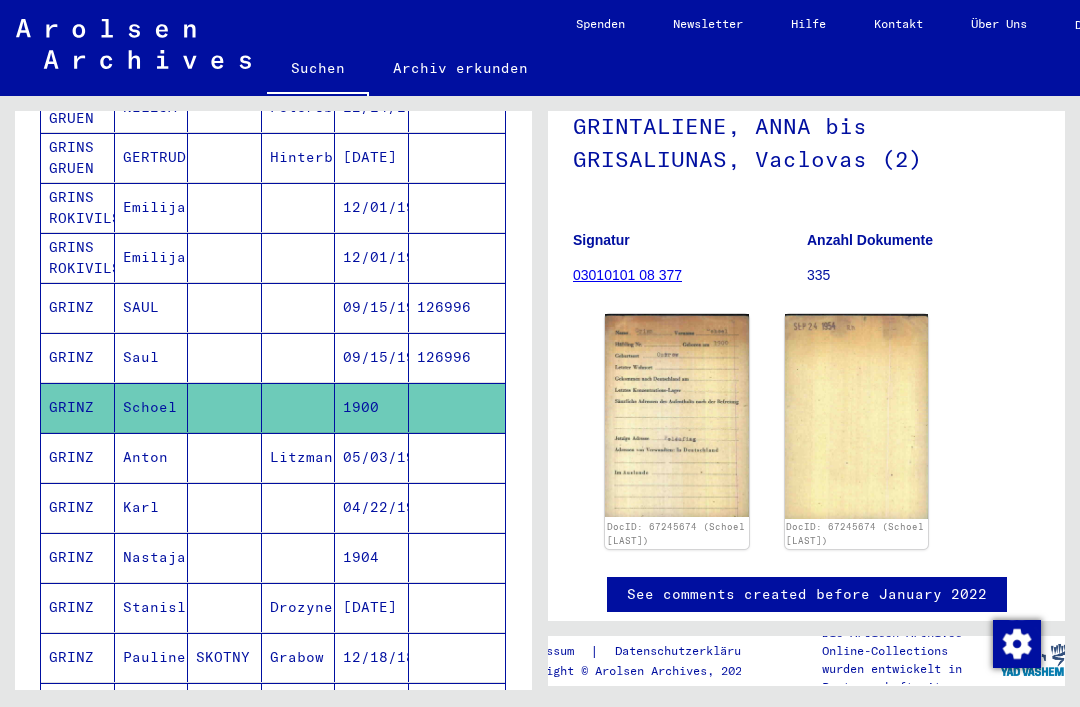 scroll, scrollTop: 345, scrollLeft: 0, axis: vertical 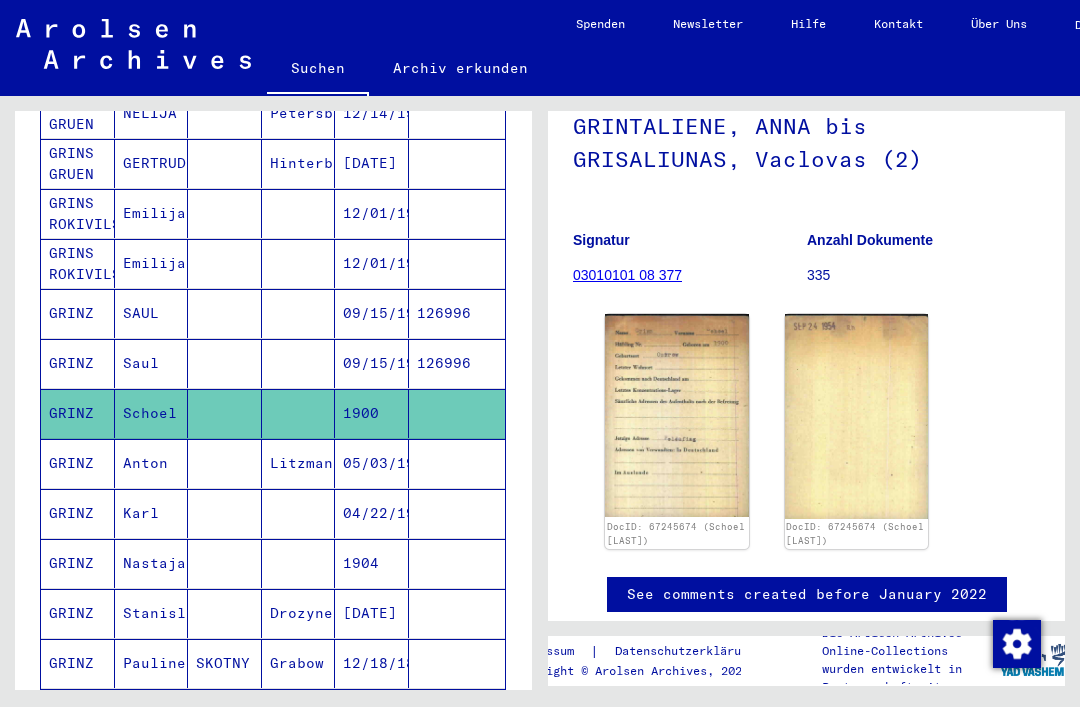 click on "Saul" at bounding box center (152, 413) 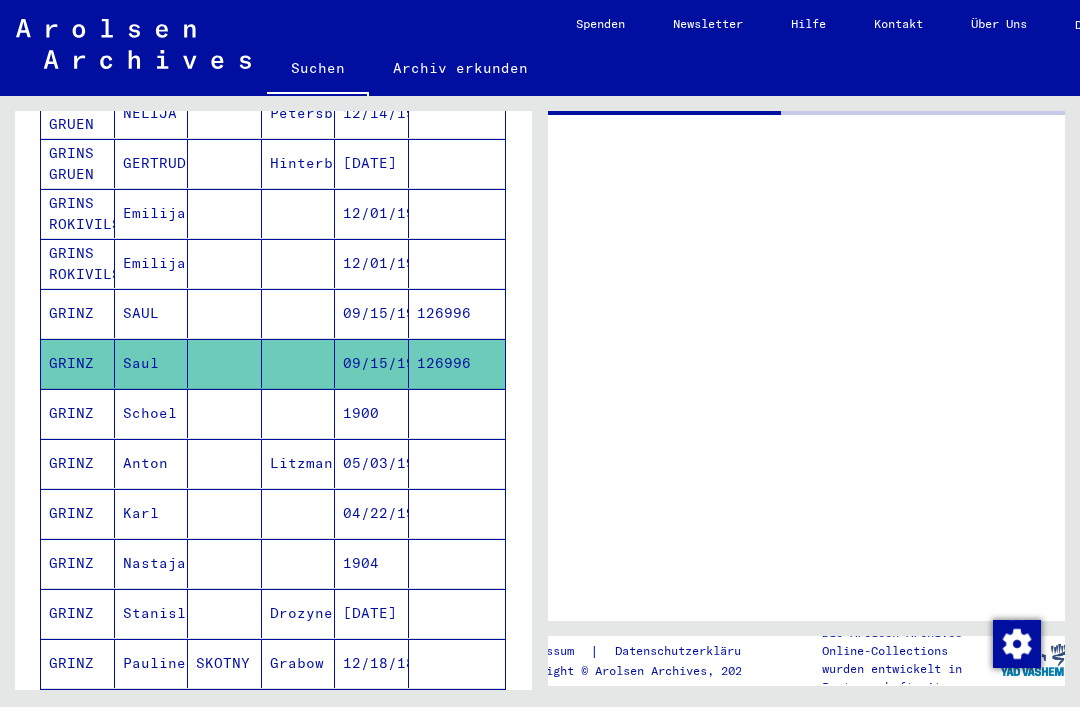 scroll, scrollTop: 0, scrollLeft: 0, axis: both 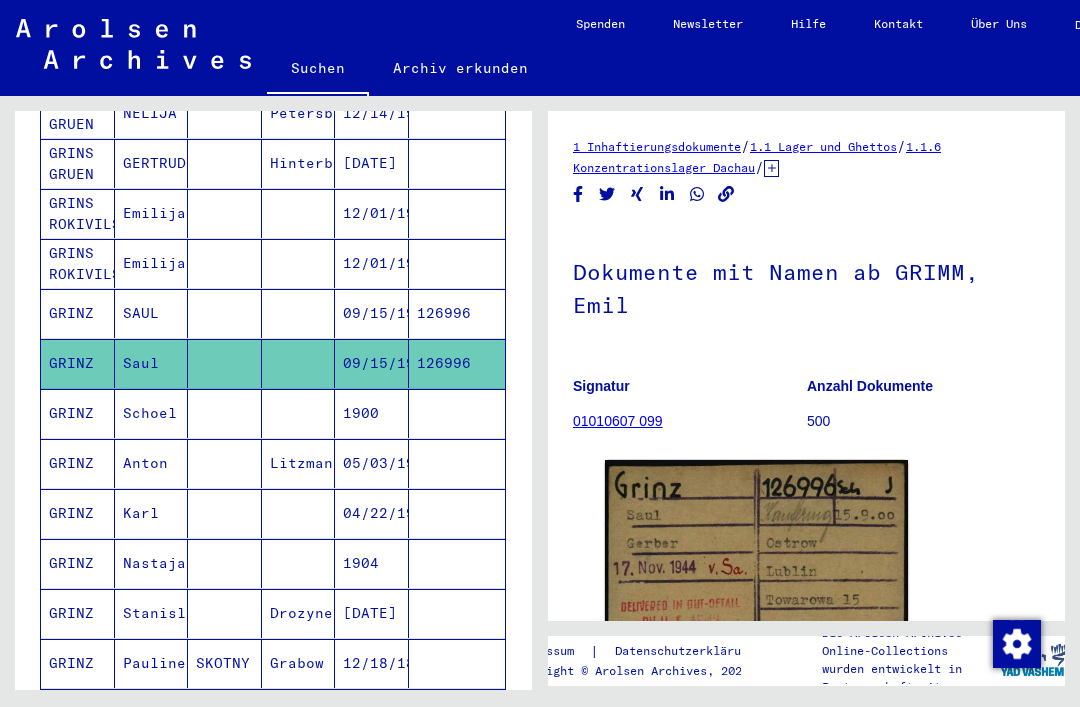 click on "SAUL" at bounding box center (152, 363) 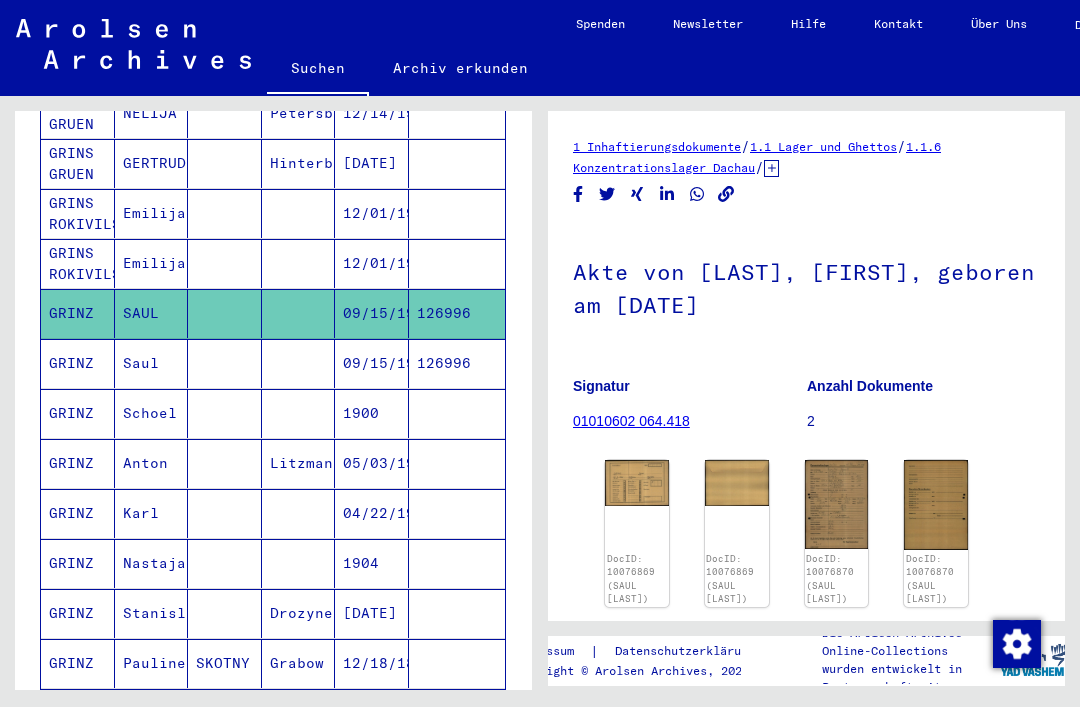 scroll, scrollTop: 0, scrollLeft: 0, axis: both 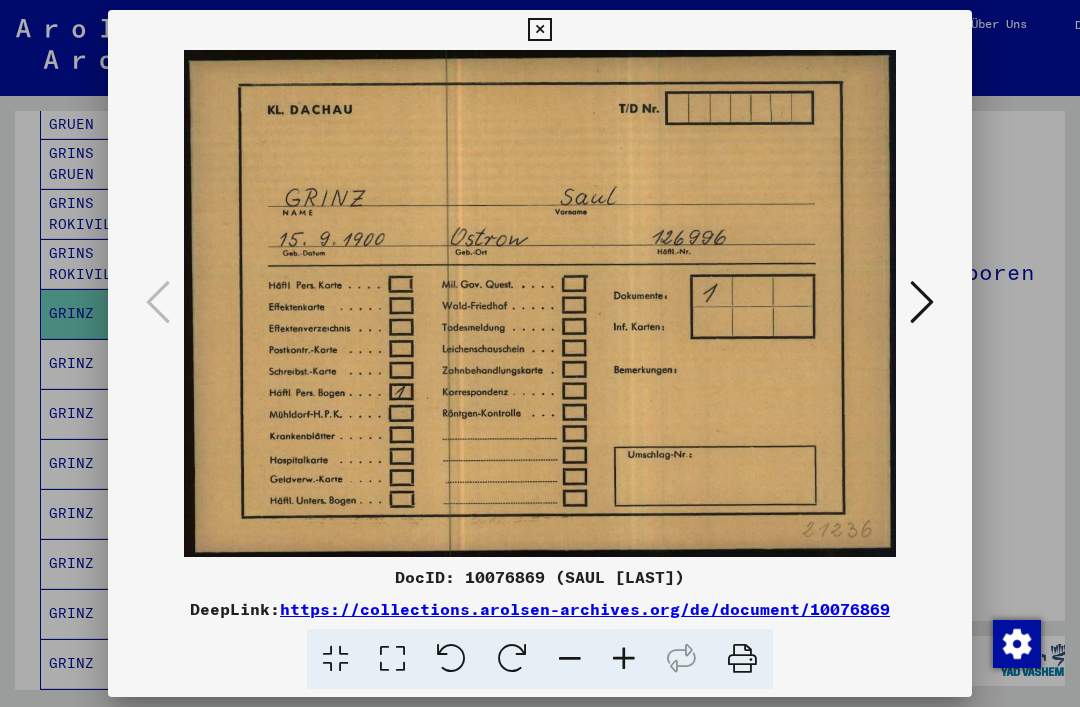 click at bounding box center [922, 302] 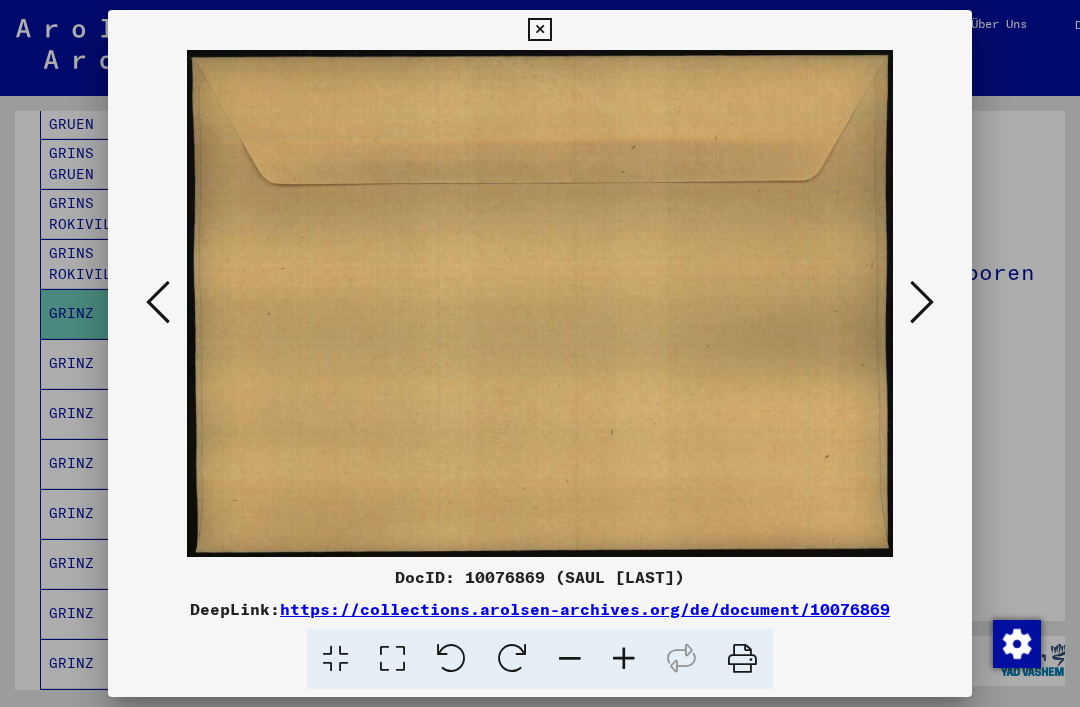 click at bounding box center [922, 302] 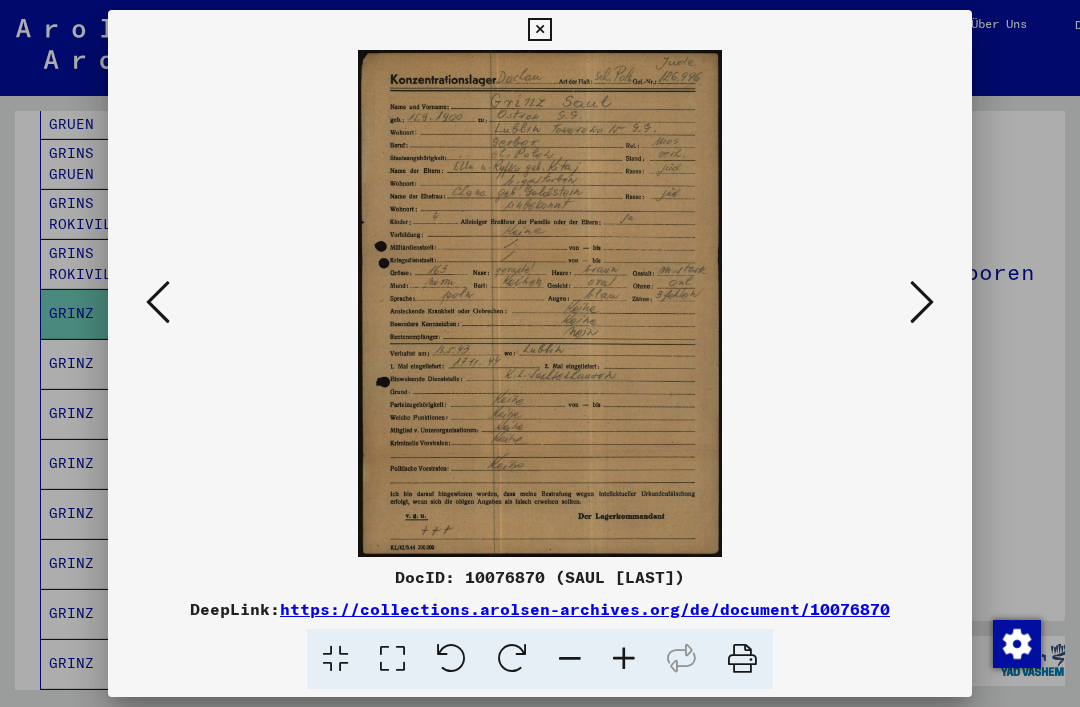 click at bounding box center [922, 302] 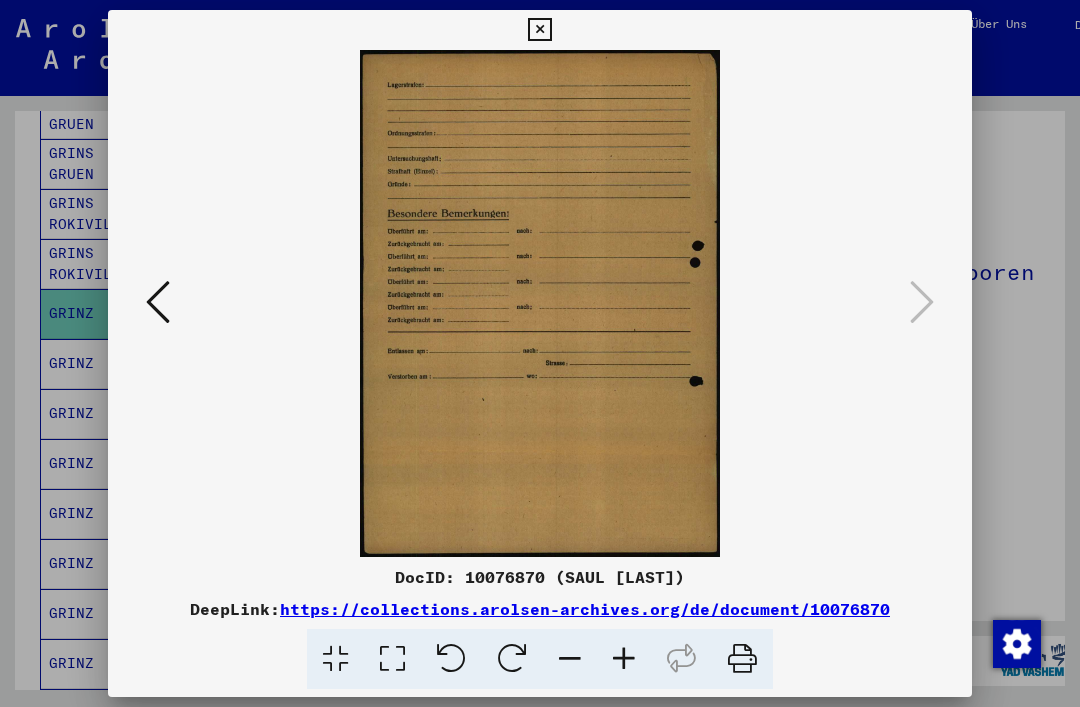 click at bounding box center (539, 30) 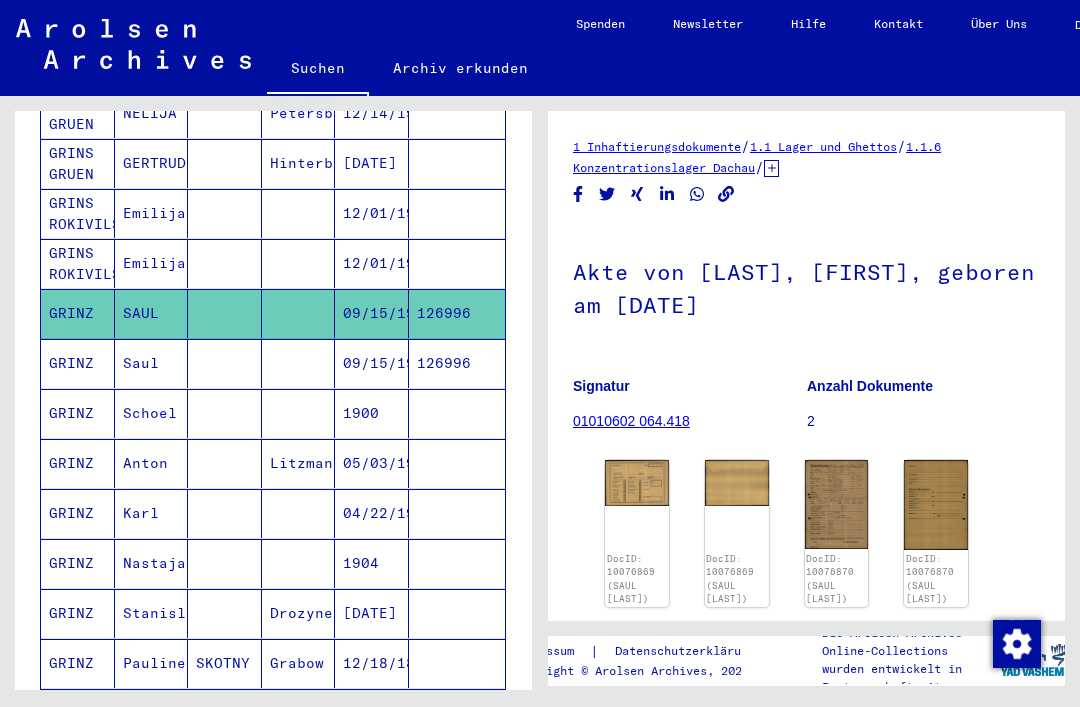 scroll, scrollTop: 0, scrollLeft: 0, axis: both 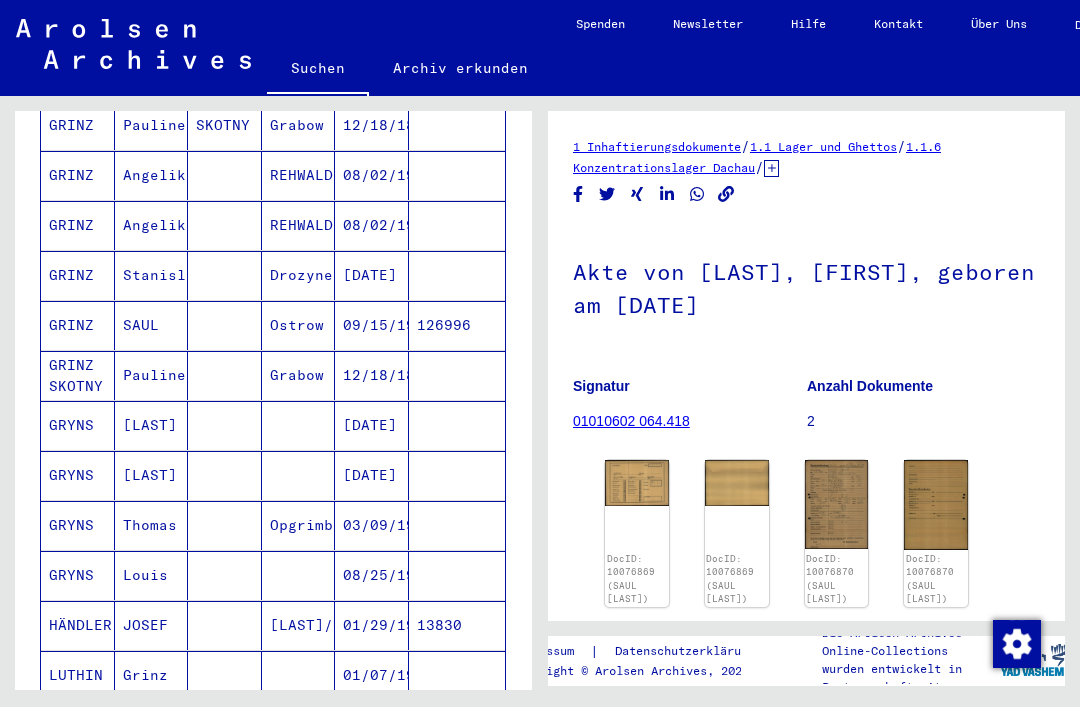 click on "09/15/1900" at bounding box center [372, 375] 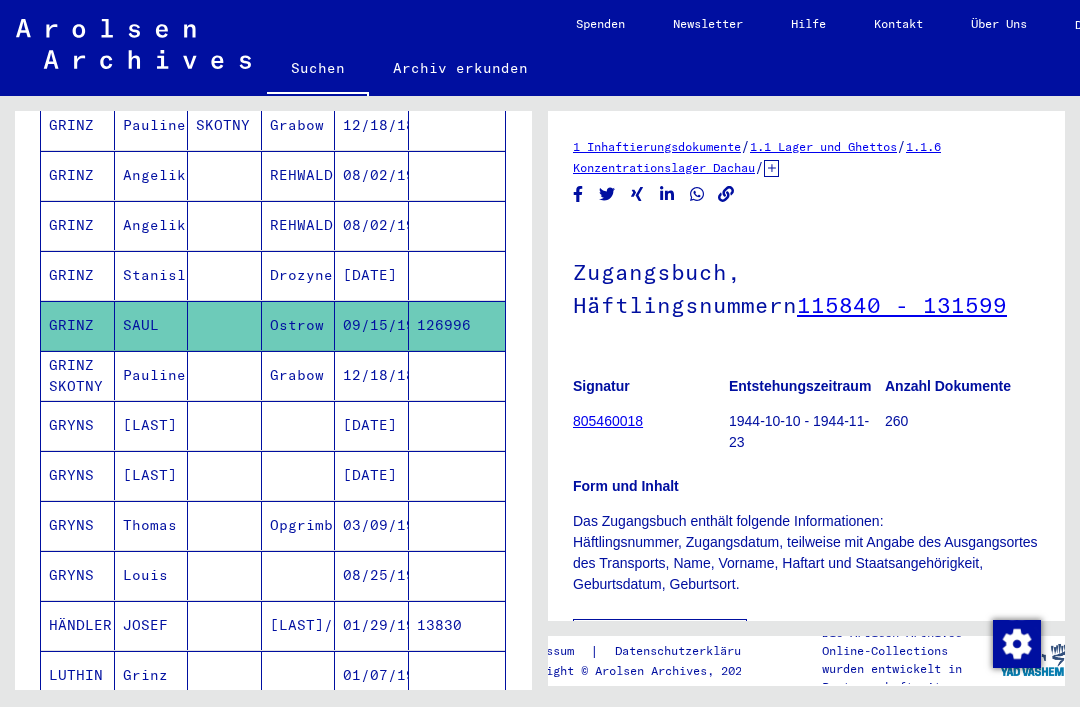 scroll, scrollTop: 0, scrollLeft: 0, axis: both 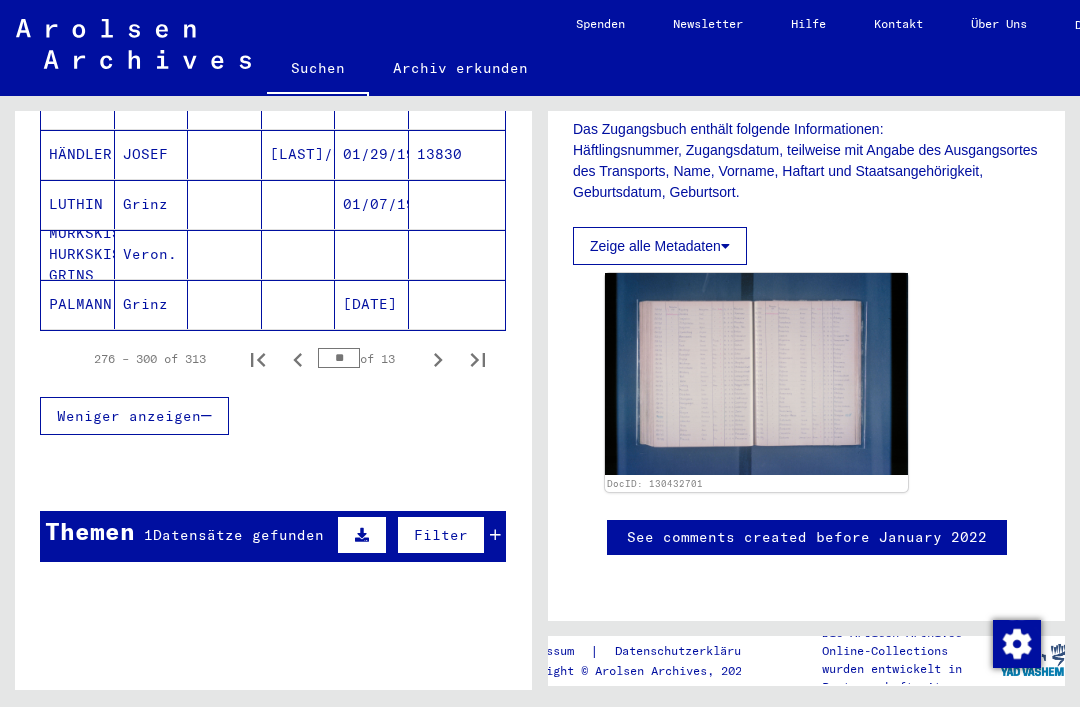 click 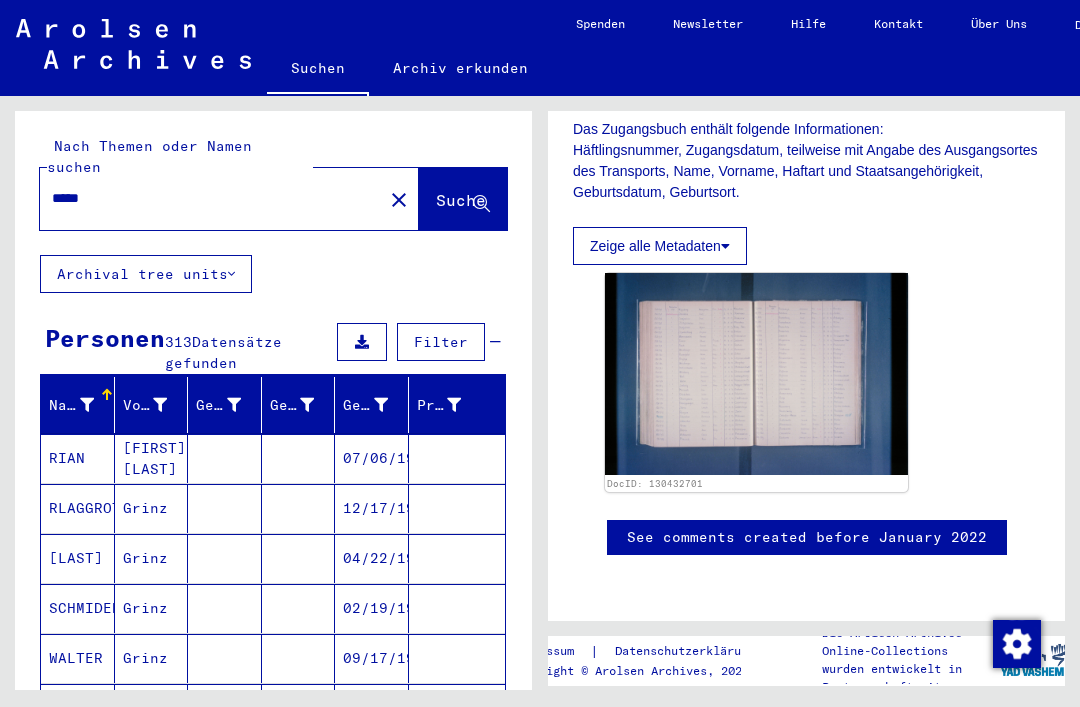 scroll, scrollTop: 0, scrollLeft: 0, axis: both 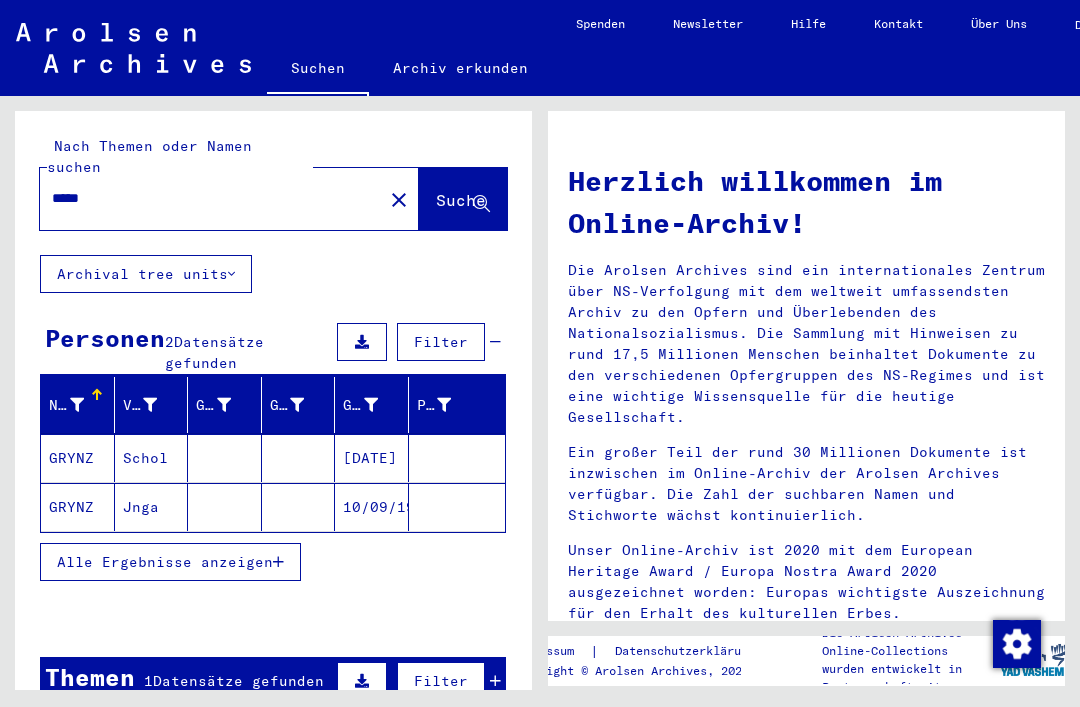click on "[DATE]" at bounding box center [372, 507] 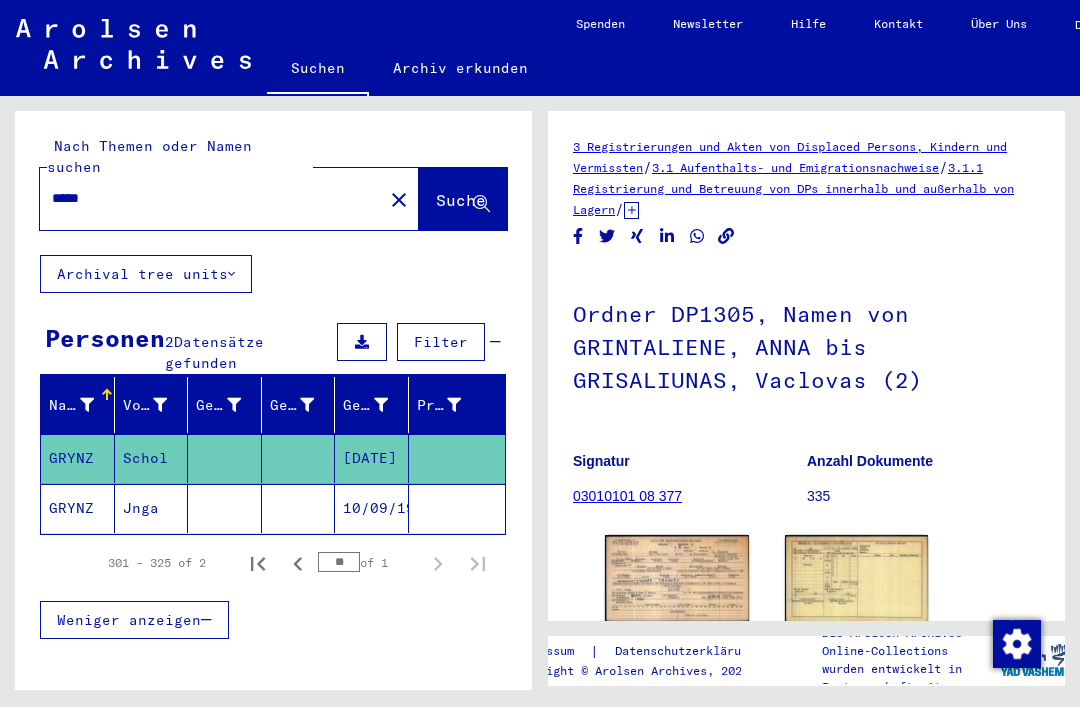 scroll, scrollTop: 0, scrollLeft: 0, axis: both 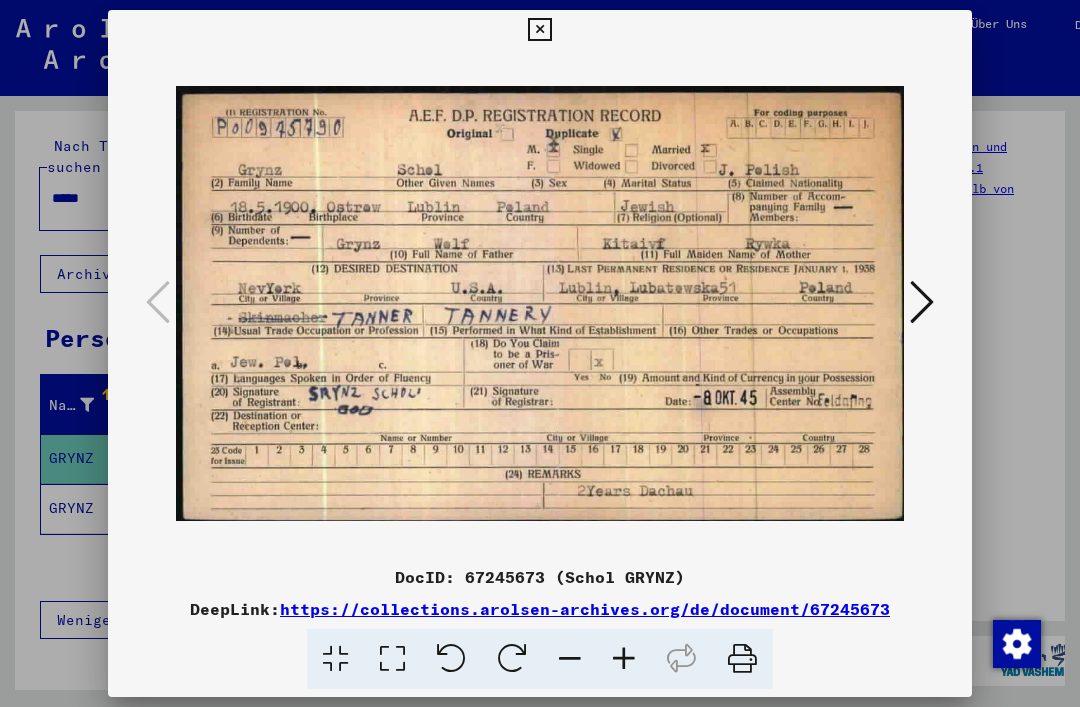 click at bounding box center (922, 302) 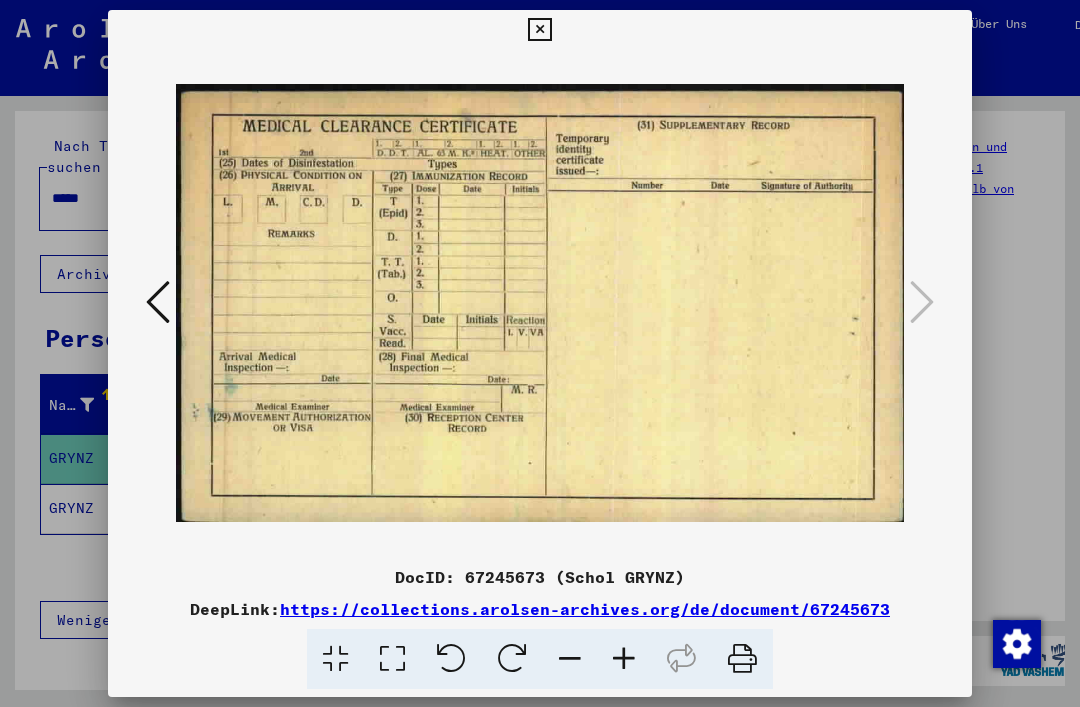click at bounding box center [539, 30] 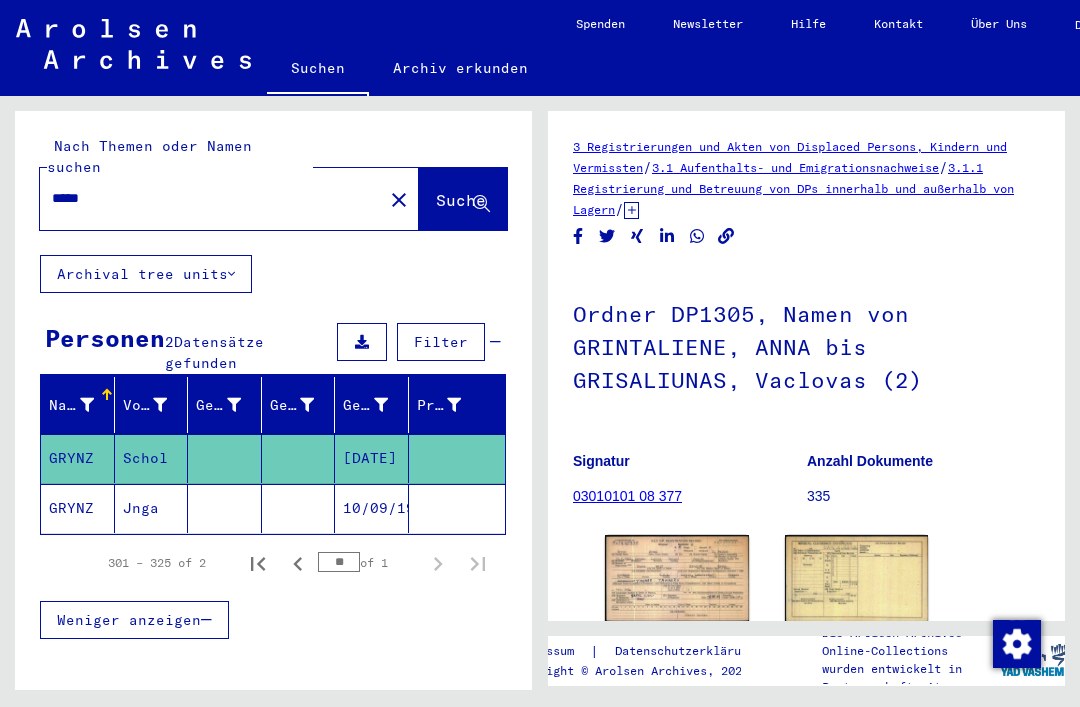 click on "Jnga" 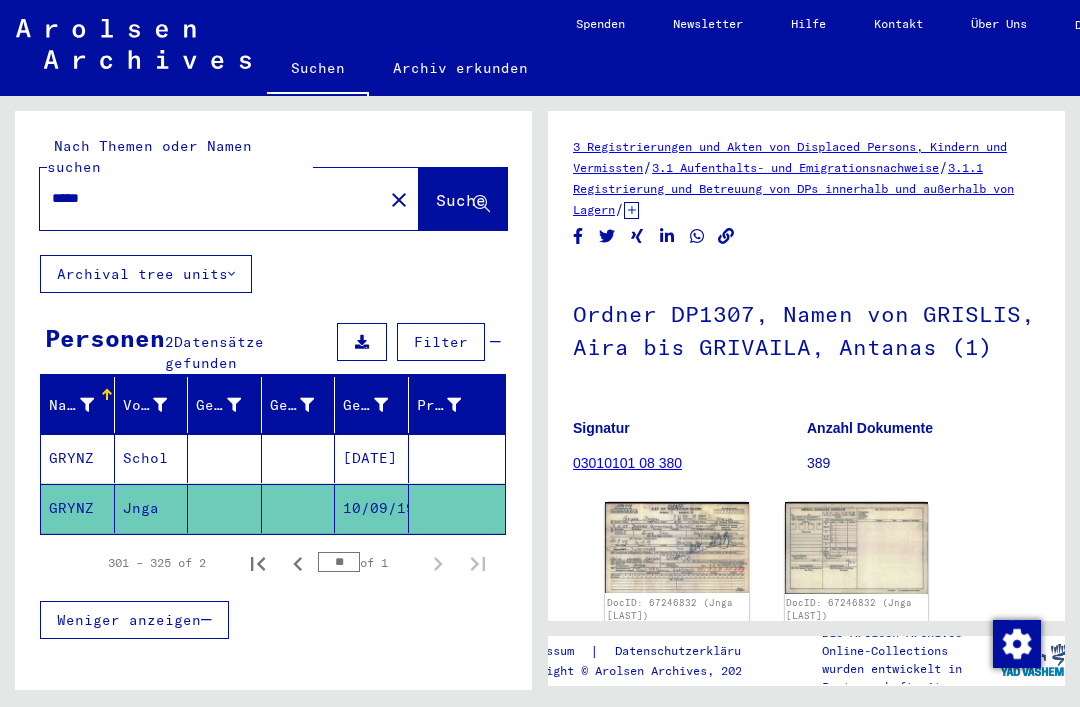 scroll, scrollTop: 0, scrollLeft: 0, axis: both 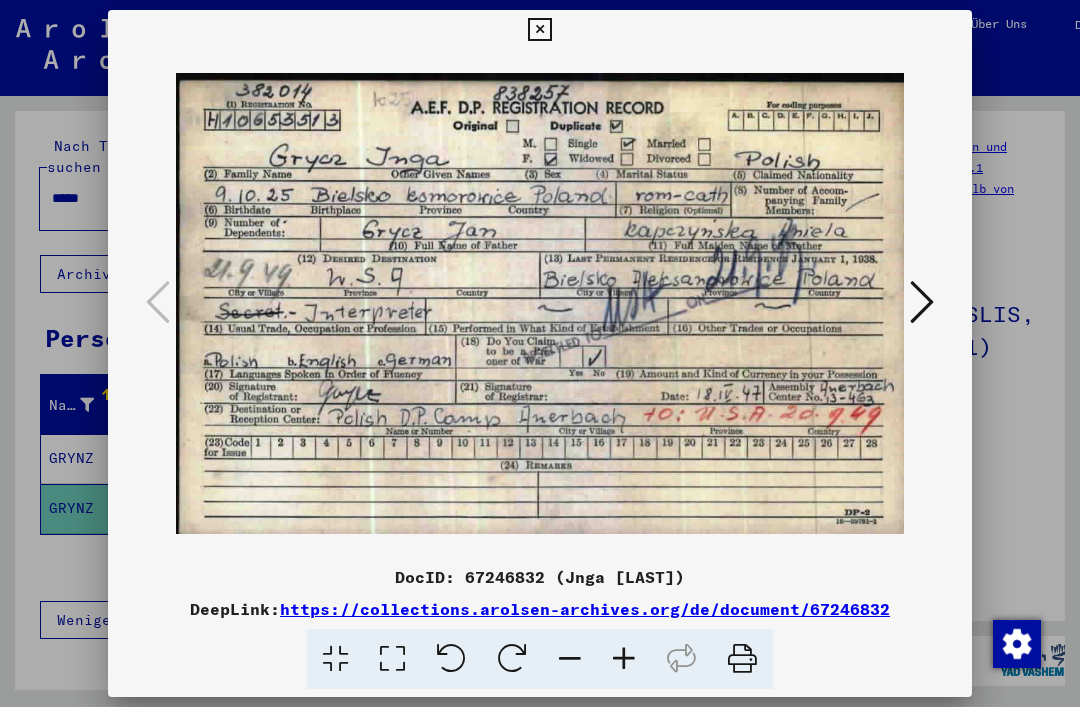 click at bounding box center (539, 30) 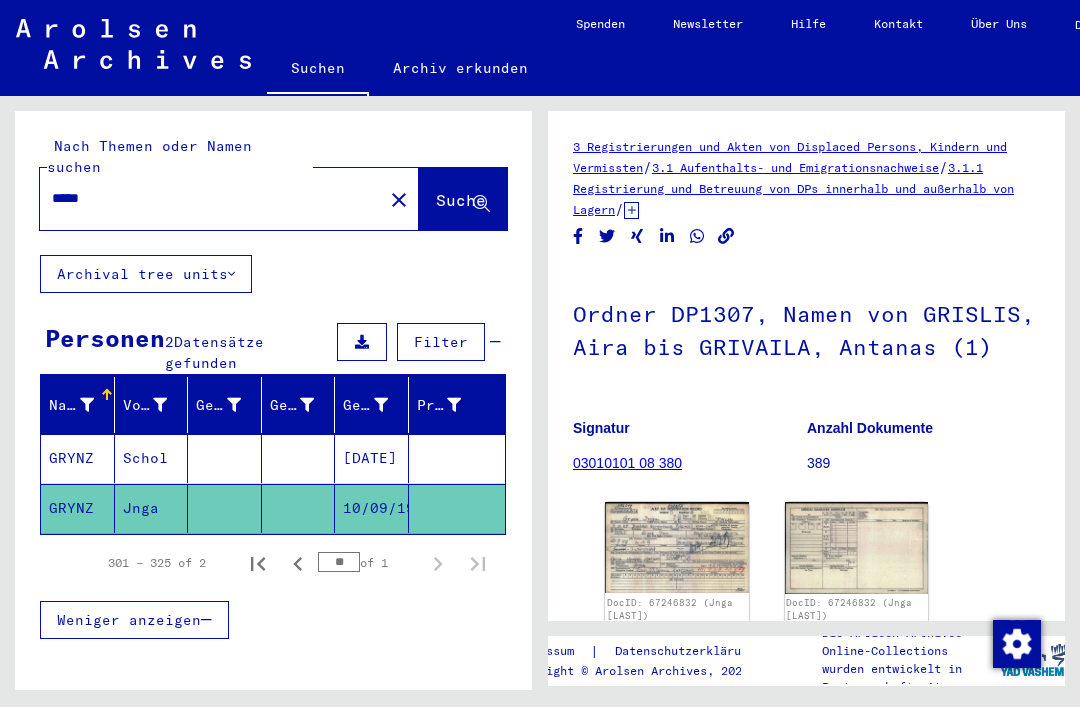 click 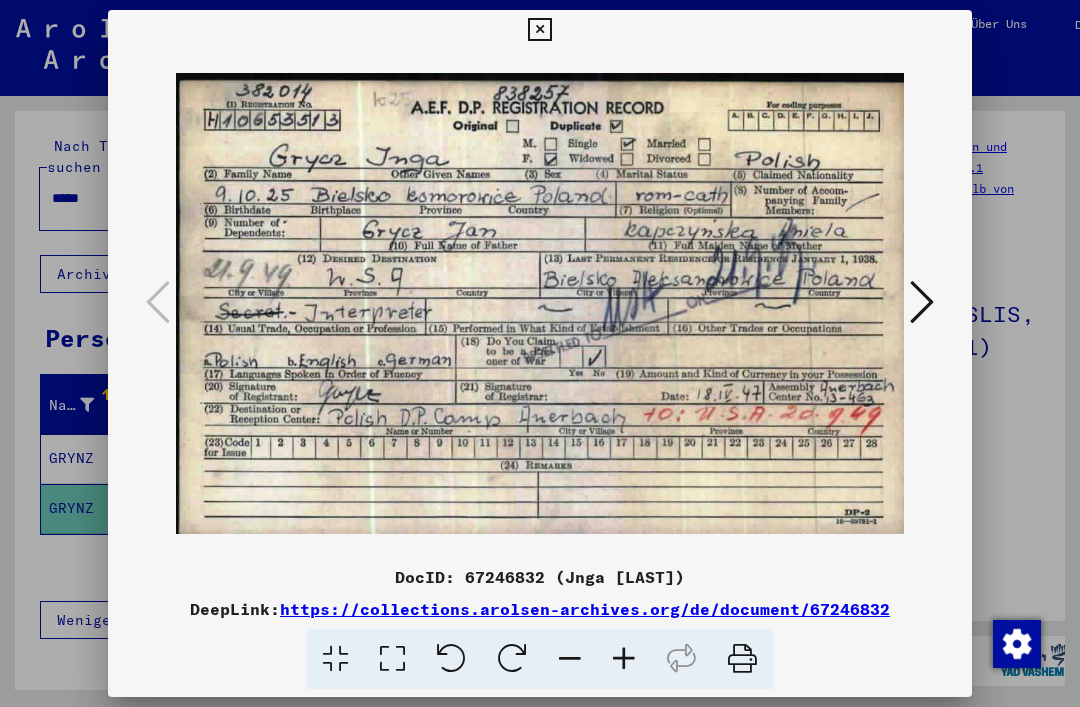 click at bounding box center (539, 30) 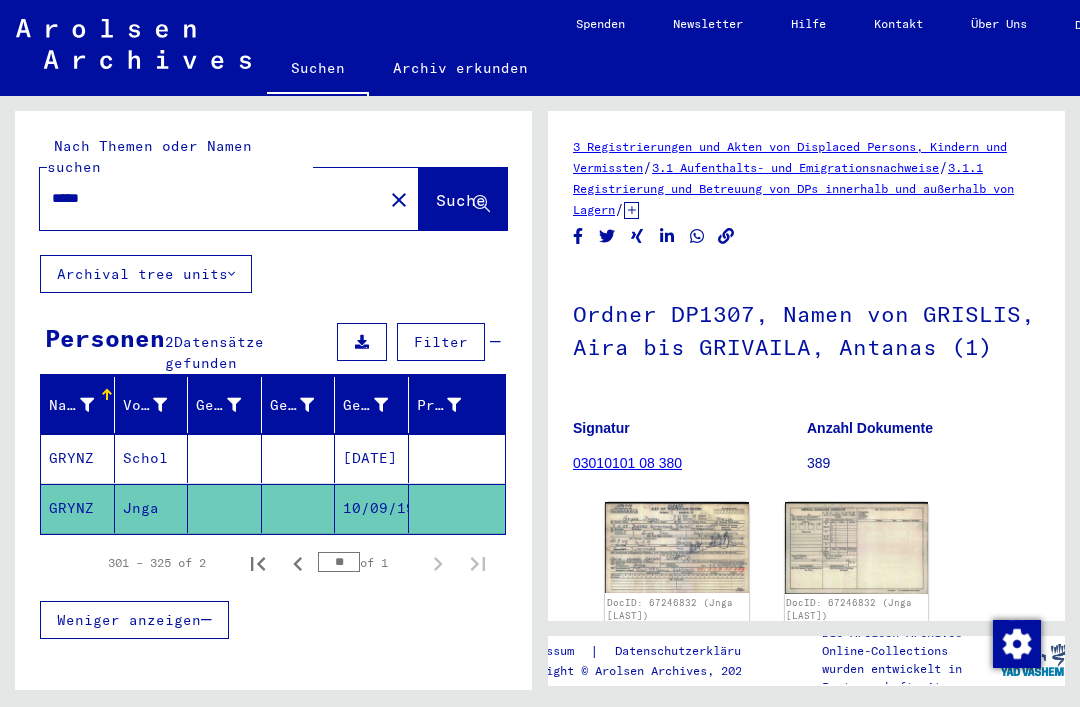 click on "Schol" at bounding box center (152, 508) 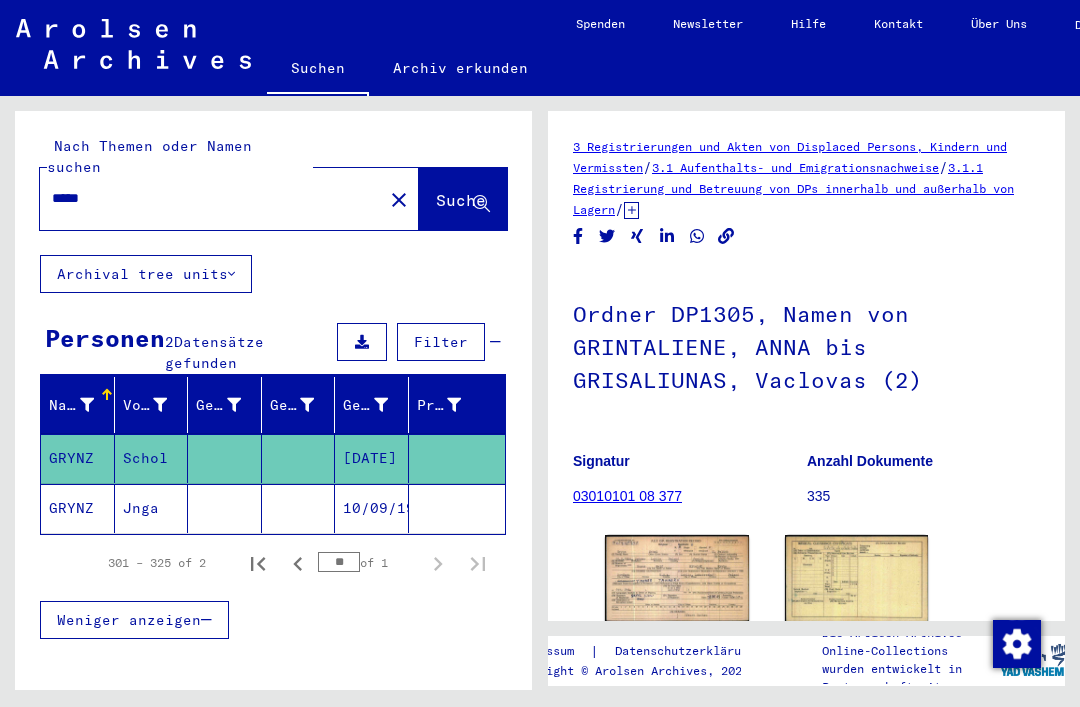 scroll, scrollTop: 0, scrollLeft: 0, axis: both 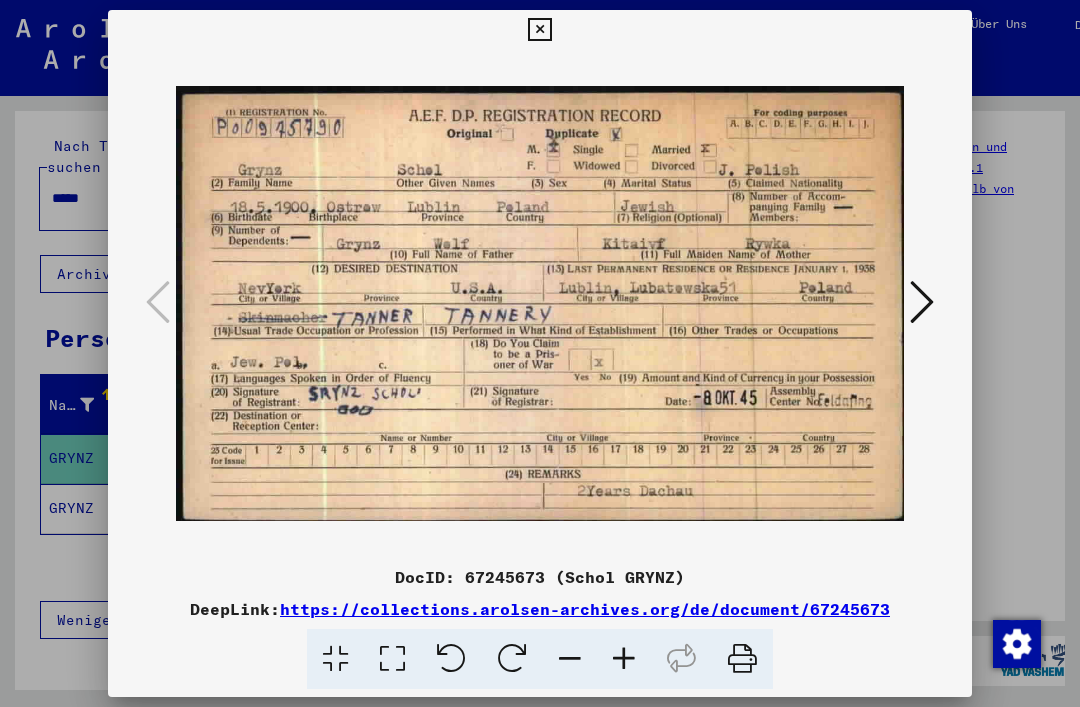 click at bounding box center [922, 302] 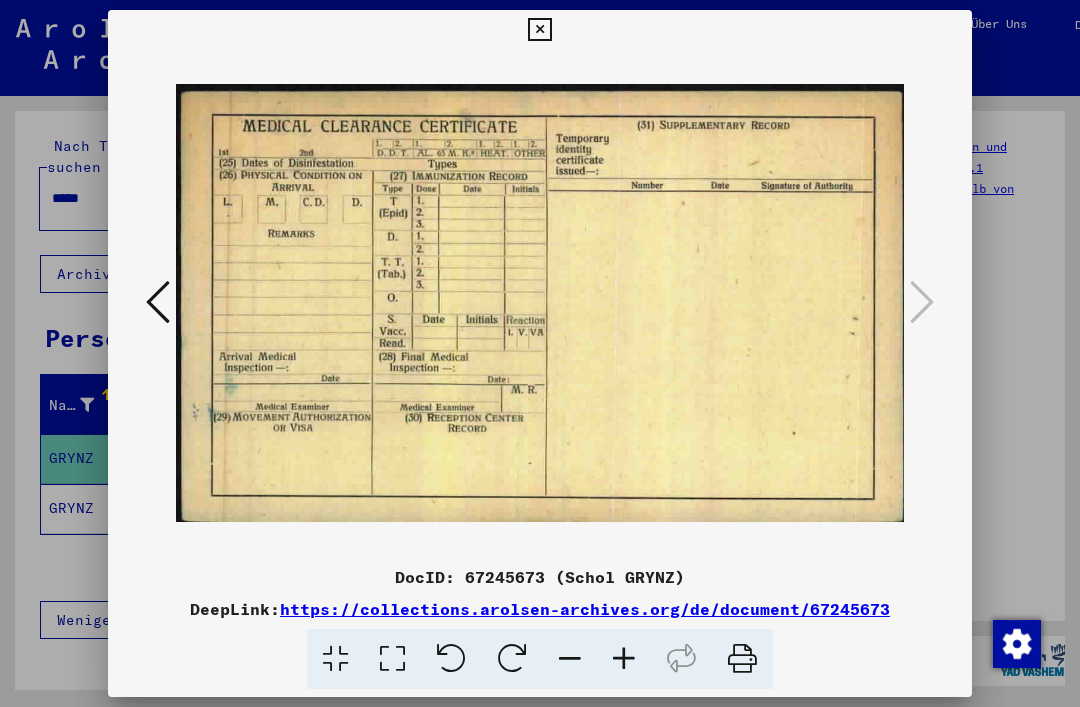 click at bounding box center (539, 30) 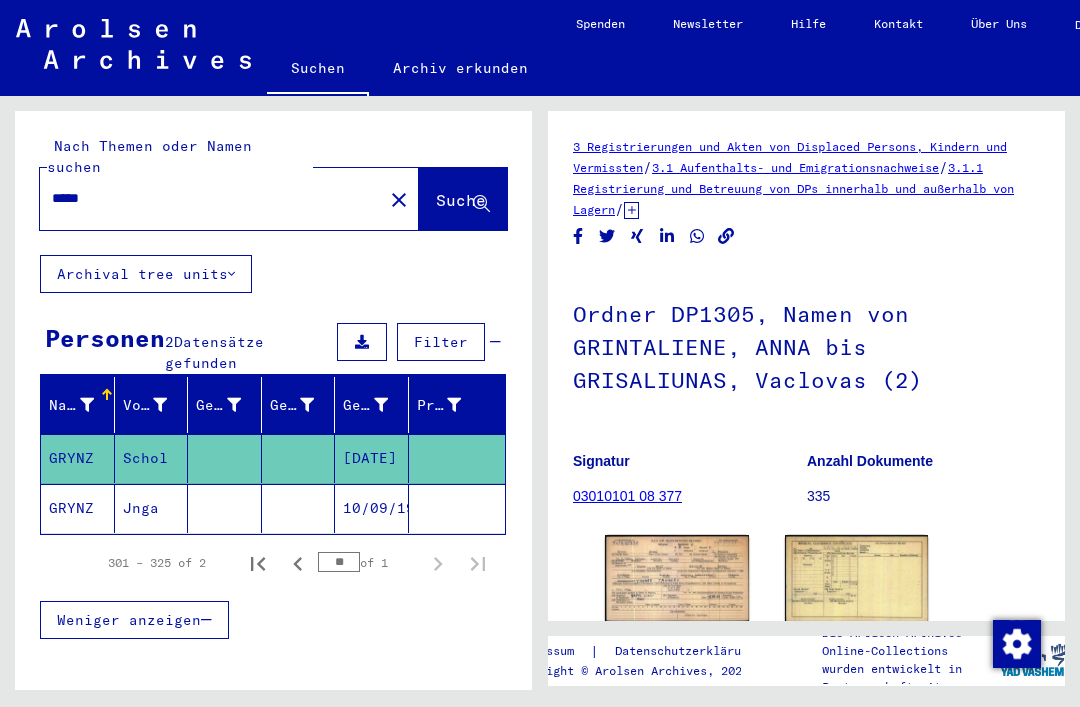 click on "*****" at bounding box center [211, 198] 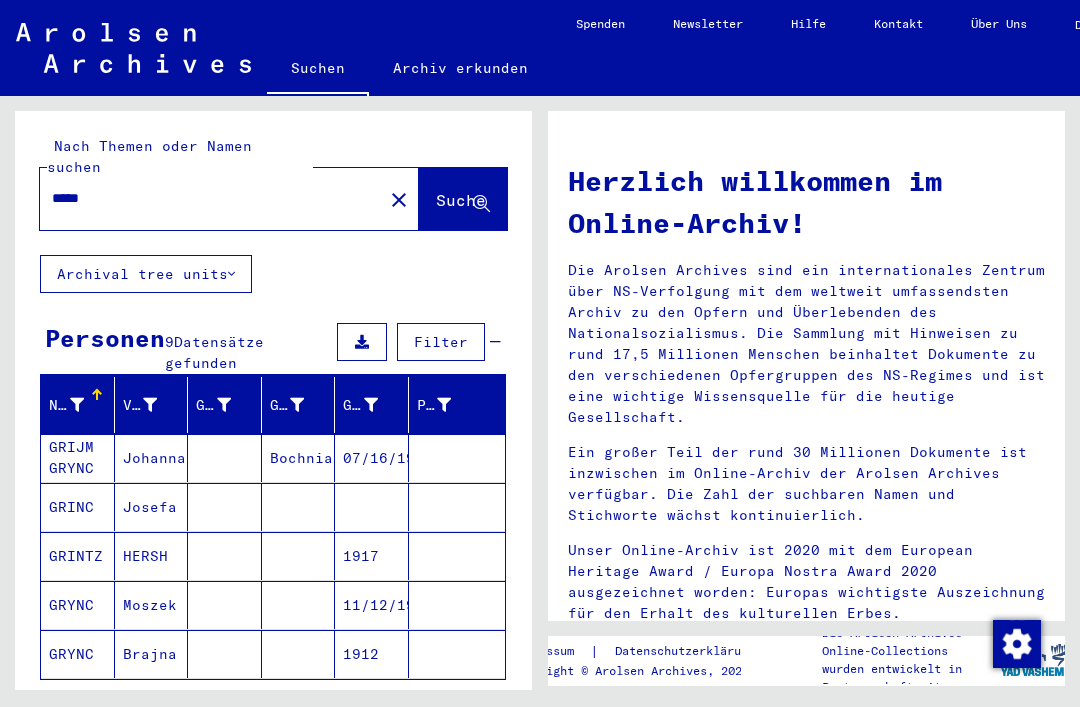 click on "11/12/1912" at bounding box center [372, 654] 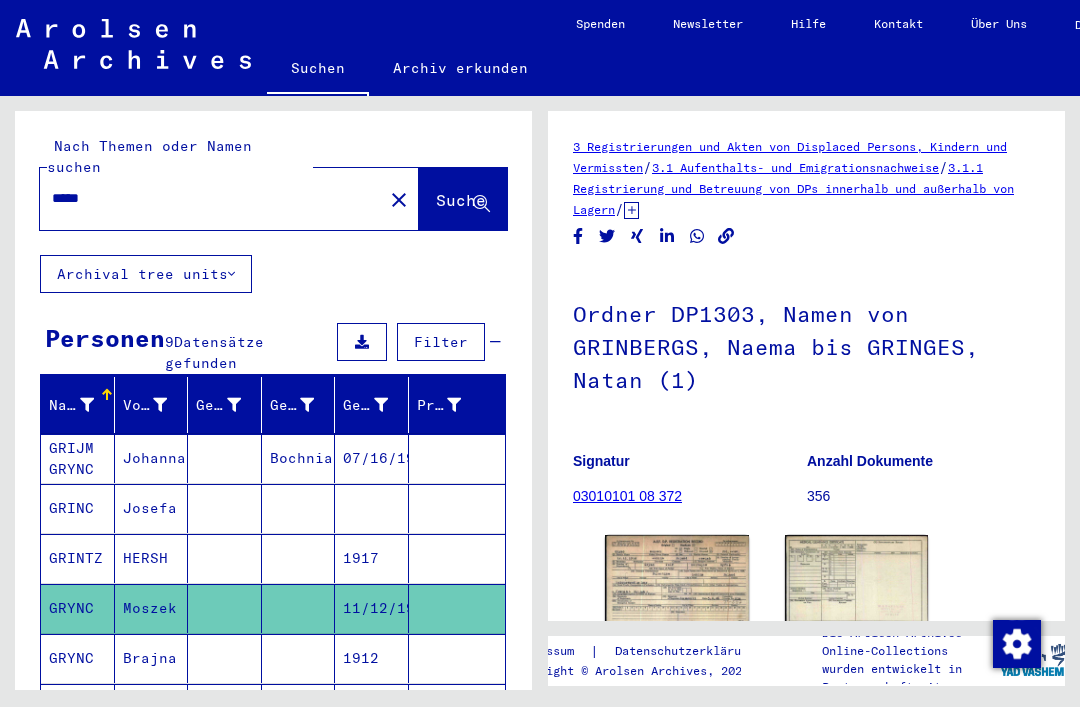 scroll, scrollTop: 0, scrollLeft: 0, axis: both 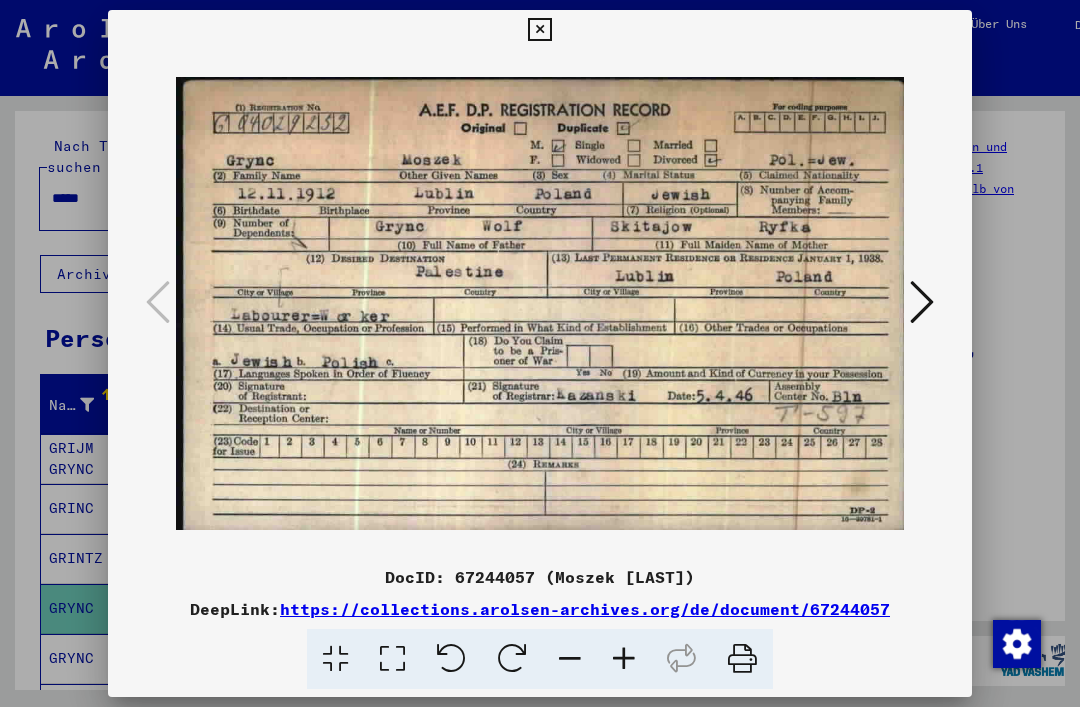 click at bounding box center (539, 30) 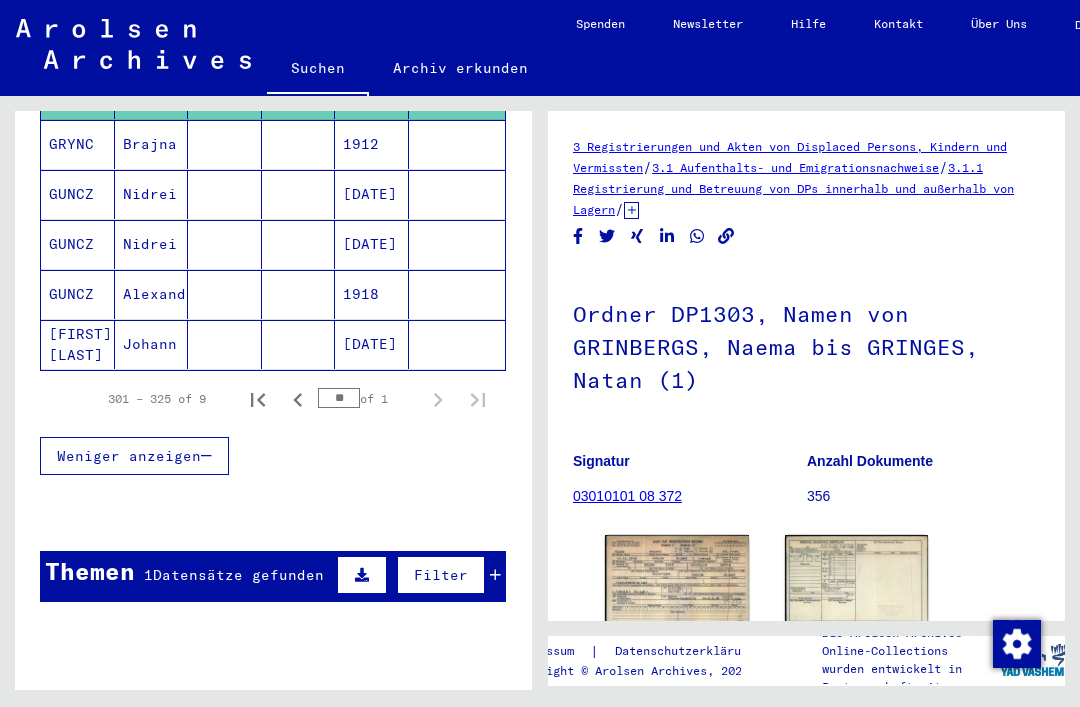 scroll, scrollTop: 513, scrollLeft: 0, axis: vertical 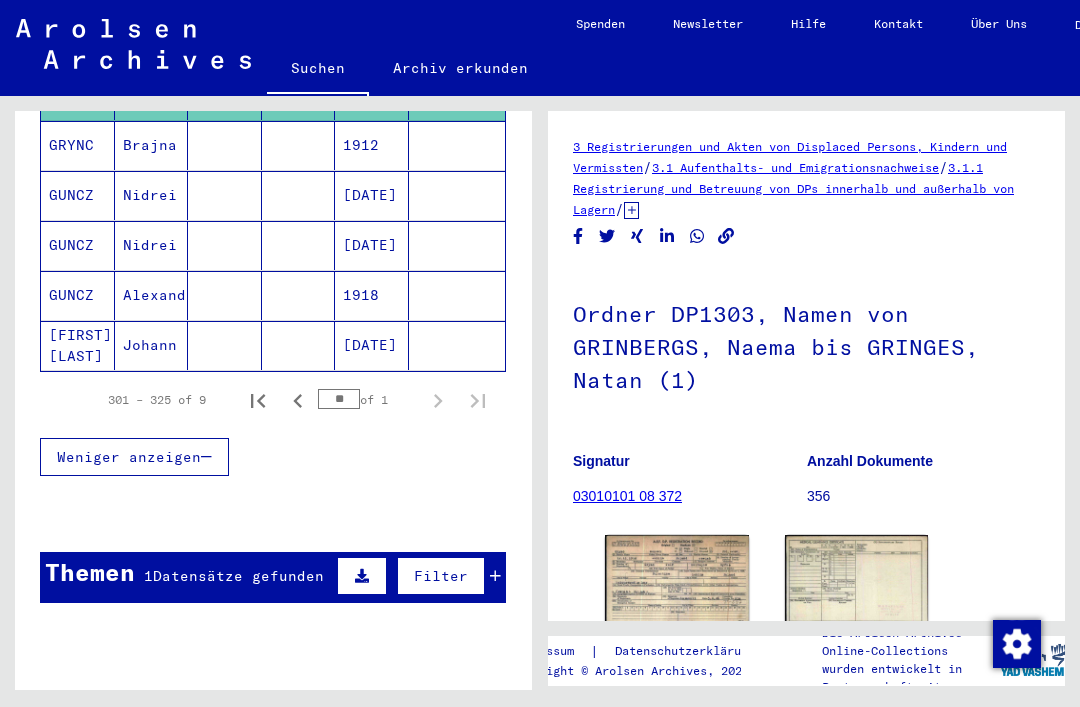 click on "Datensätze gefunden" at bounding box center [238, 576] 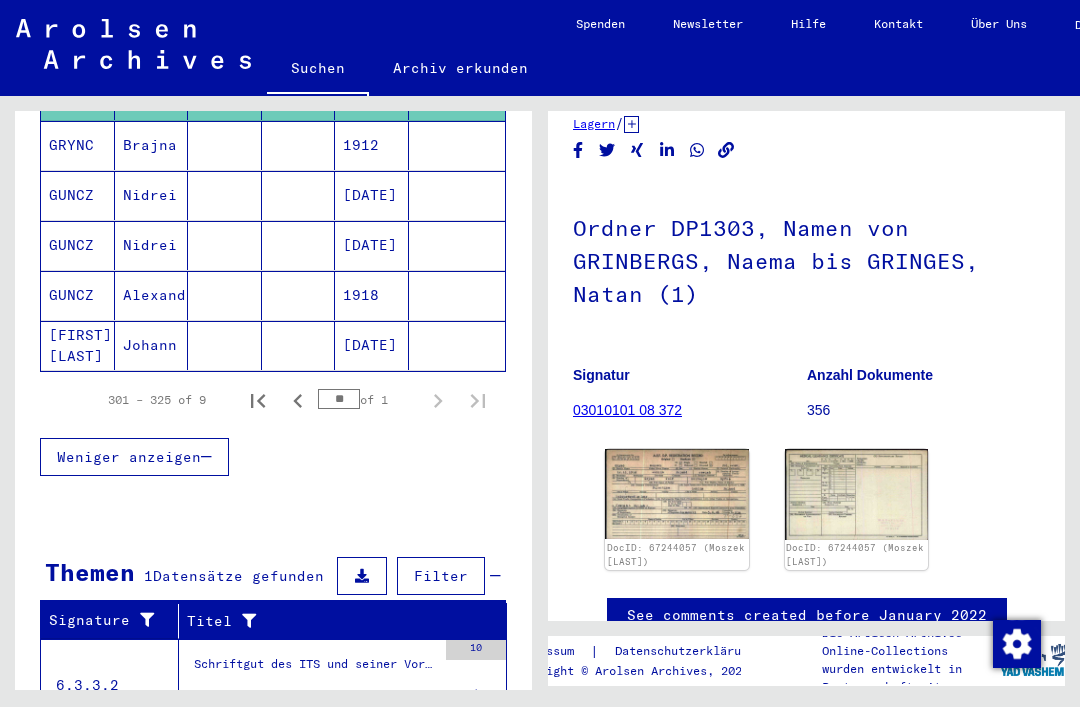 scroll, scrollTop: 87, scrollLeft: 0, axis: vertical 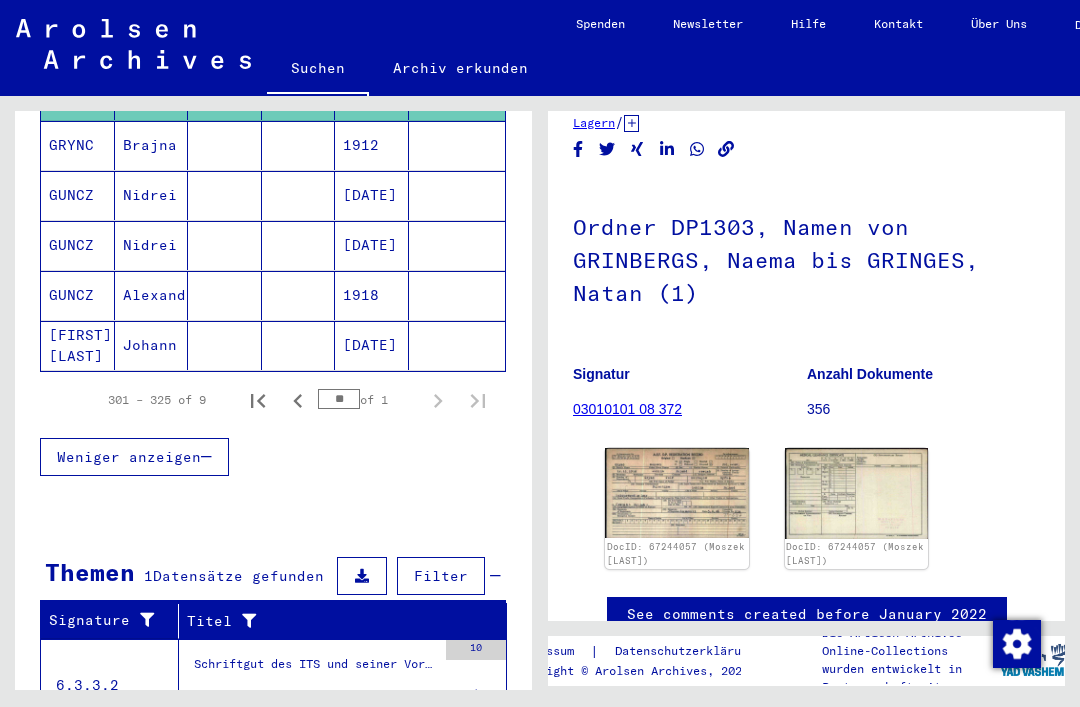 click on "Schriftgut des ITS und seiner Vorgänger > Bearbeitung von Anfragen > Fallbezogene Akten des ITS ab 1947 > T/D-Fallablage > Such- und Bescheinigungsvorgänge mit den (T/D-) Nummern von 1 bis 249.999 > Such- und Bescheinigungsvorgänge mit den (T/D-) Nummern von 217.000 bis 217.499" at bounding box center [315, 670] 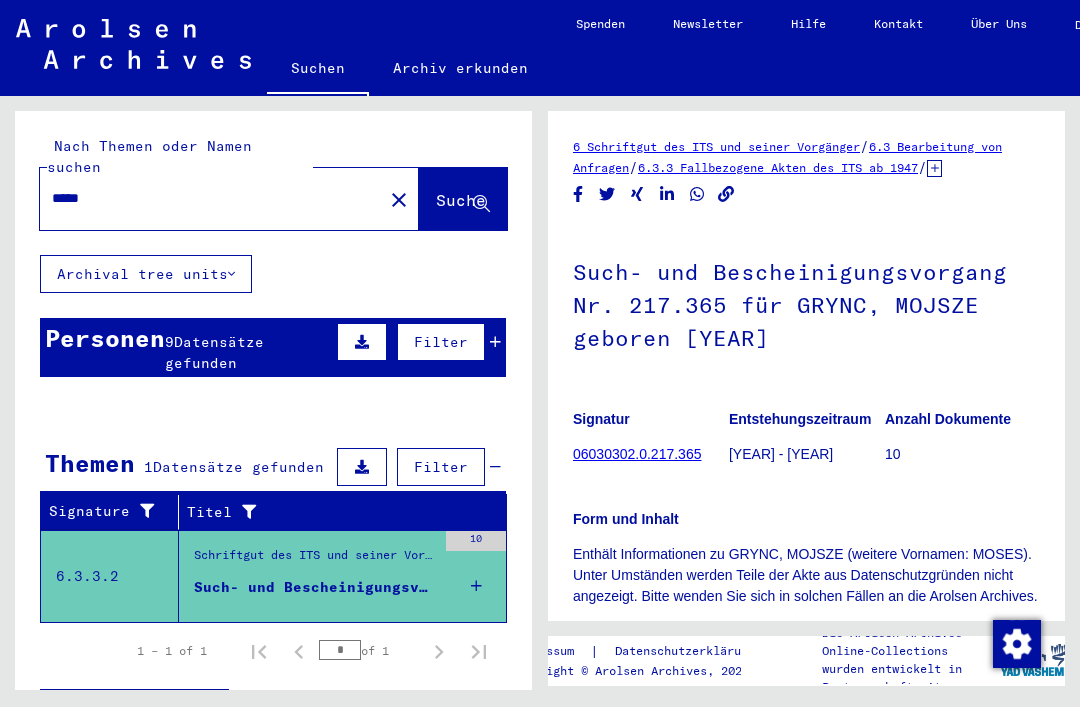scroll, scrollTop: 0, scrollLeft: 0, axis: both 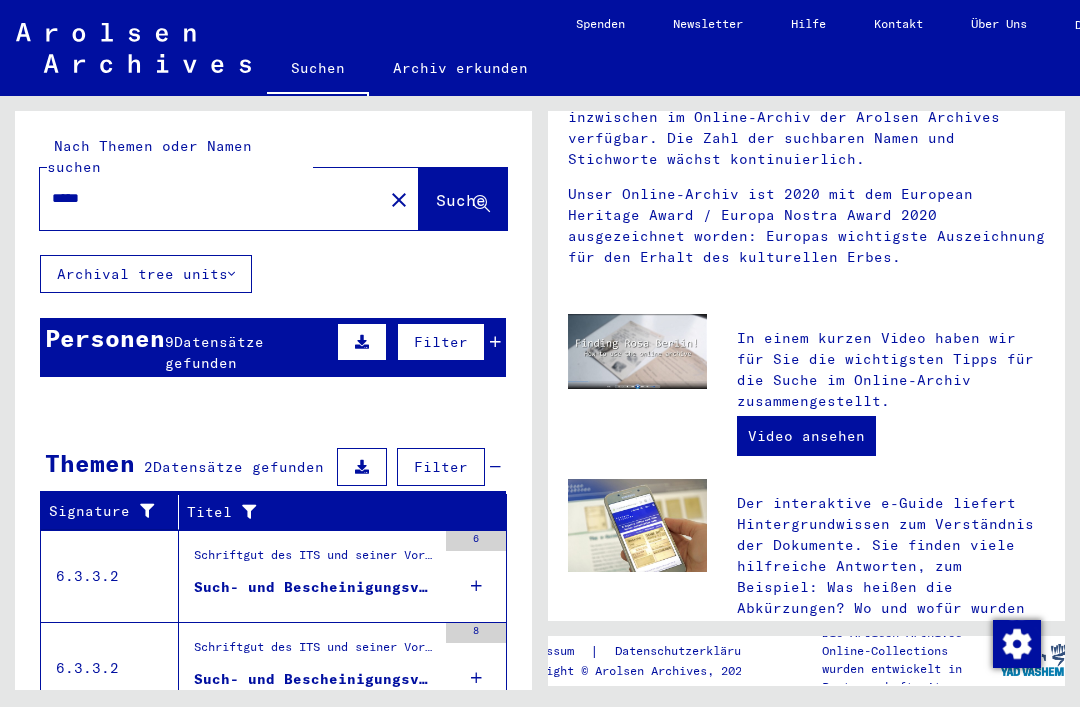 click on "Such- und Bescheinigungsvorgang Nr. 691.094 für GRINC, DAVID geboren [DATE]" at bounding box center (315, 587) 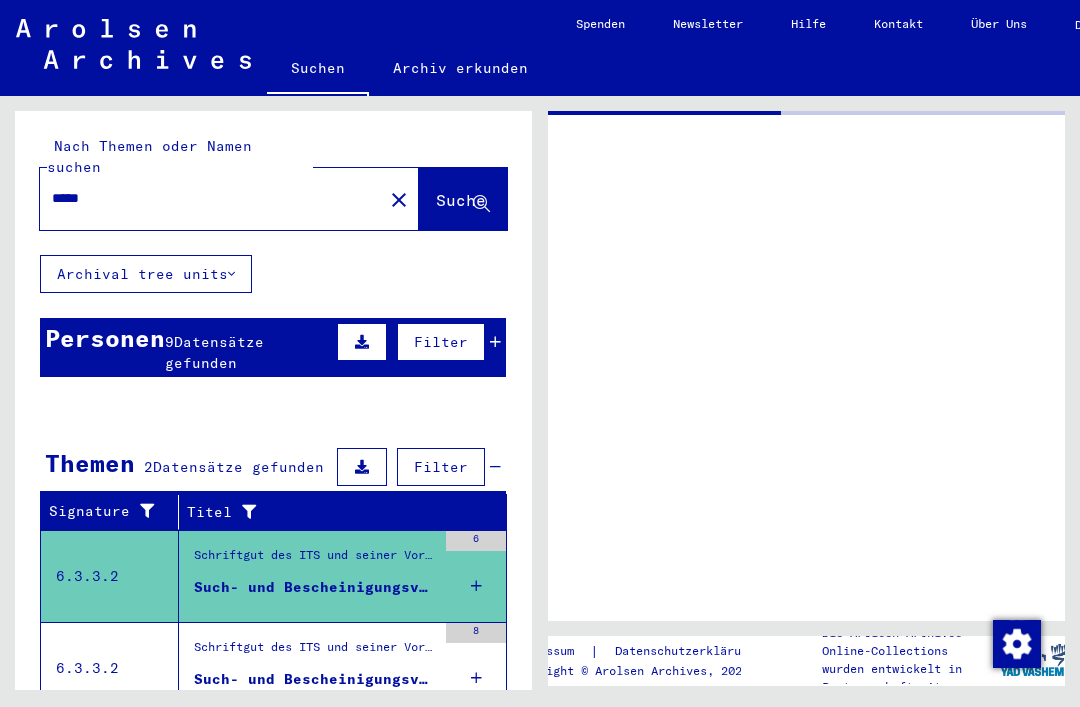 scroll, scrollTop: 0, scrollLeft: 0, axis: both 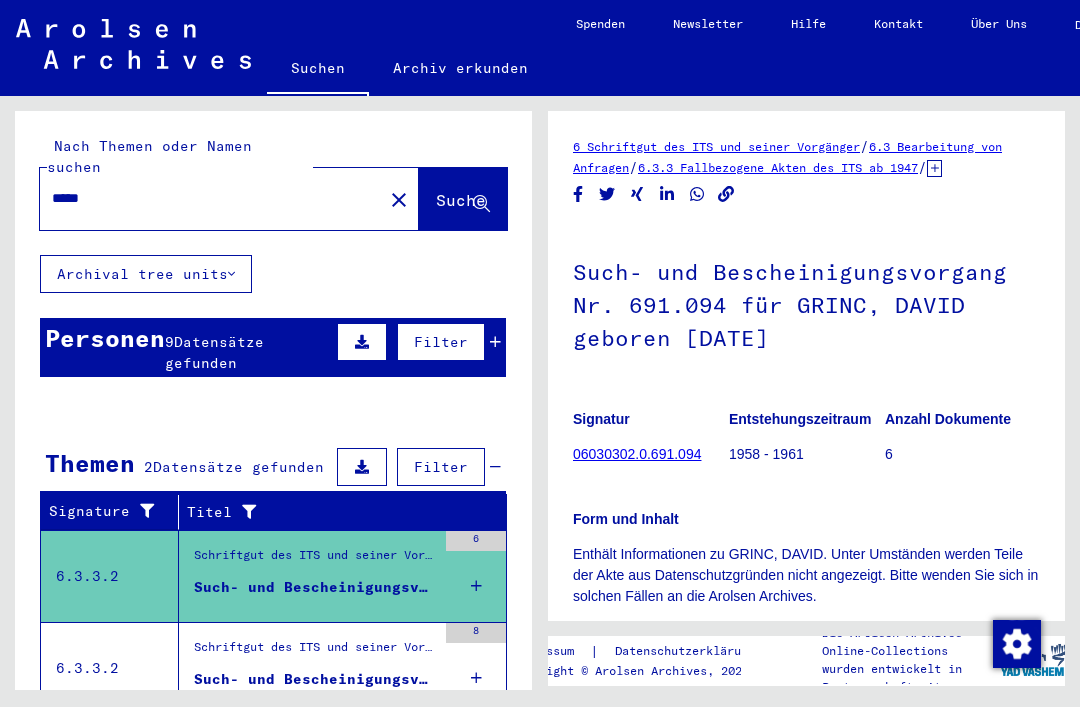 click on "Such- und Bescheinigungsvorgang Nr. 691.095 für GRINC, NECHAMA geboren [DATE]" at bounding box center [315, 679] 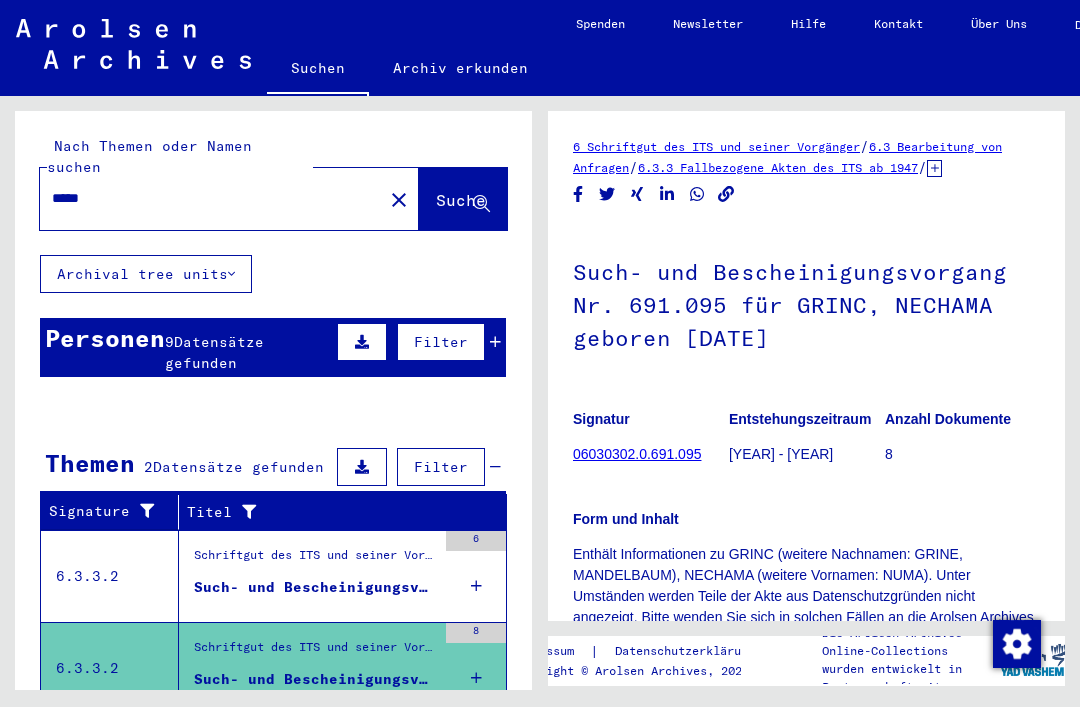 click on "Datensätze gefunden" at bounding box center [214, 352] 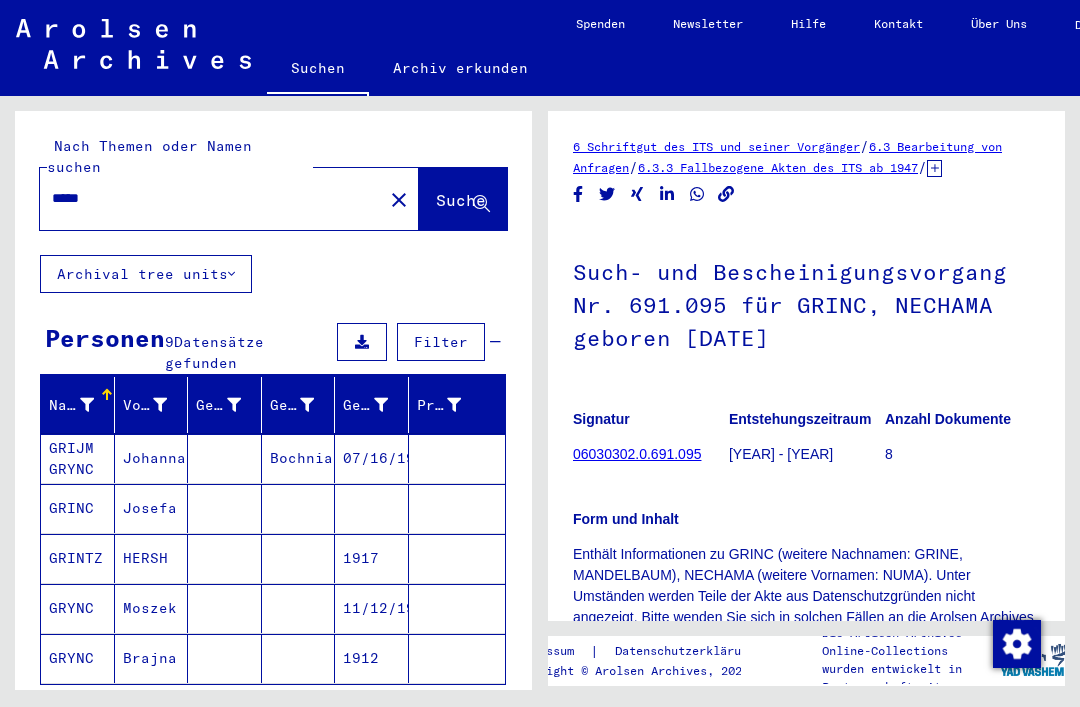 click on "Alle Ergebnisse anzeigen" at bounding box center [165, 714] 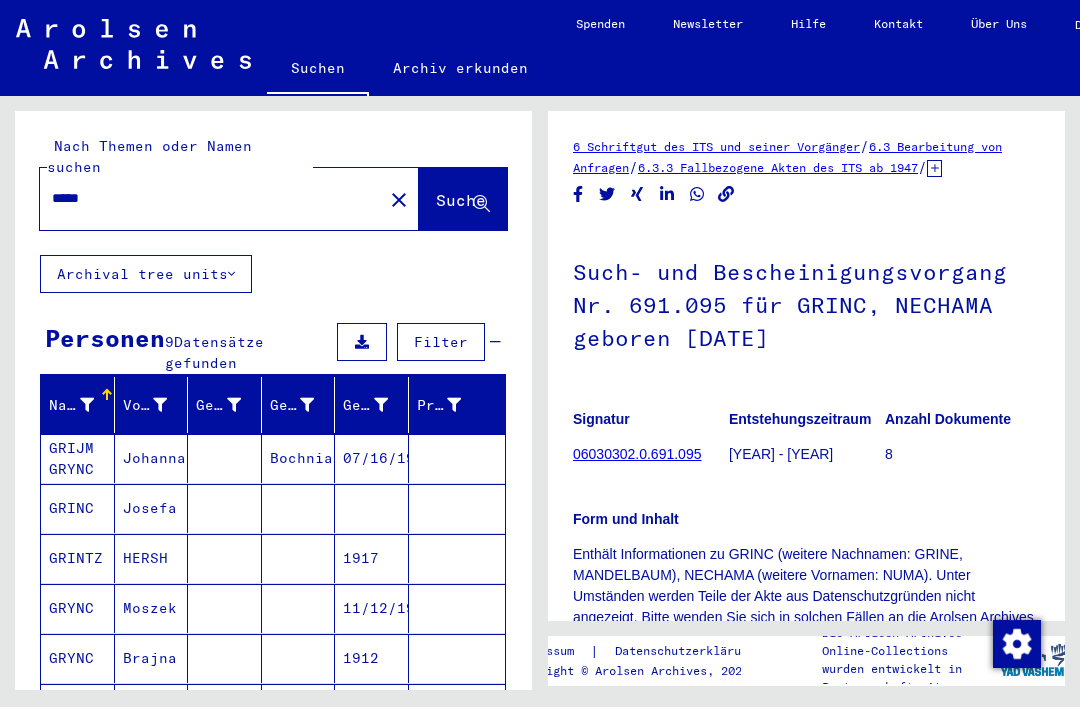 scroll, scrollTop: 0, scrollLeft: 0, axis: both 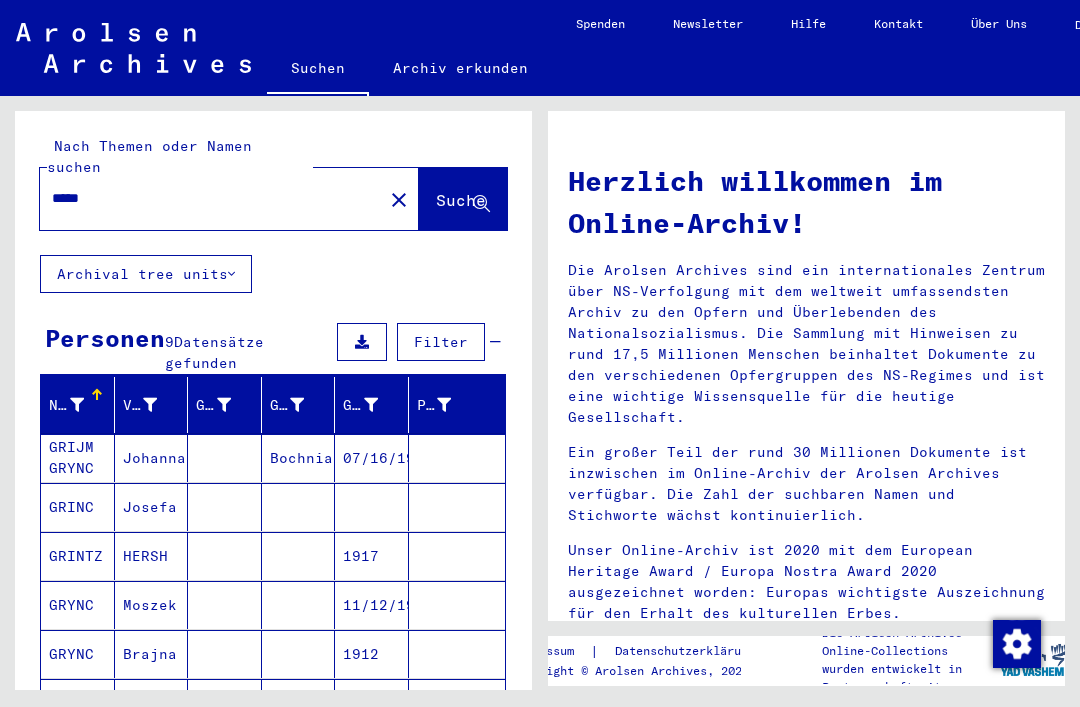 click on "close" 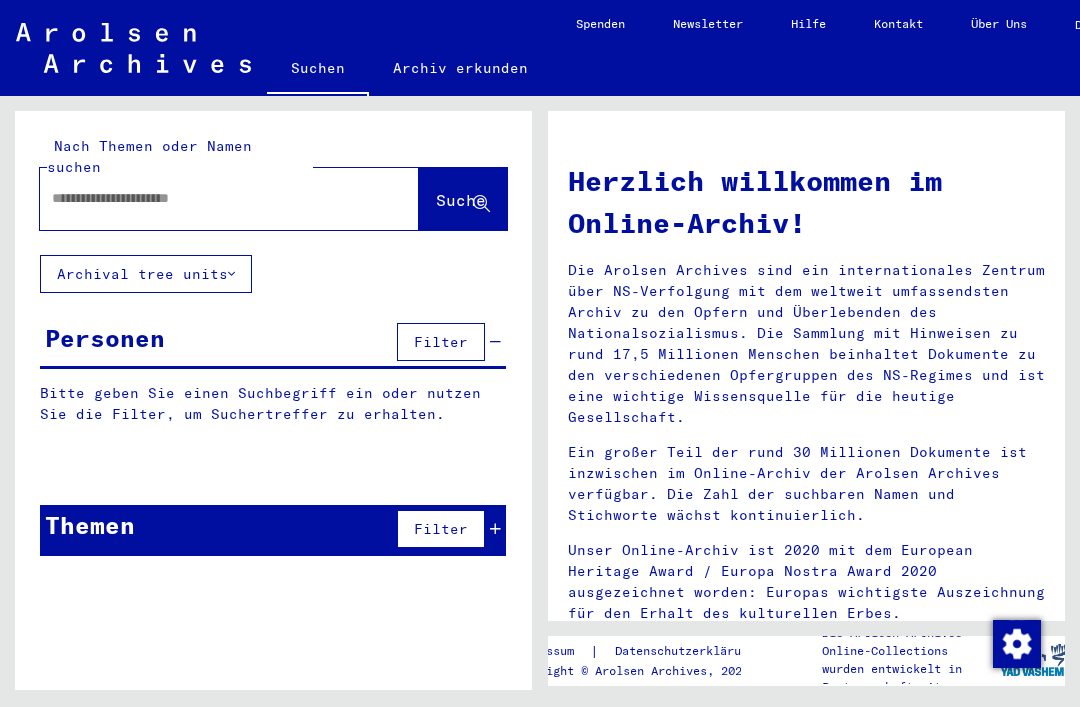 click at bounding box center (205, 198) 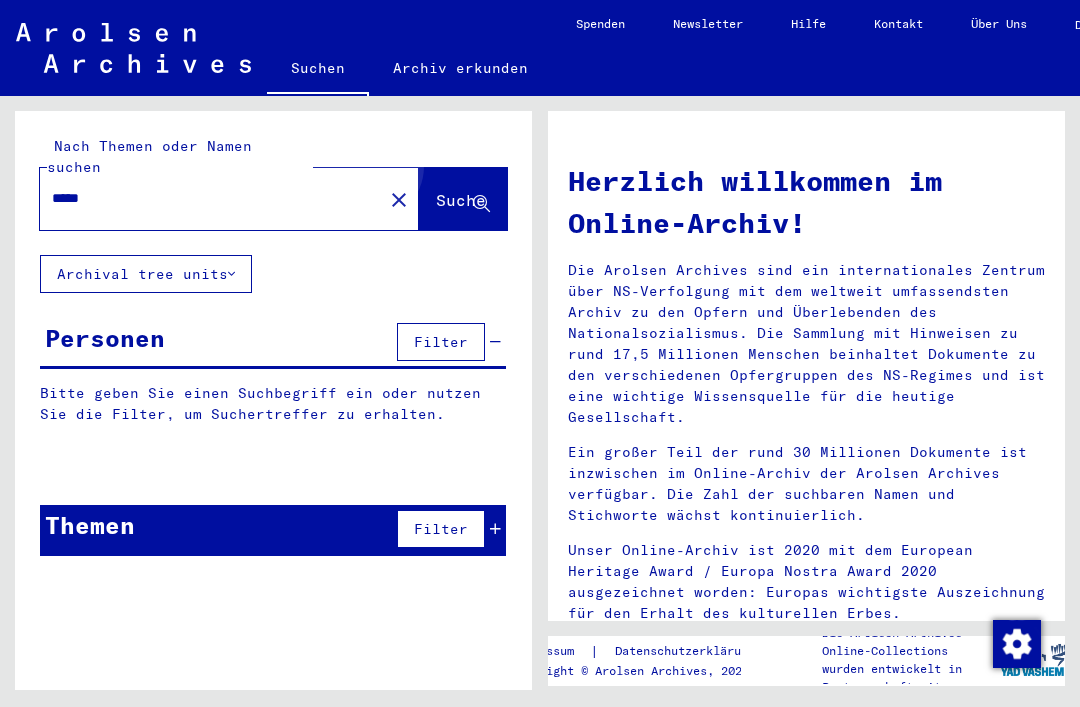 click on "Suche" 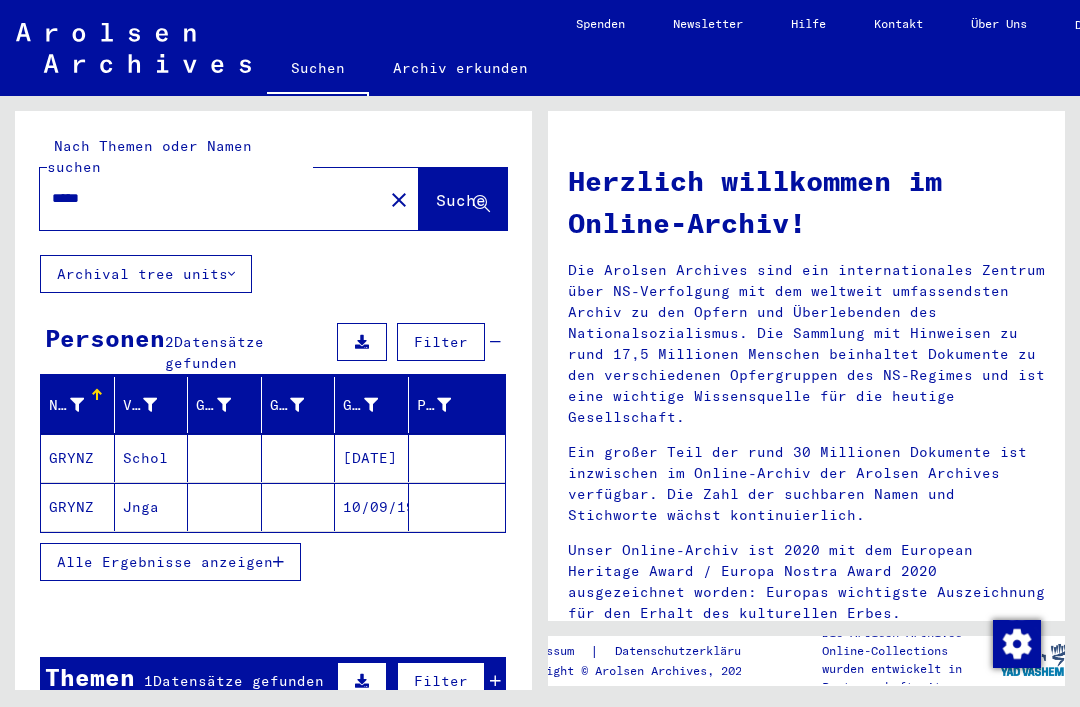 click on "*****" at bounding box center (205, 198) 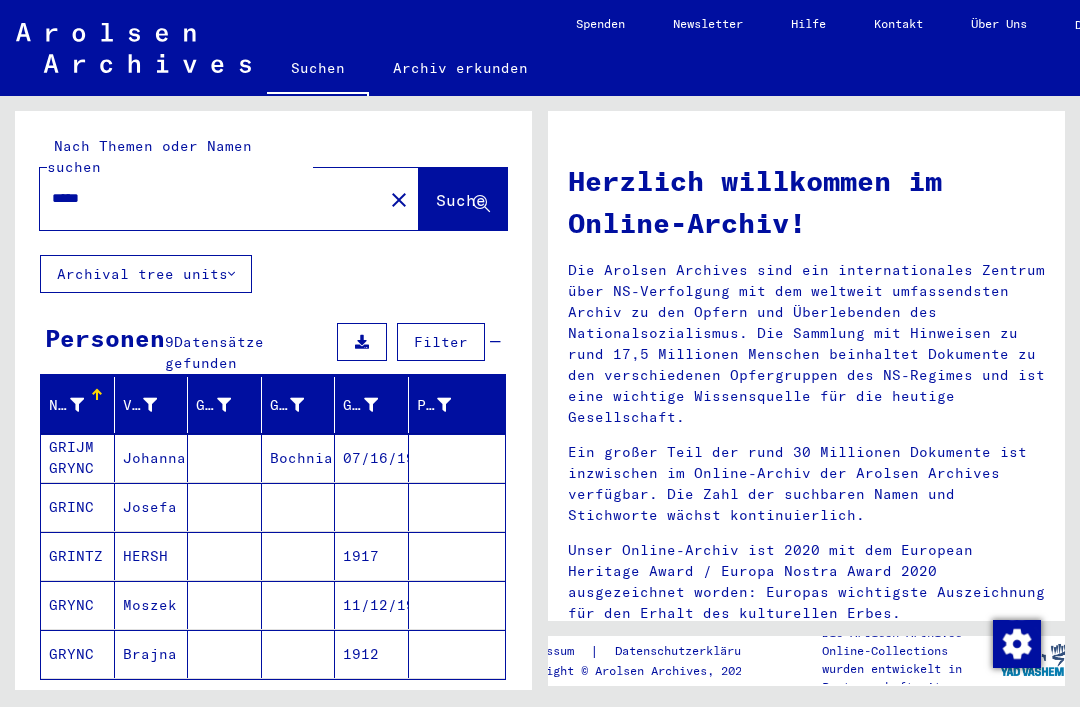 click on "close" 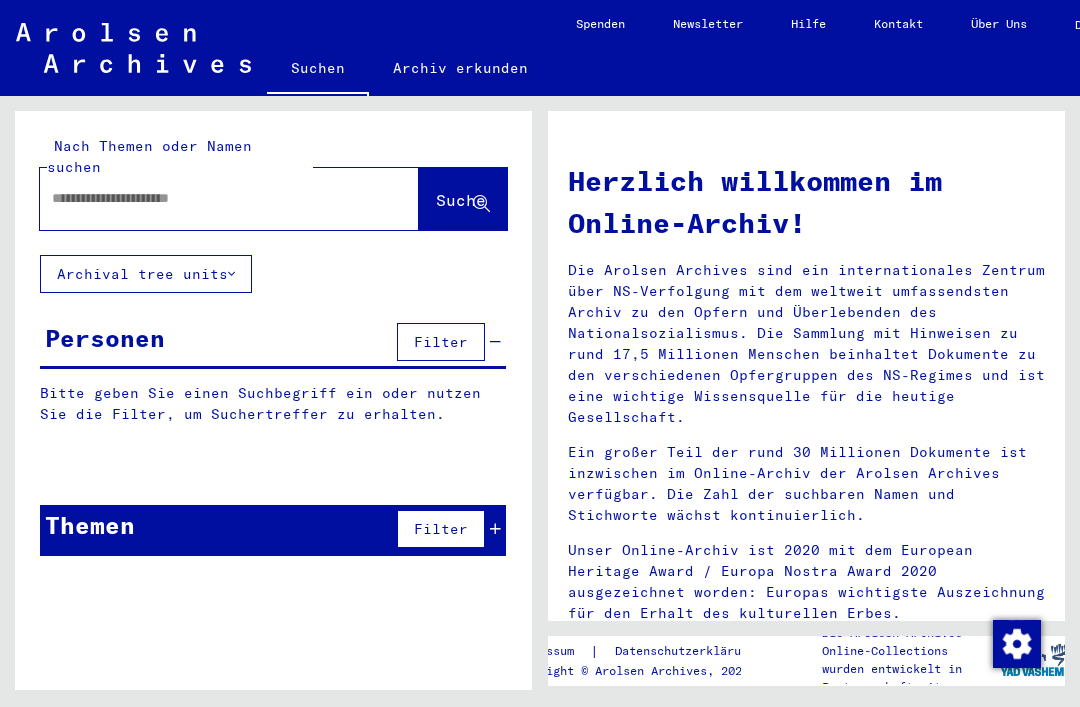 click at bounding box center (205, 198) 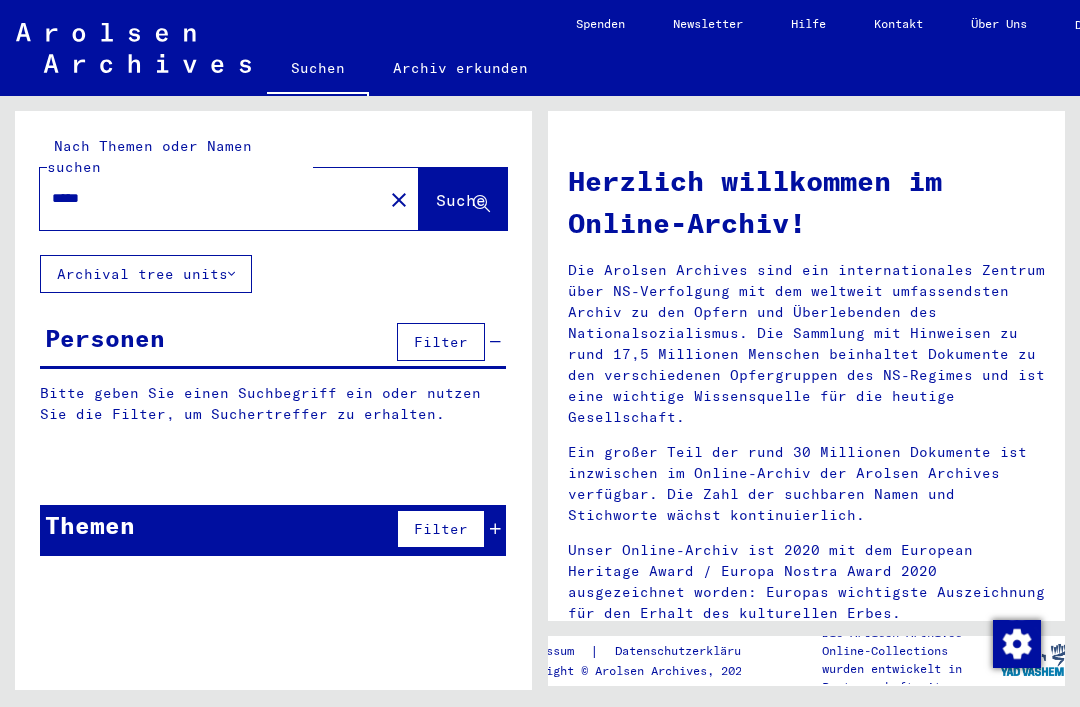 type on "*****" 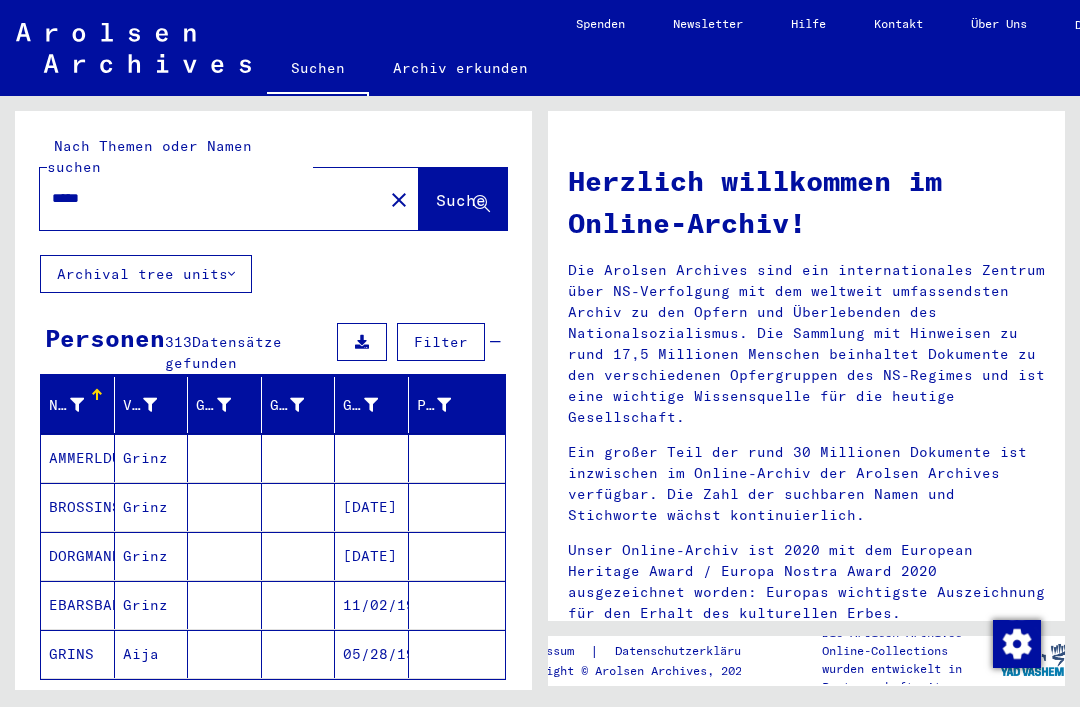 click on "Alle Ergebnisse anzeigen" at bounding box center (165, 709) 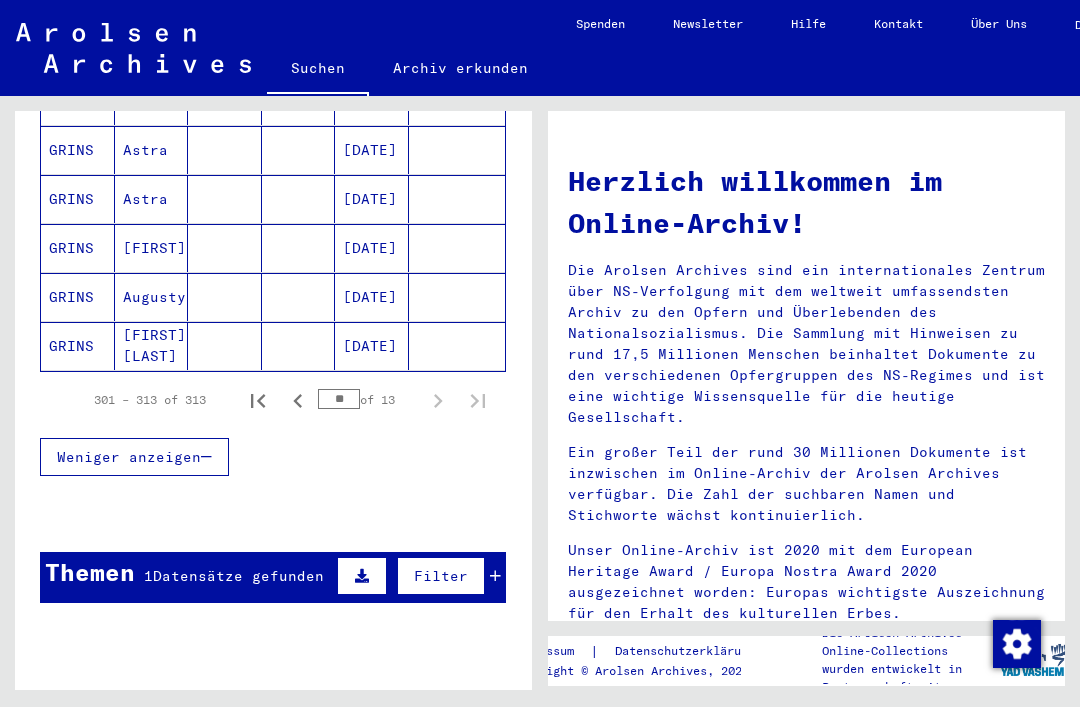 click on "Akte von [LAST], [FIRST], geboren am [DATE]" at bounding box center (315, 696) 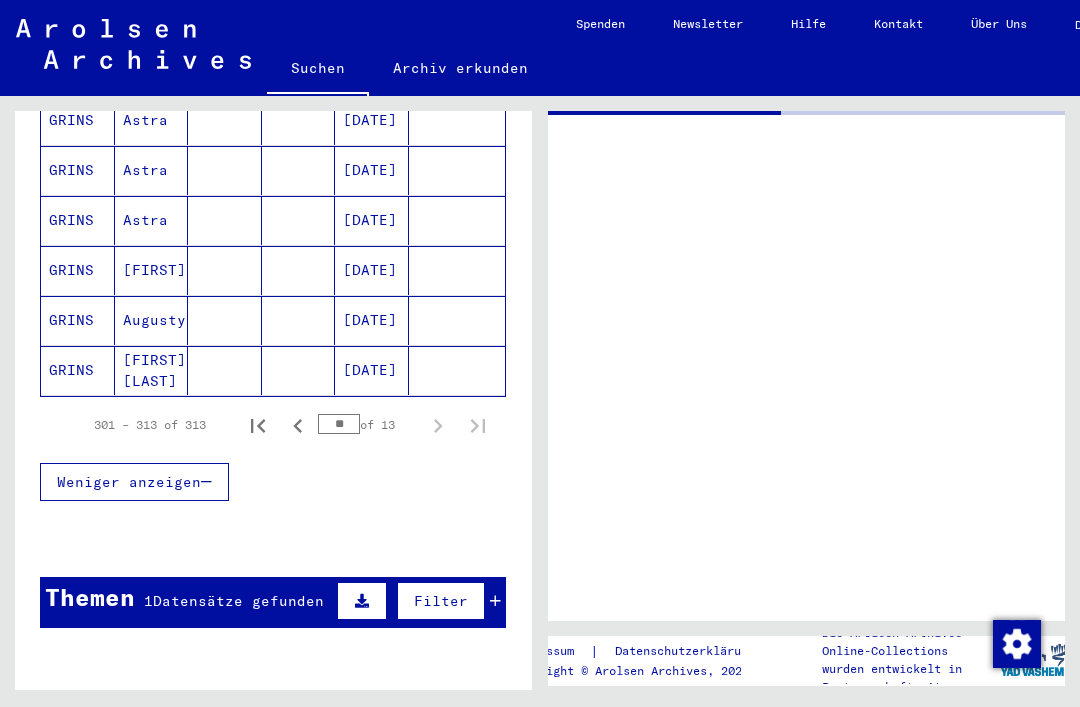 scroll, scrollTop: 1009, scrollLeft: 0, axis: vertical 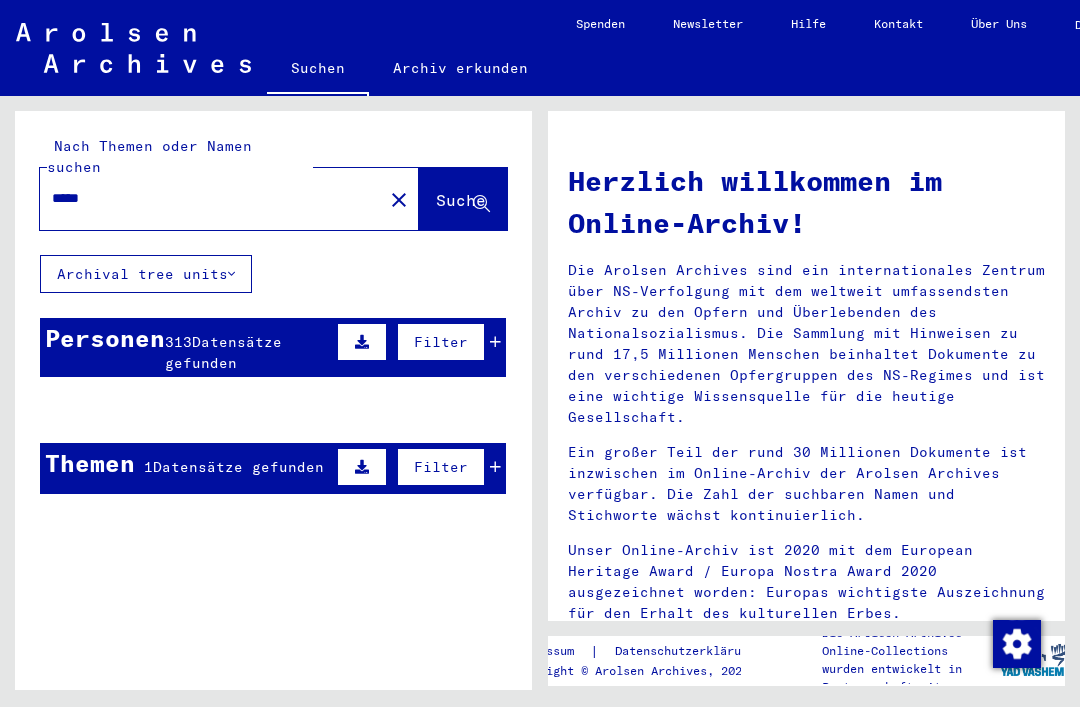 click at bounding box center (225, 507) 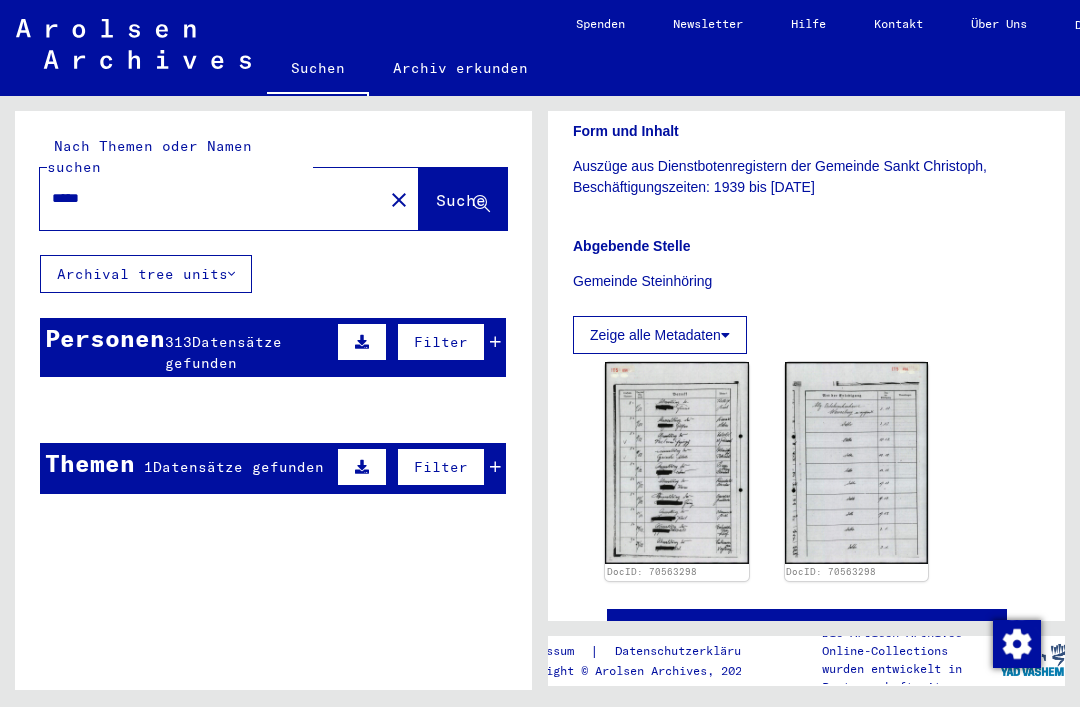 scroll, scrollTop: 486, scrollLeft: 0, axis: vertical 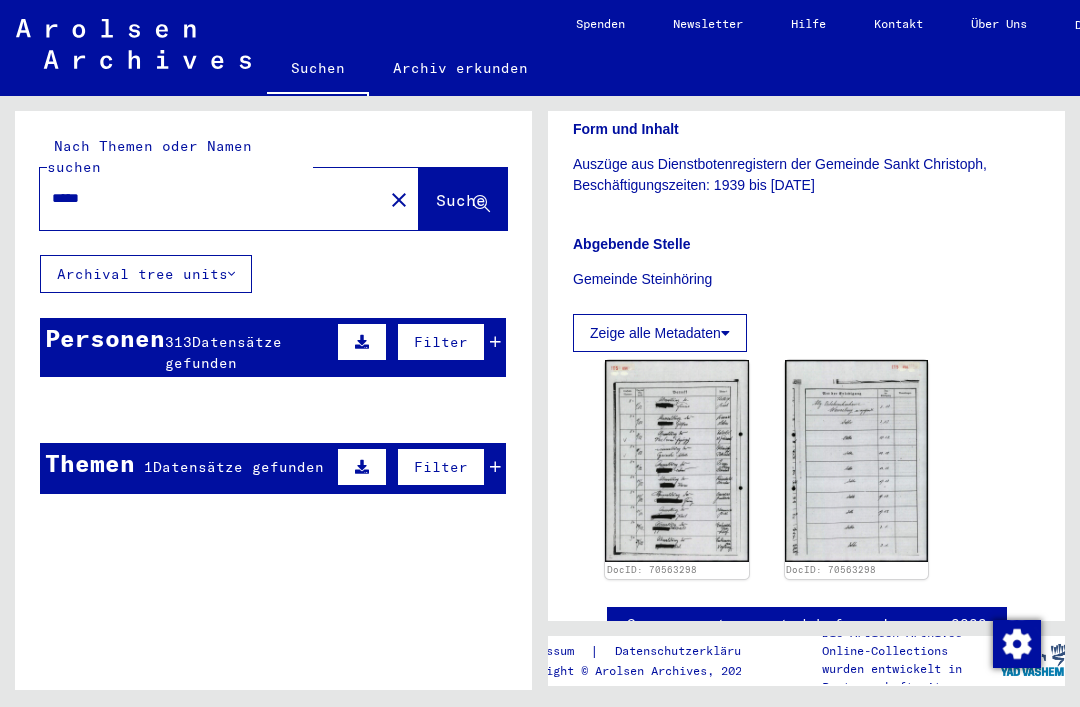 click 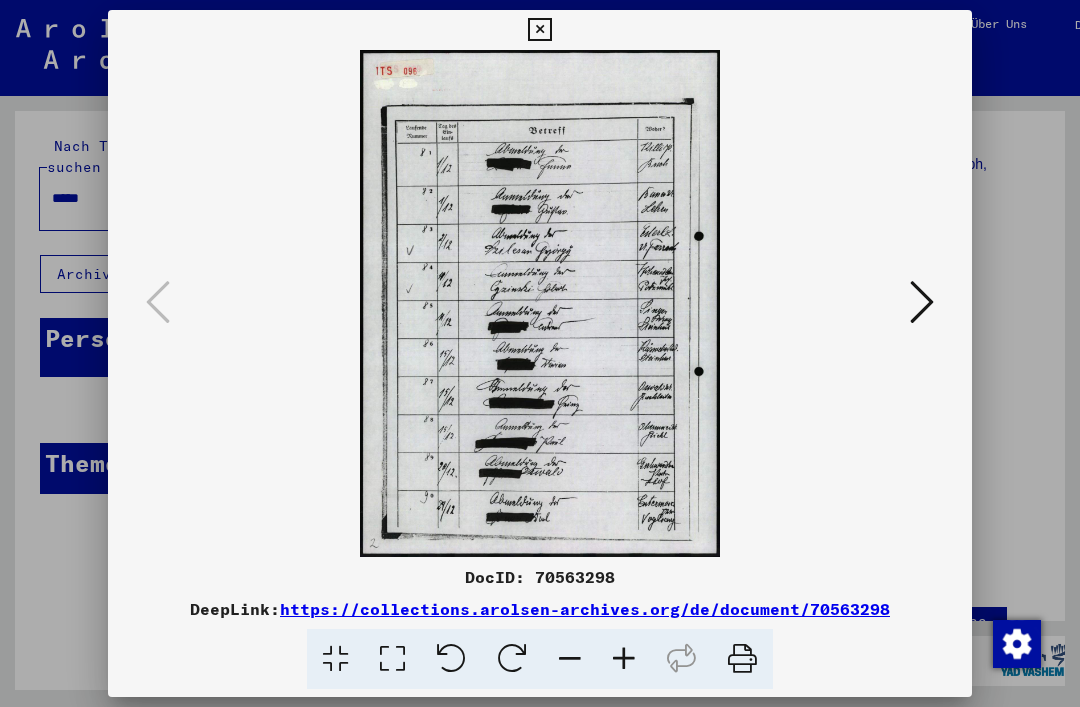 click at bounding box center (922, 302) 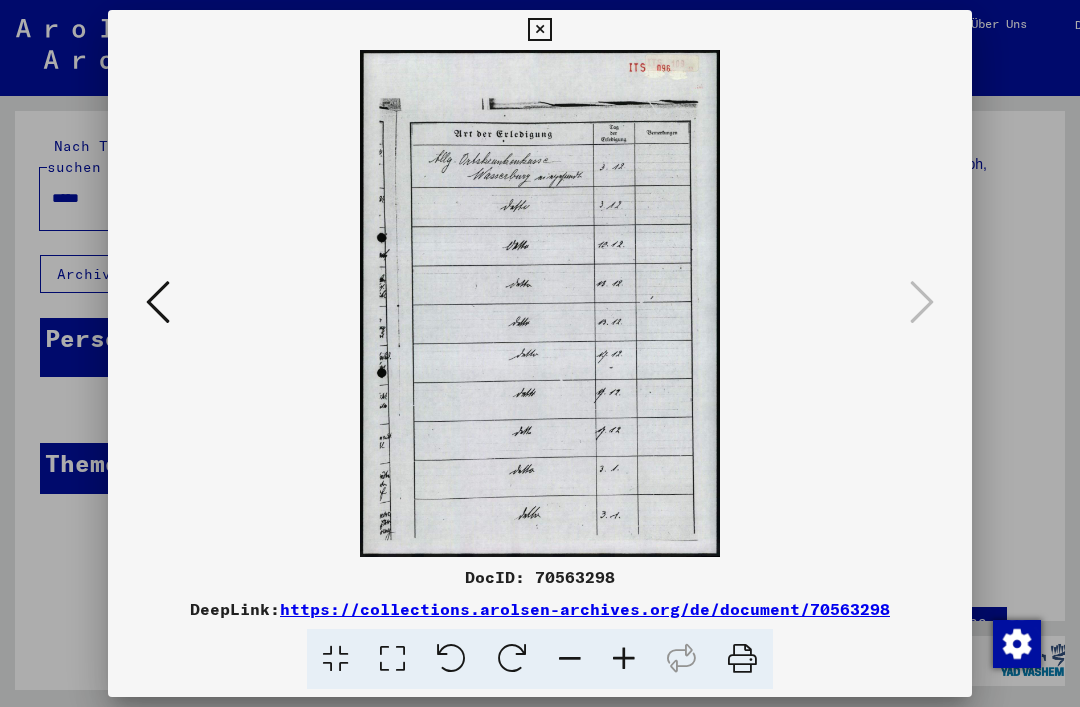 click at bounding box center [539, 30] 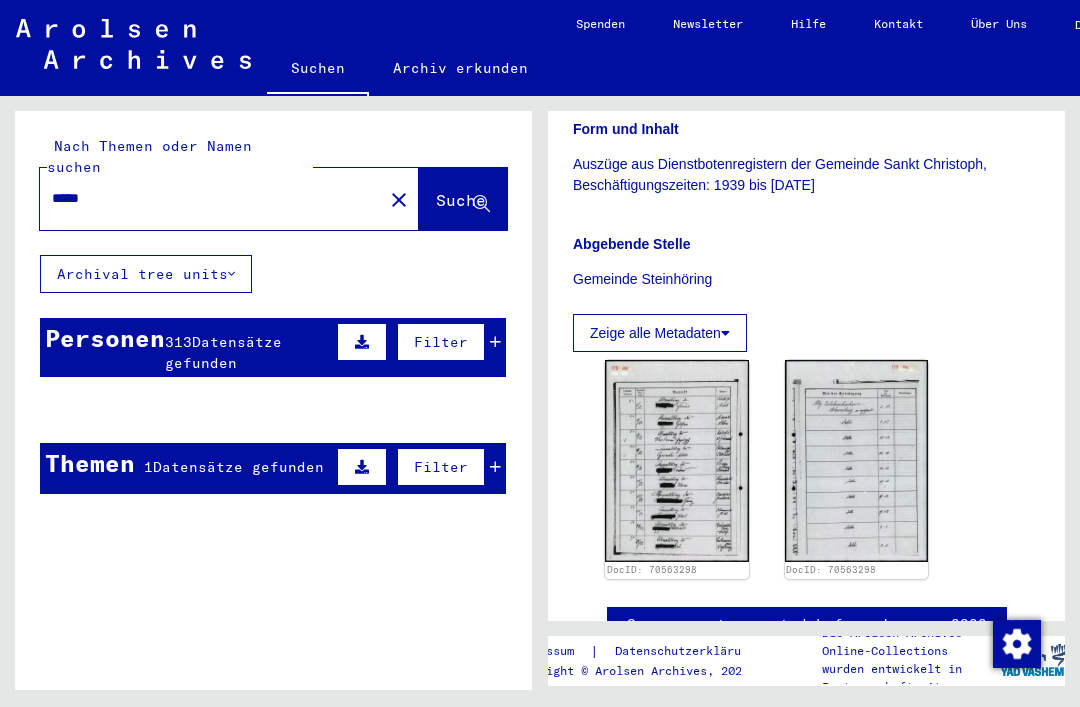 scroll, scrollTop: 0, scrollLeft: 0, axis: both 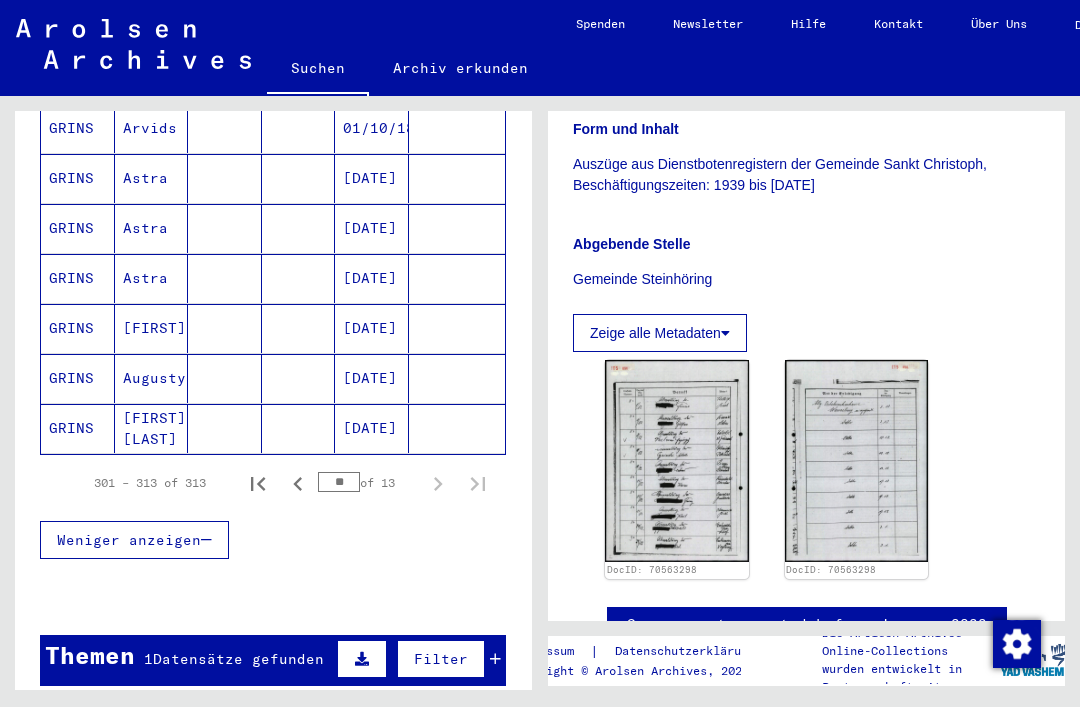 click on "Datensätze gefunden" at bounding box center (238, 659) 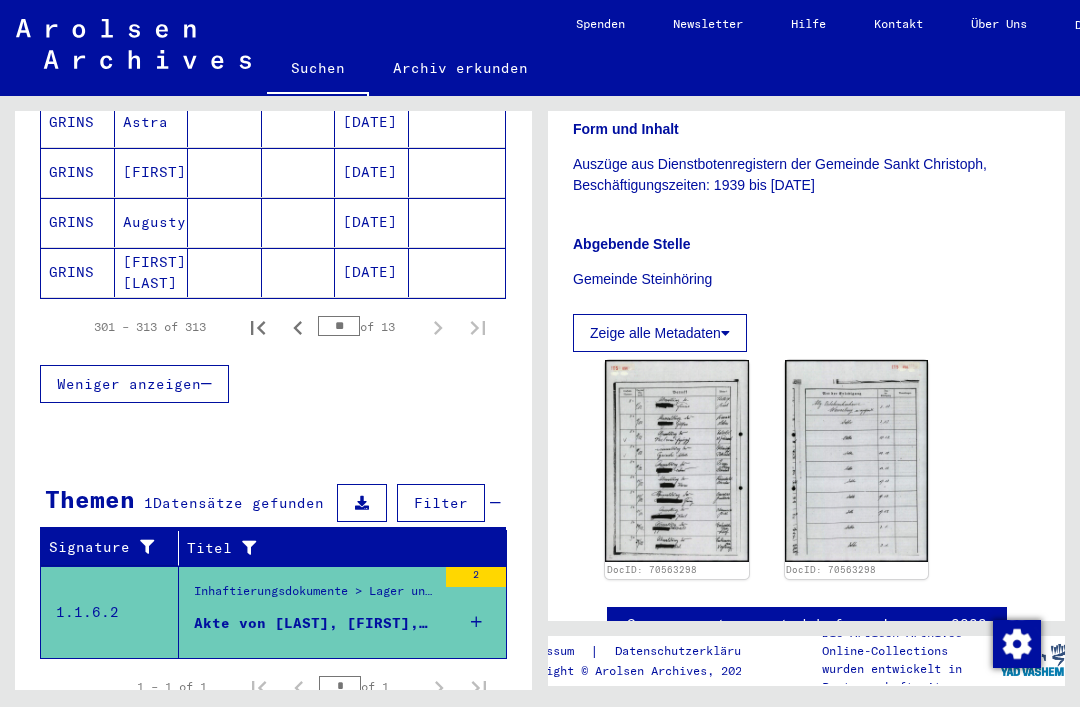 scroll, scrollTop: 1385, scrollLeft: 0, axis: vertical 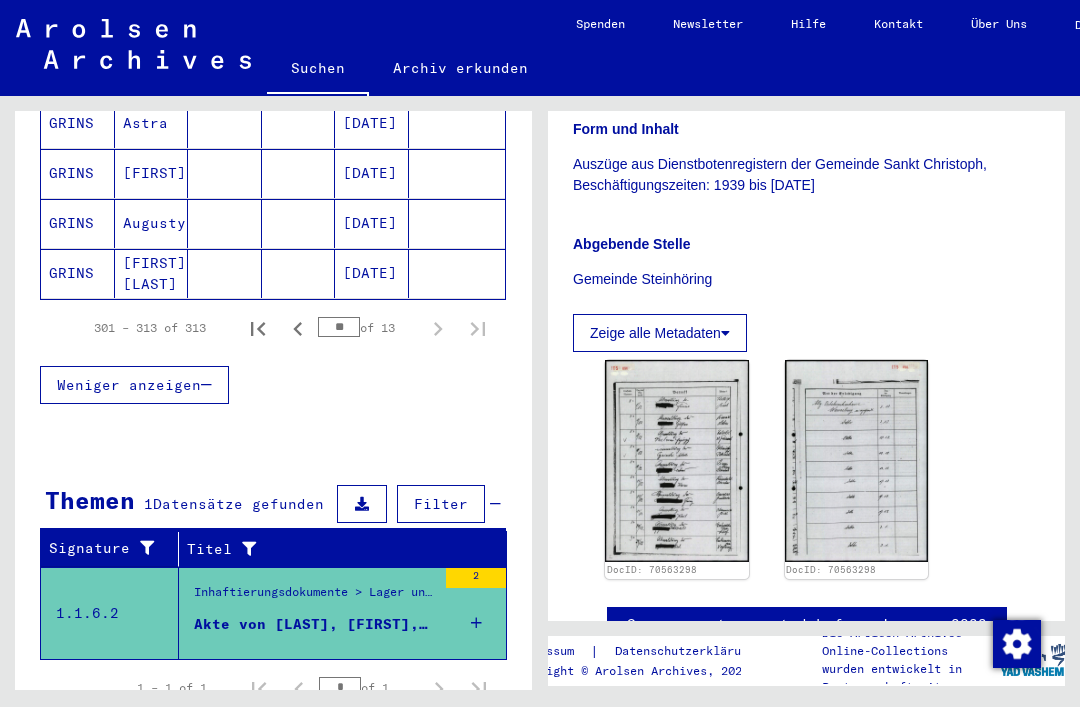 click on "Akte von [LAST], [FIRST], geboren am [DATE]" at bounding box center (315, 624) 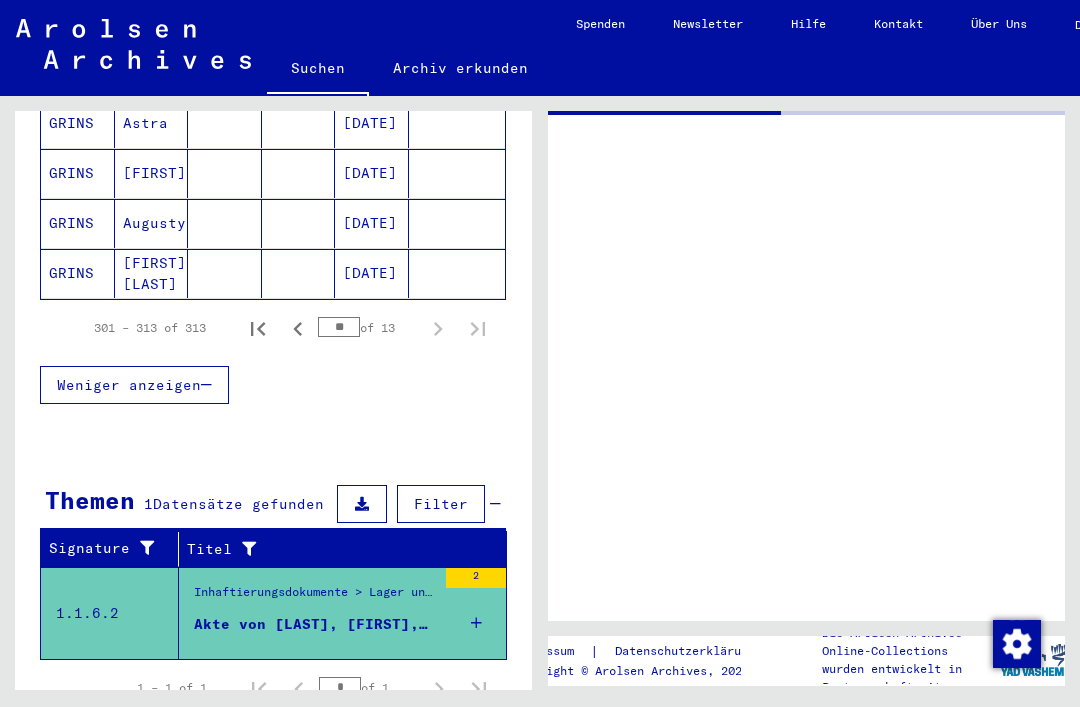scroll, scrollTop: 0, scrollLeft: 0, axis: both 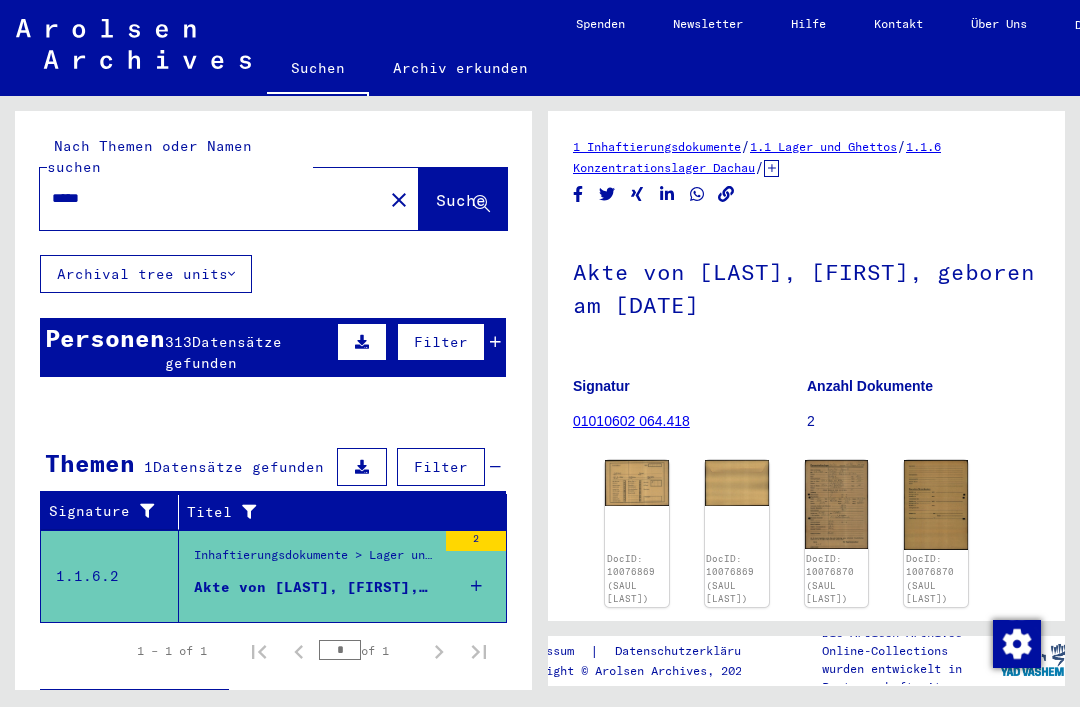 click on "Personen" at bounding box center [105, 338] 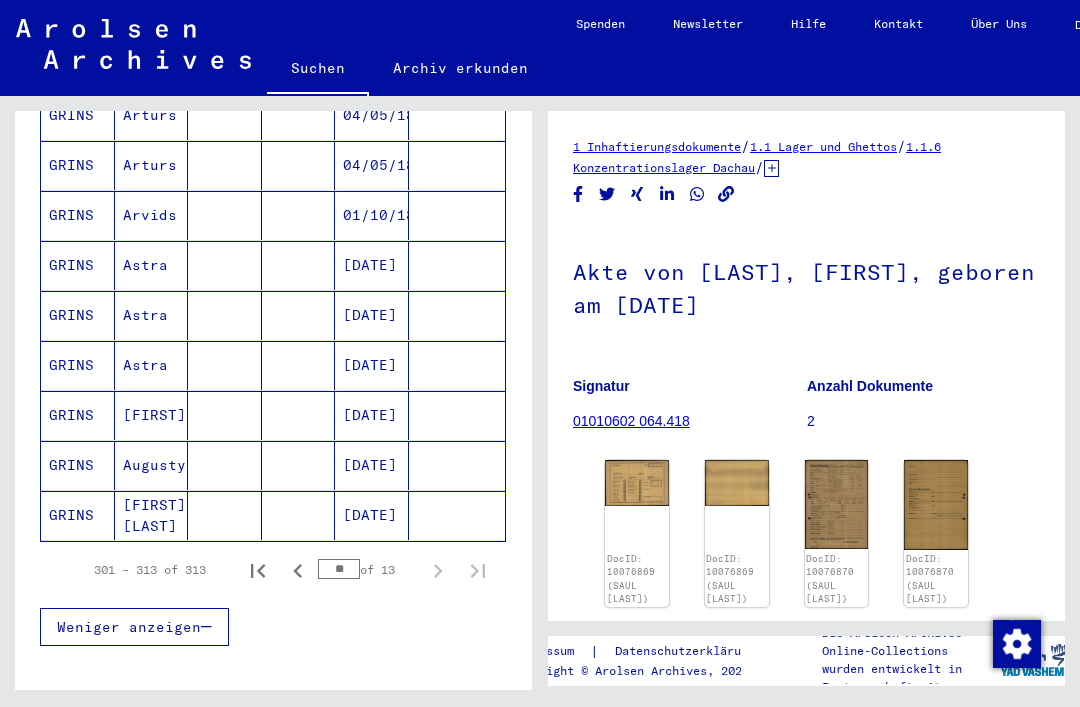 scroll, scrollTop: 1145, scrollLeft: 0, axis: vertical 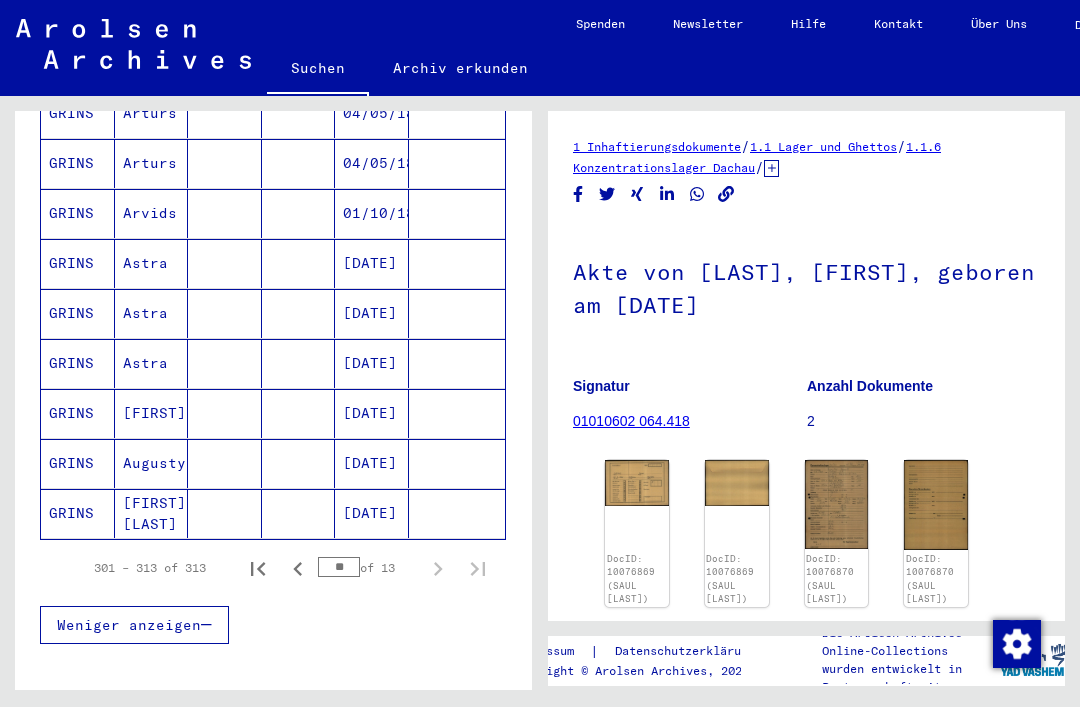 click on "**" at bounding box center [339, 567] 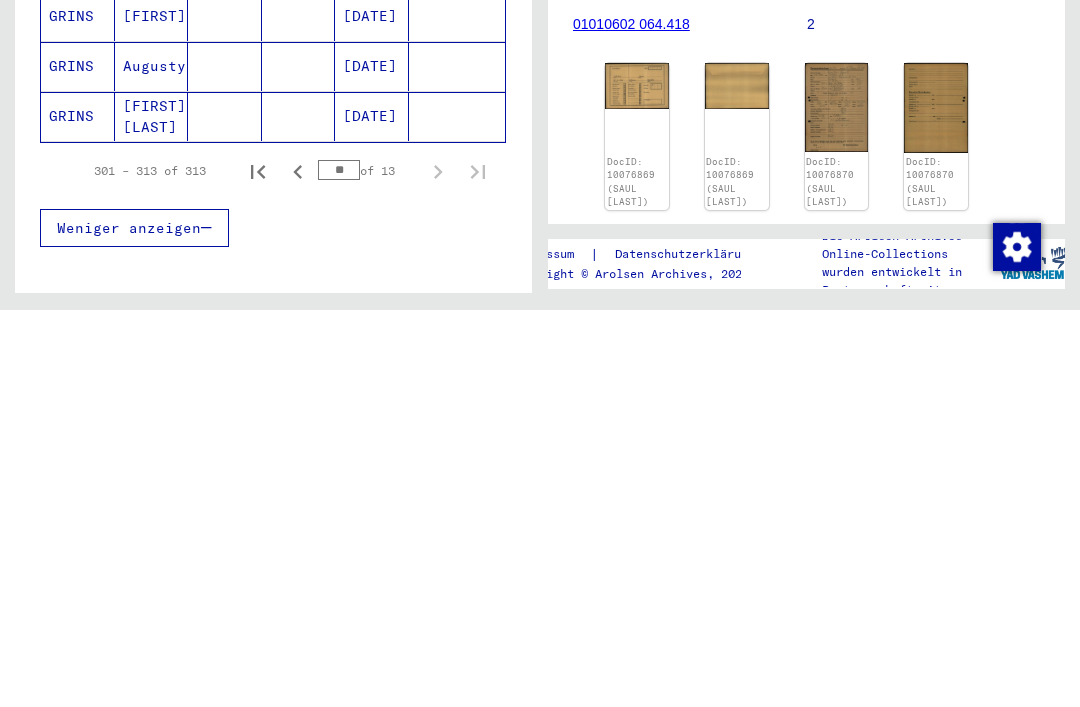 type on "*" 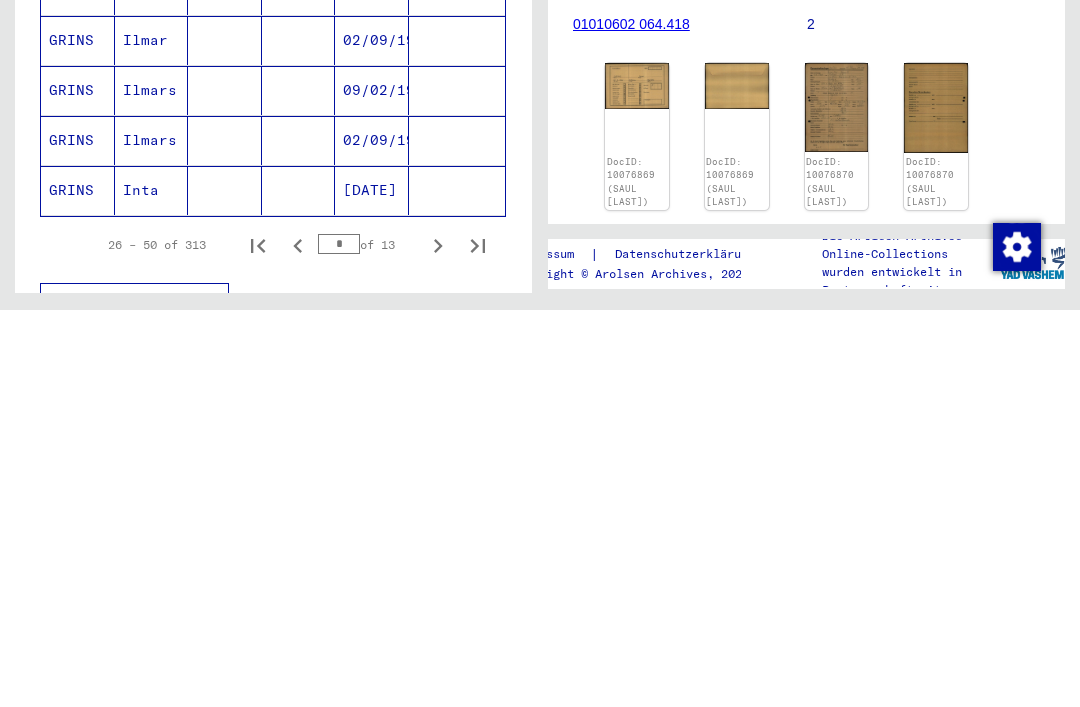 scroll, scrollTop: 1072, scrollLeft: 0, axis: vertical 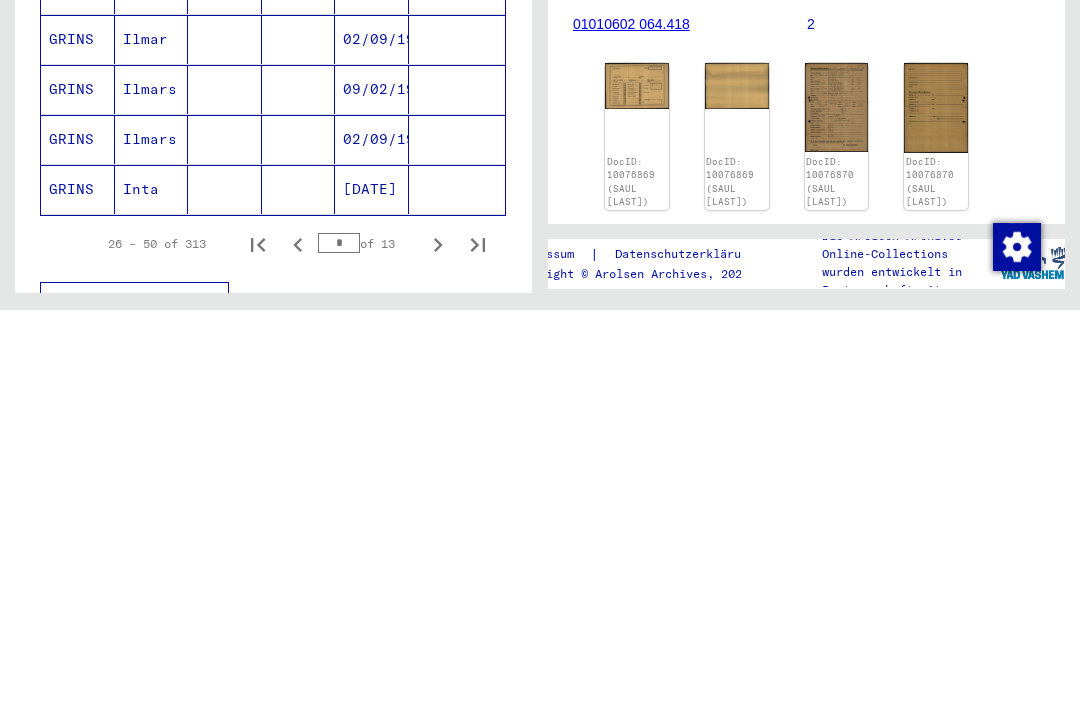 click 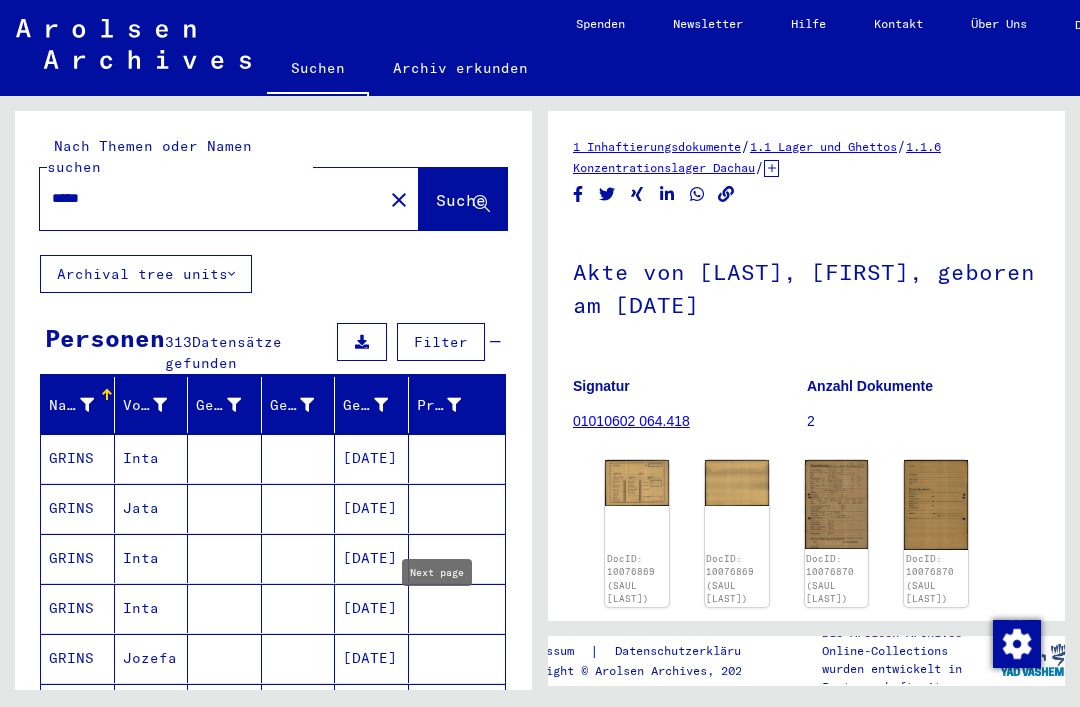 scroll, scrollTop: 0, scrollLeft: 0, axis: both 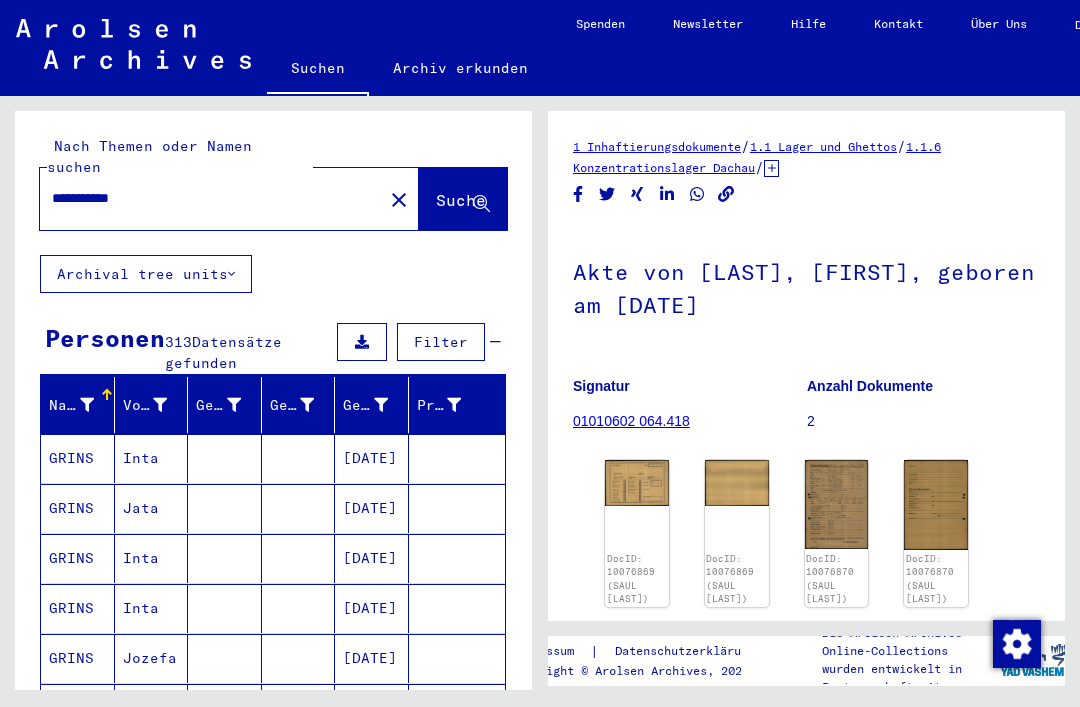 click on "Suche" 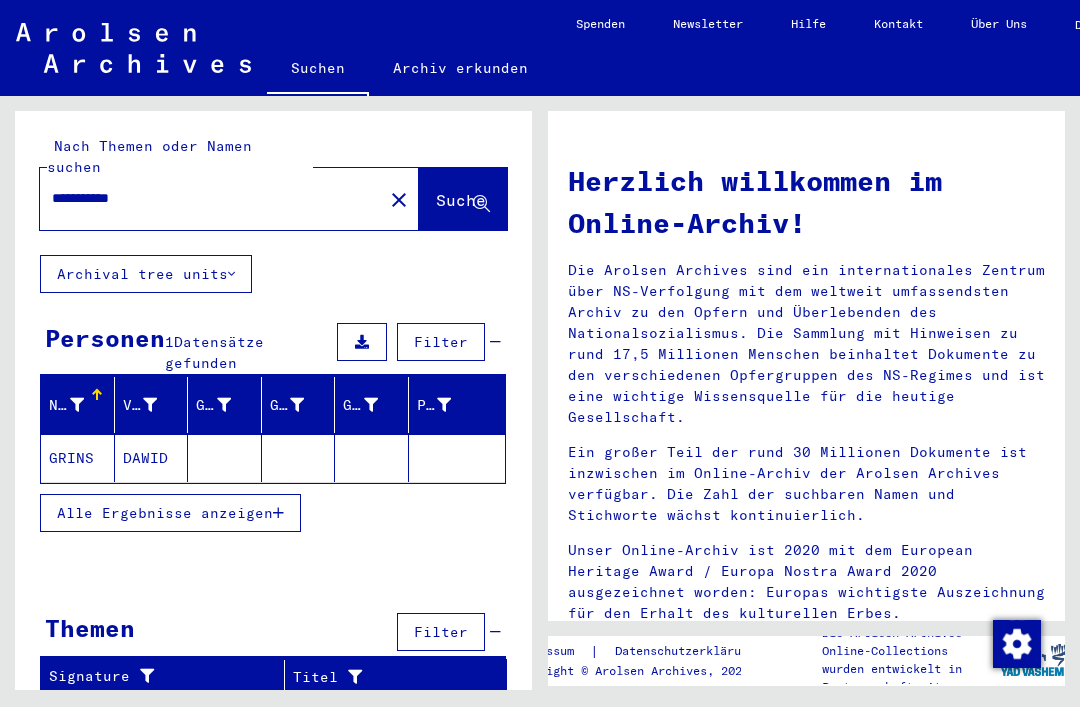 click on "GRINS" 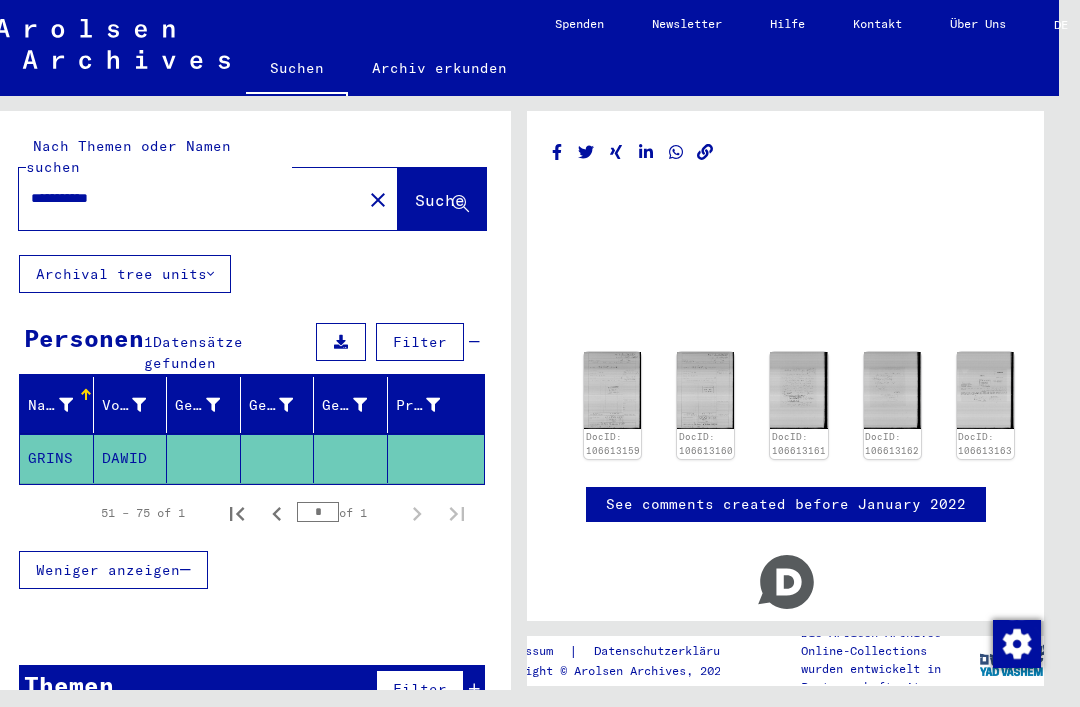 scroll, scrollTop: 47, scrollLeft: 20, axis: both 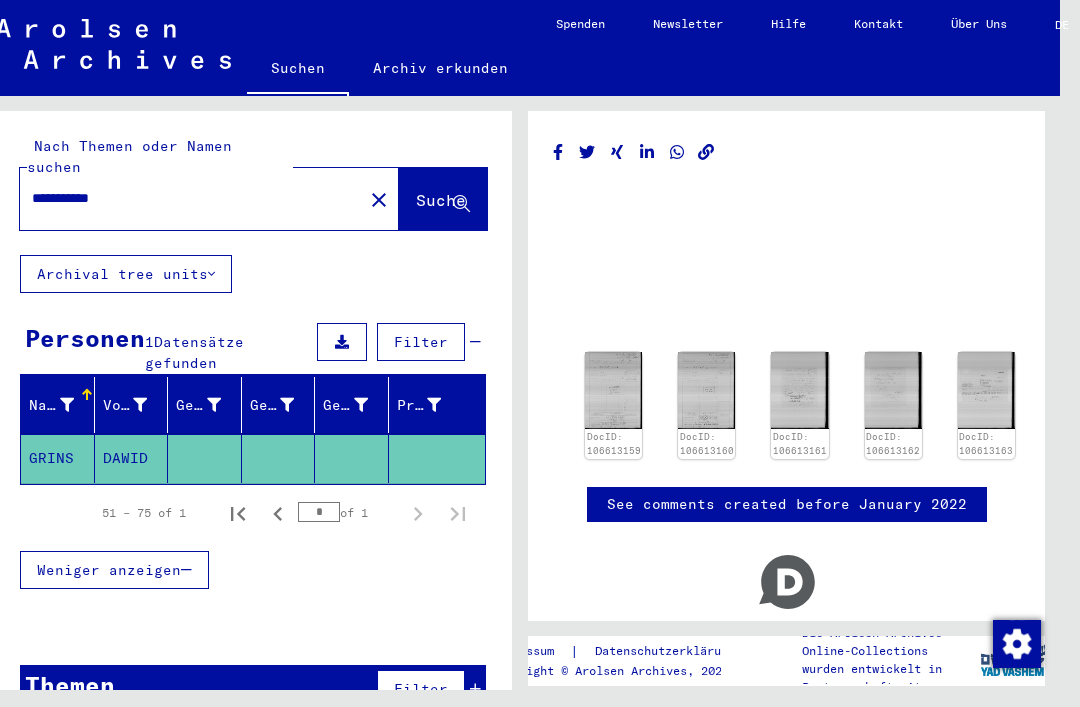 click 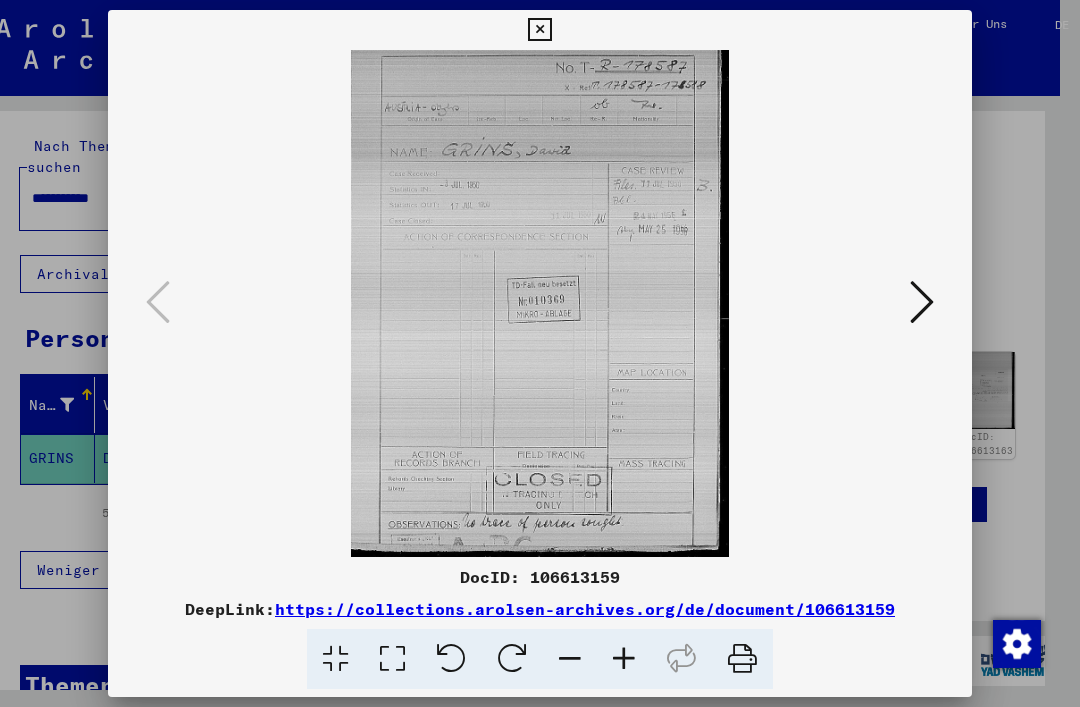 click at bounding box center (922, 302) 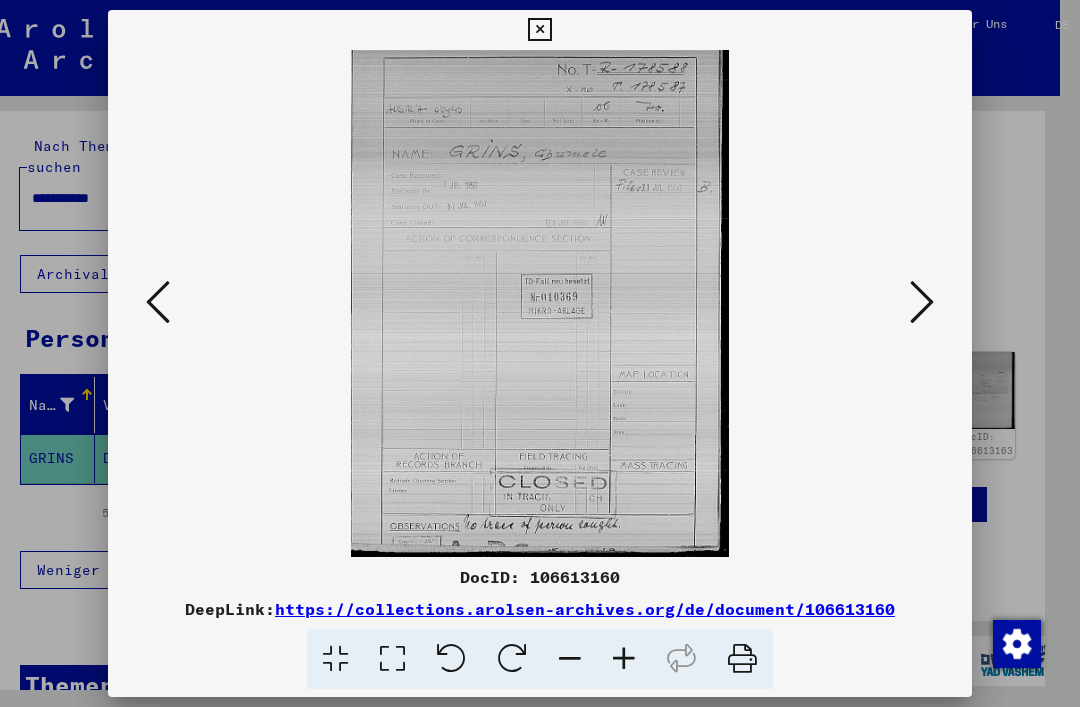 click at bounding box center (922, 302) 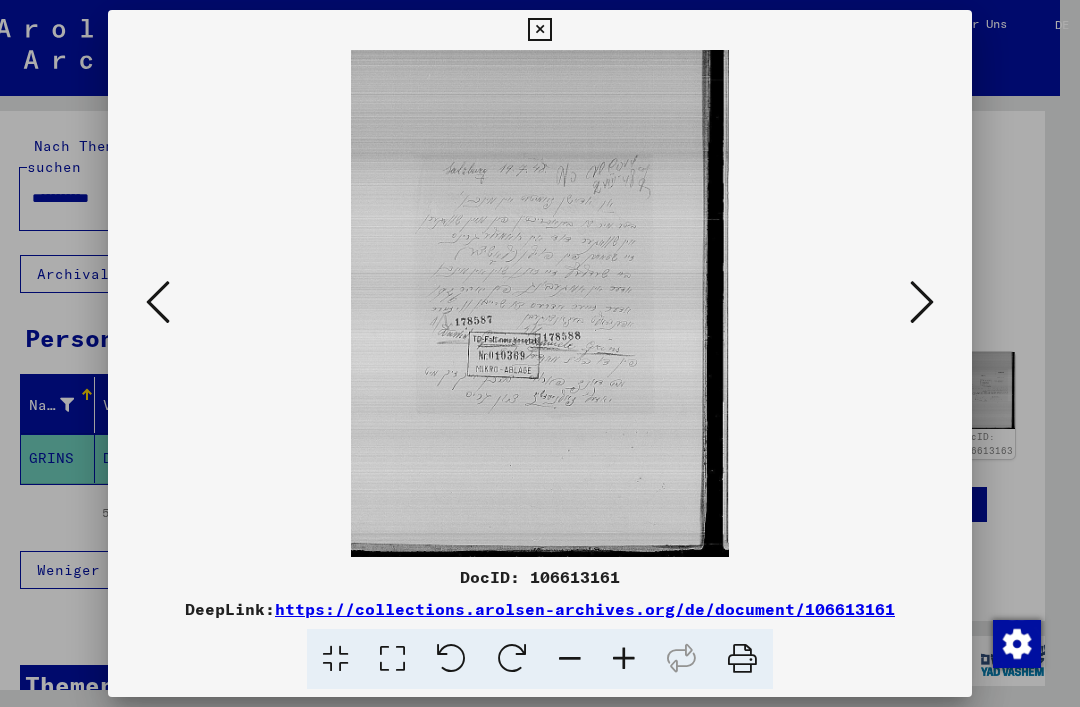 click at bounding box center [922, 302] 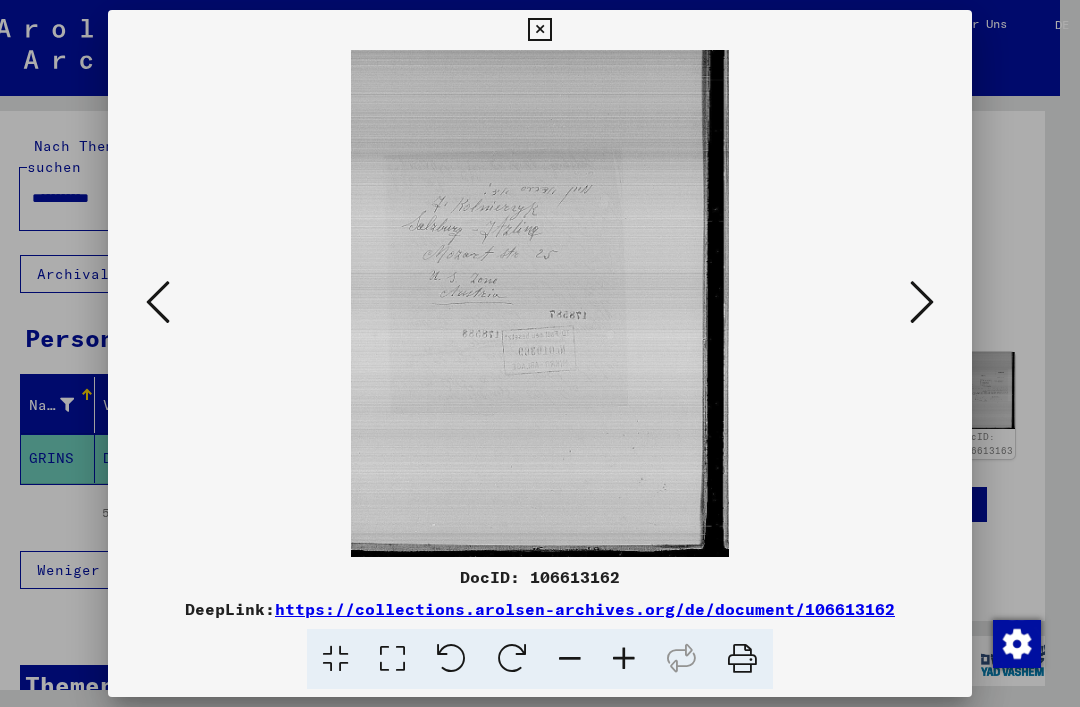 click at bounding box center (922, 302) 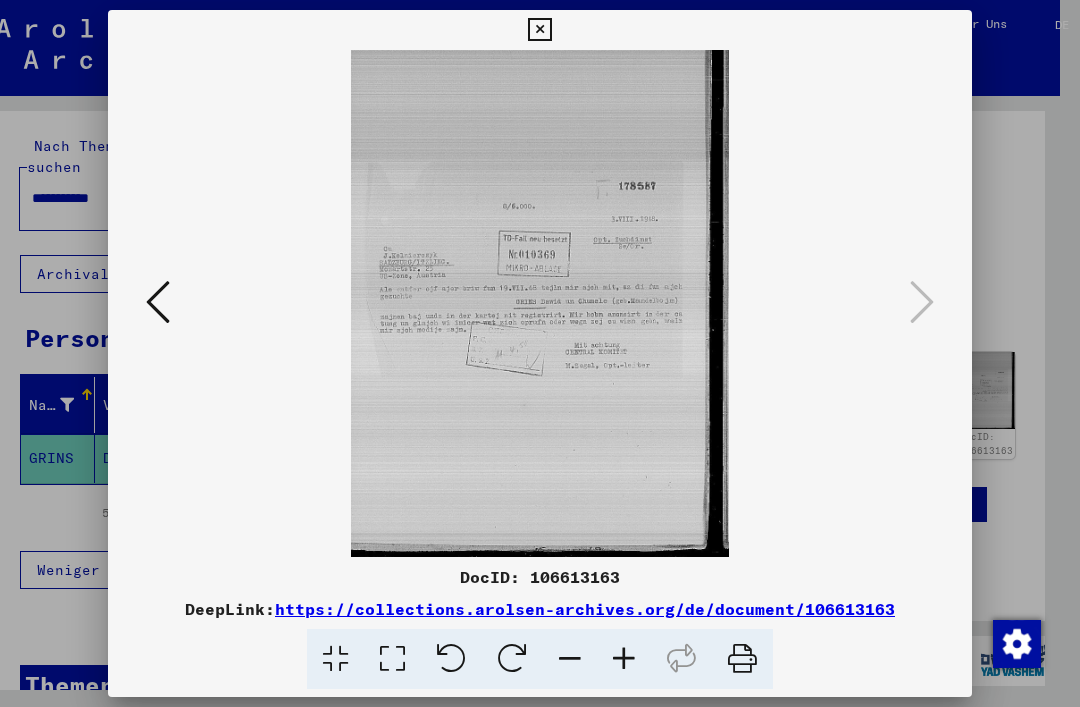click at bounding box center (539, 30) 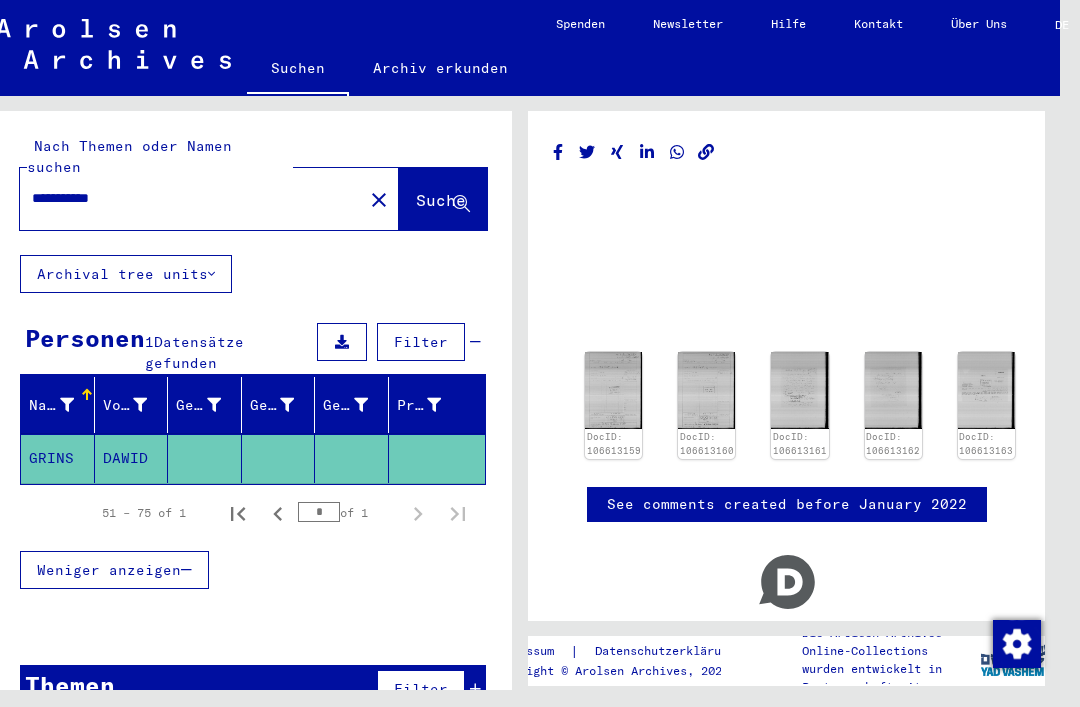 click on "**********" at bounding box center (191, 198) 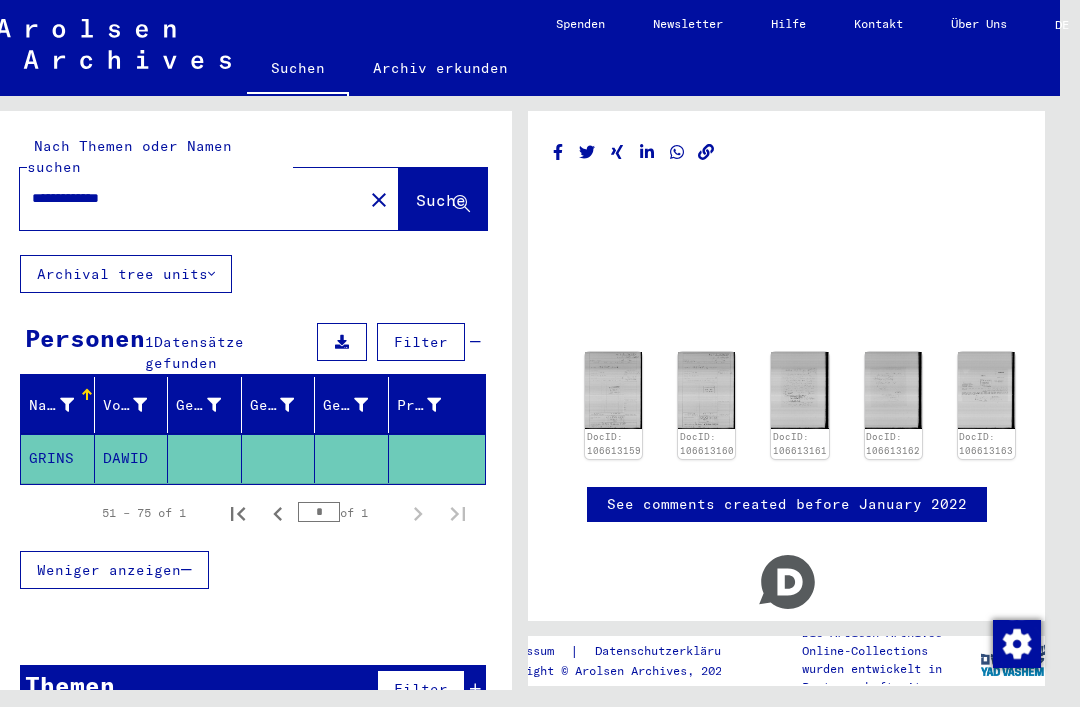 type on "**********" 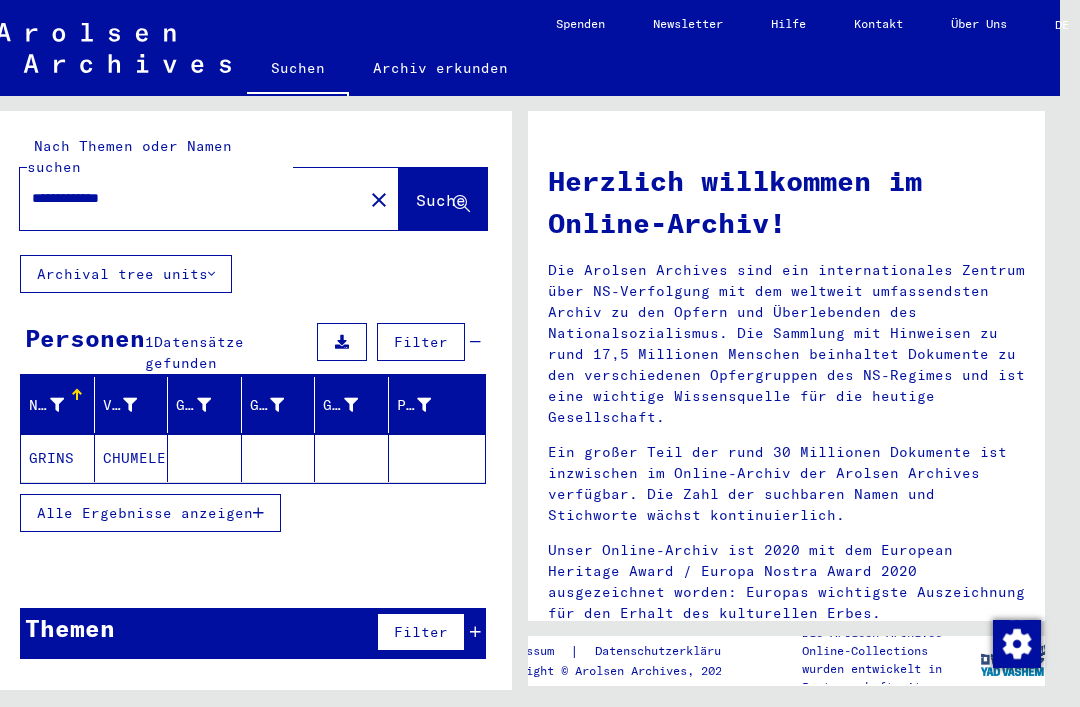 click on "Alle Ergebnisse anzeigen" at bounding box center (145, 513) 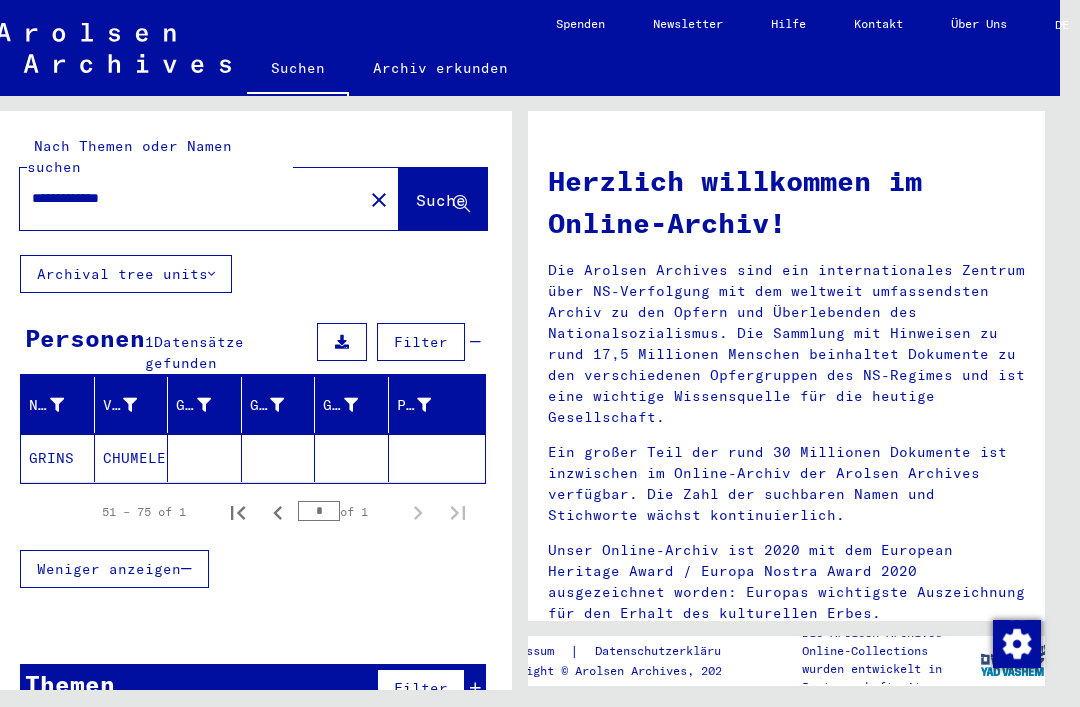 scroll, scrollTop: 0, scrollLeft: 0, axis: both 